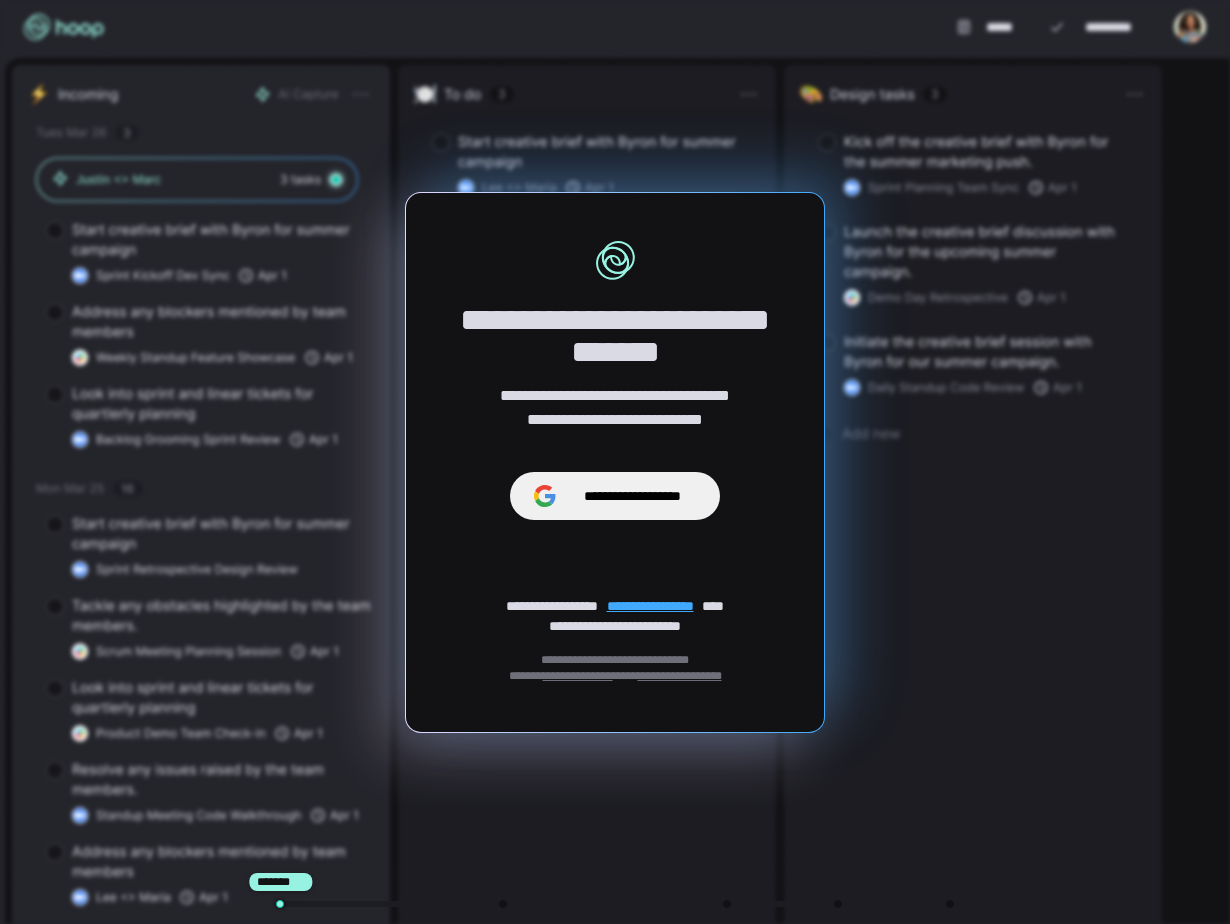 scroll, scrollTop: 0, scrollLeft: 0, axis: both 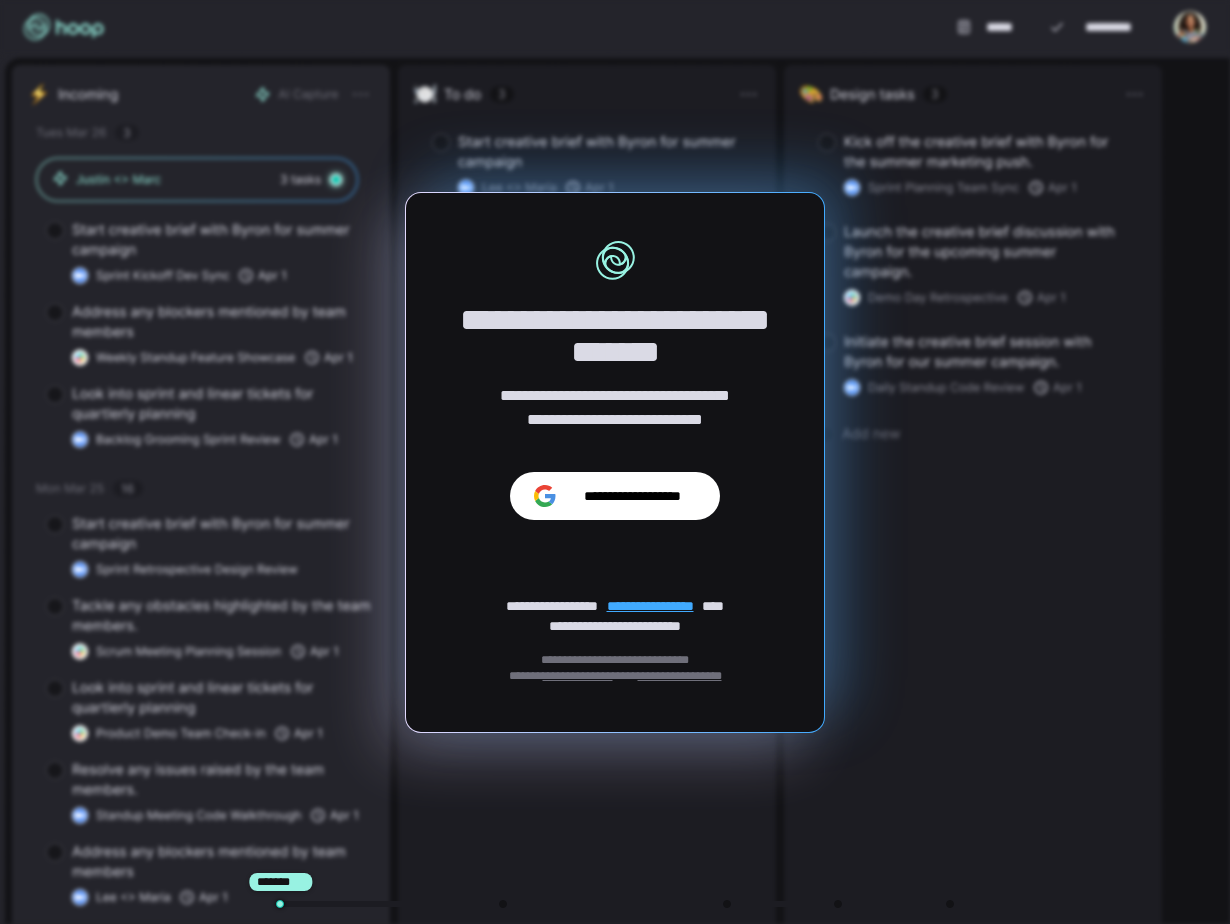 click on "**********" at bounding box center [632, 496] 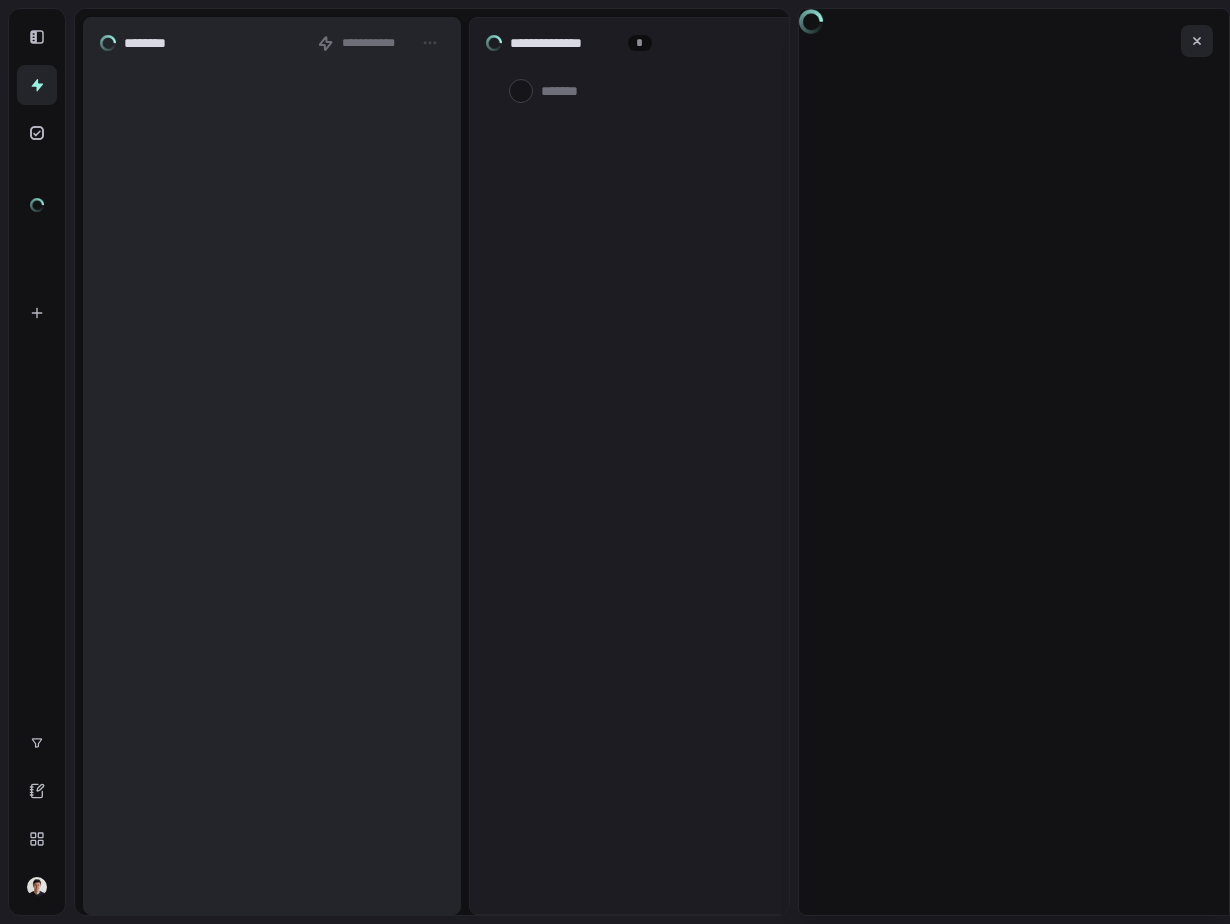 scroll, scrollTop: 0, scrollLeft: 0, axis: both 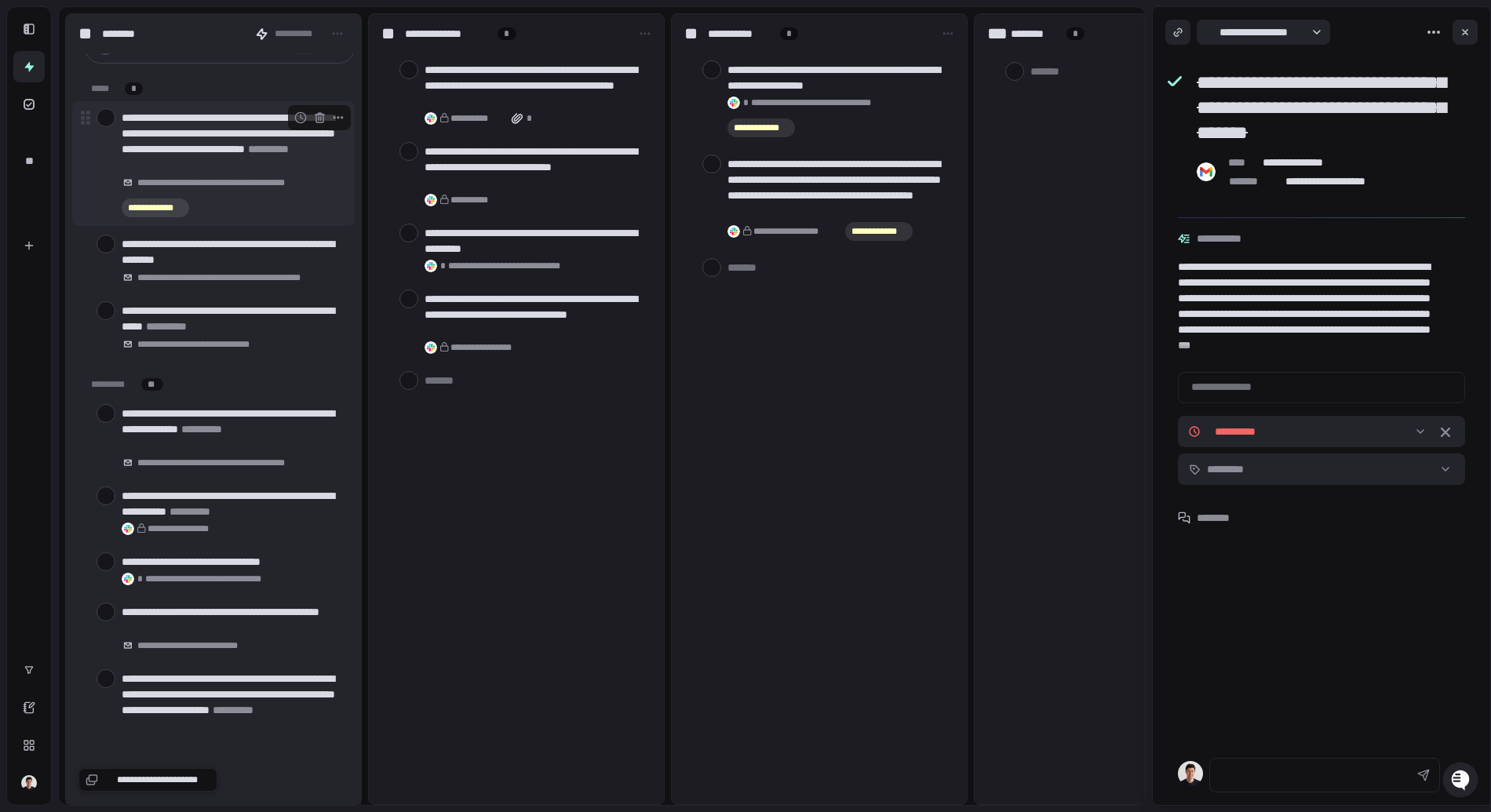 click at bounding box center [106, 118] 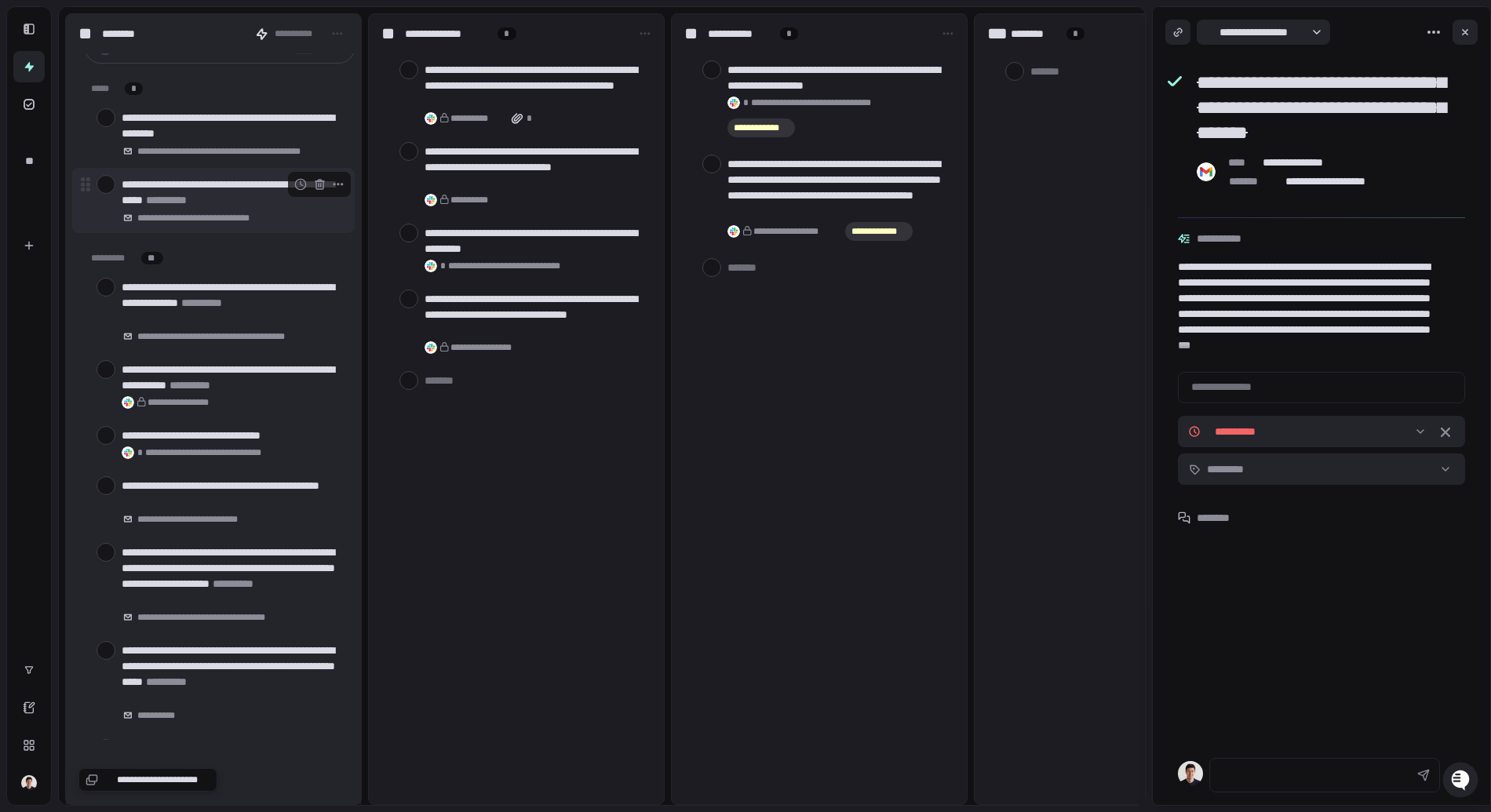 drag, startPoint x: 108, startPoint y: 185, endPoint x: 107, endPoint y: 213, distance: 28.017851 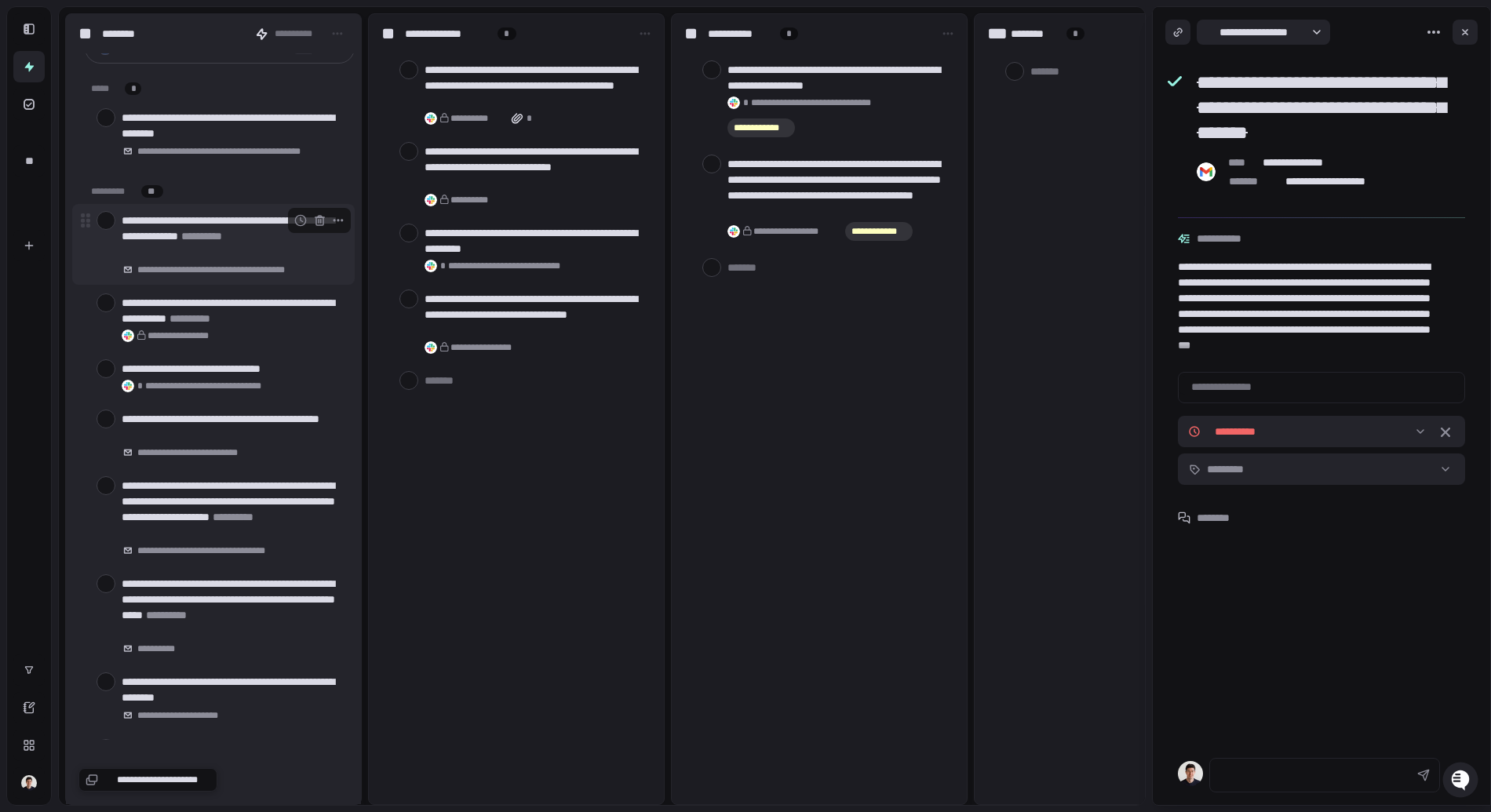 click at bounding box center [106, 220] 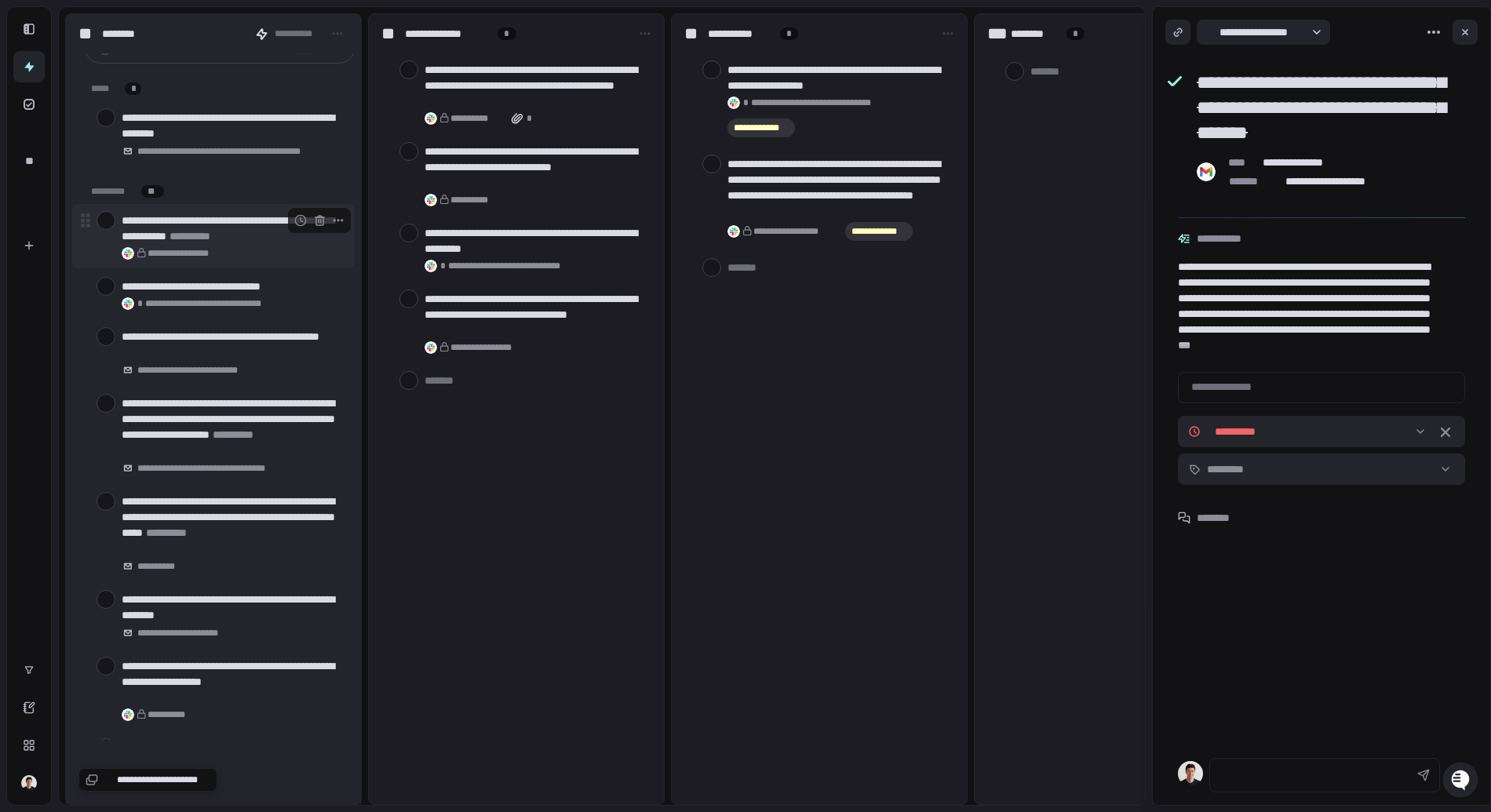 click at bounding box center (106, 220) 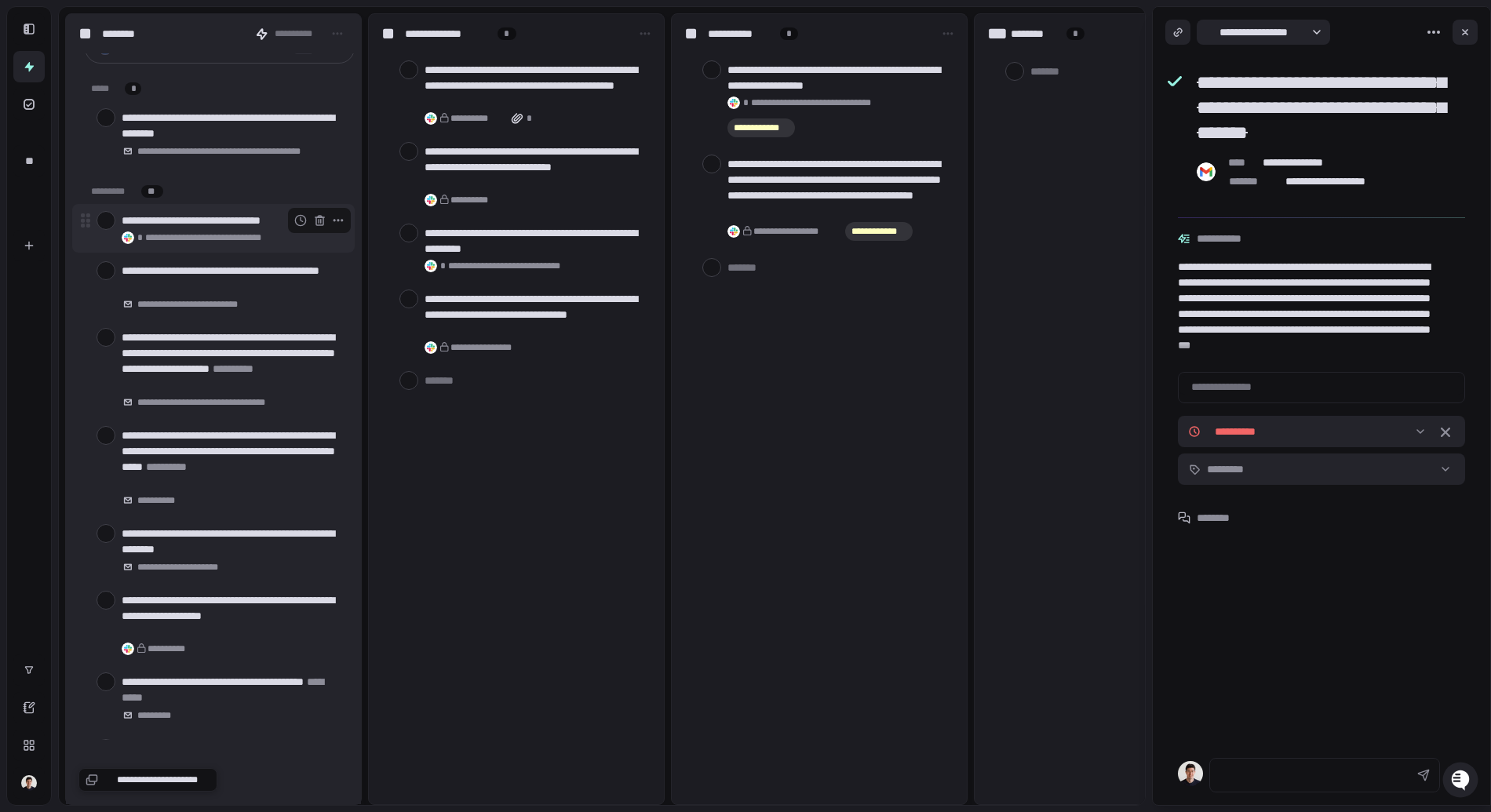 click at bounding box center [106, 220] 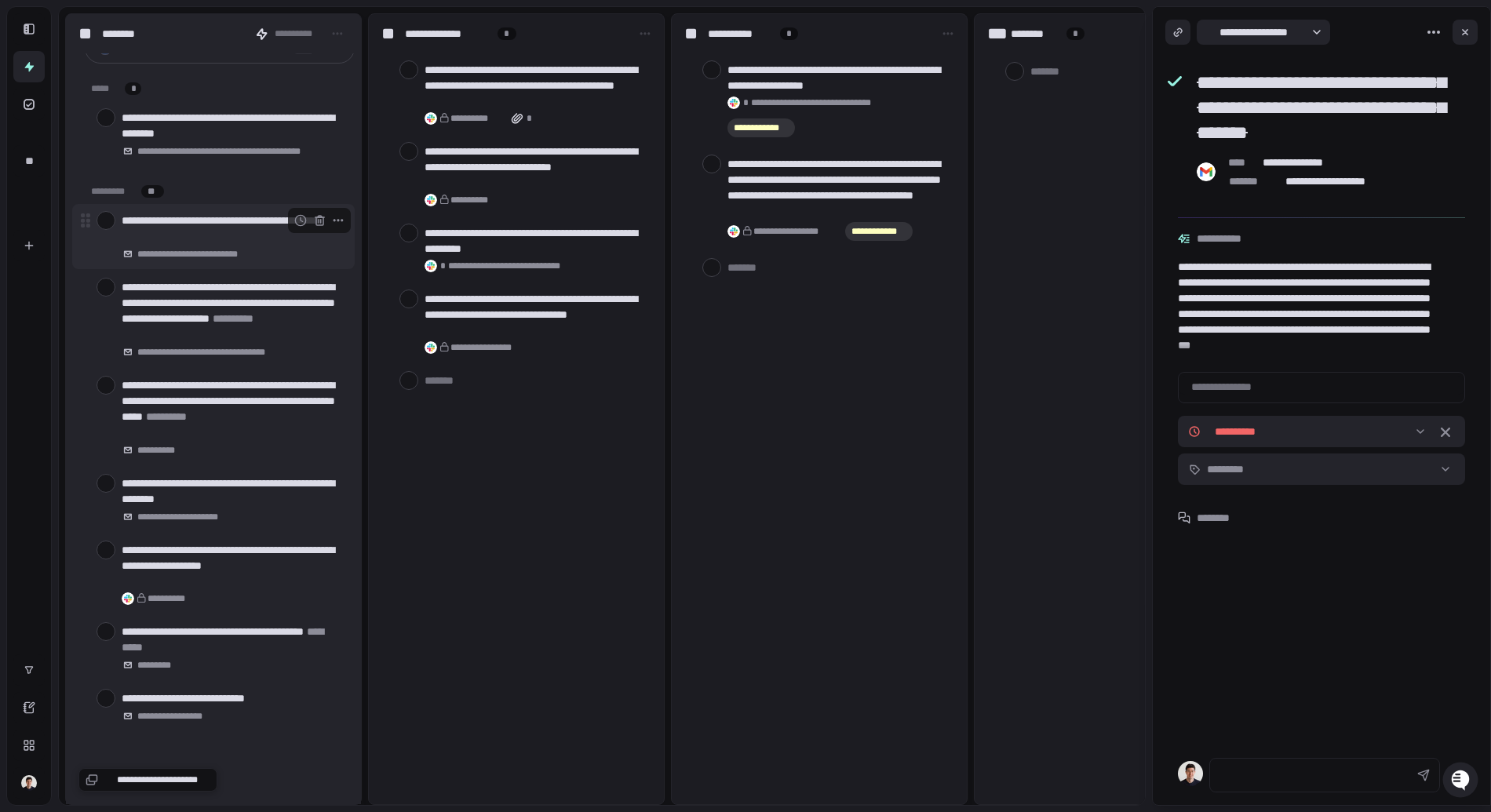 click on "**********" at bounding box center (231, 228) 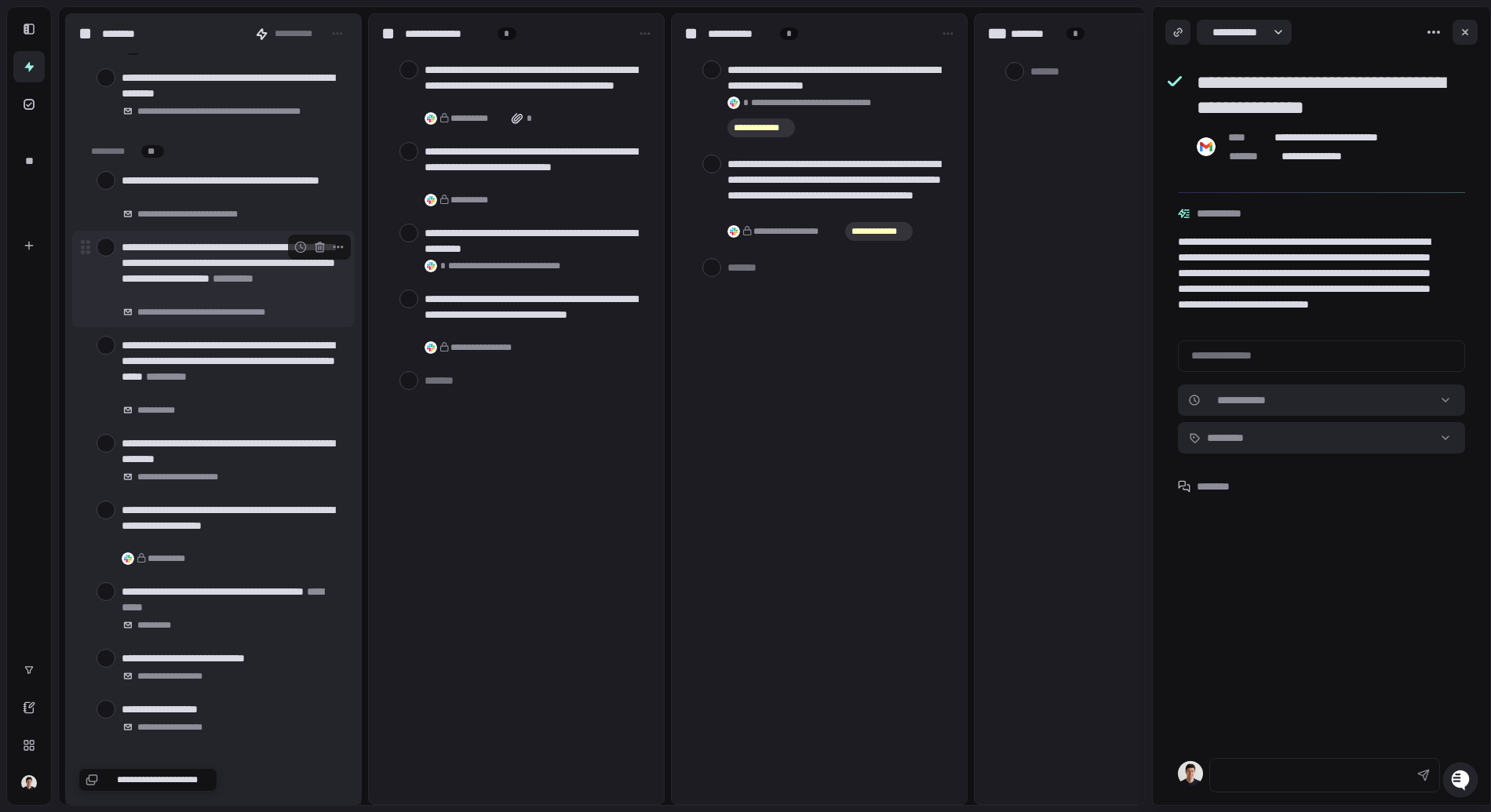 scroll, scrollTop: 75, scrollLeft: 0, axis: vertical 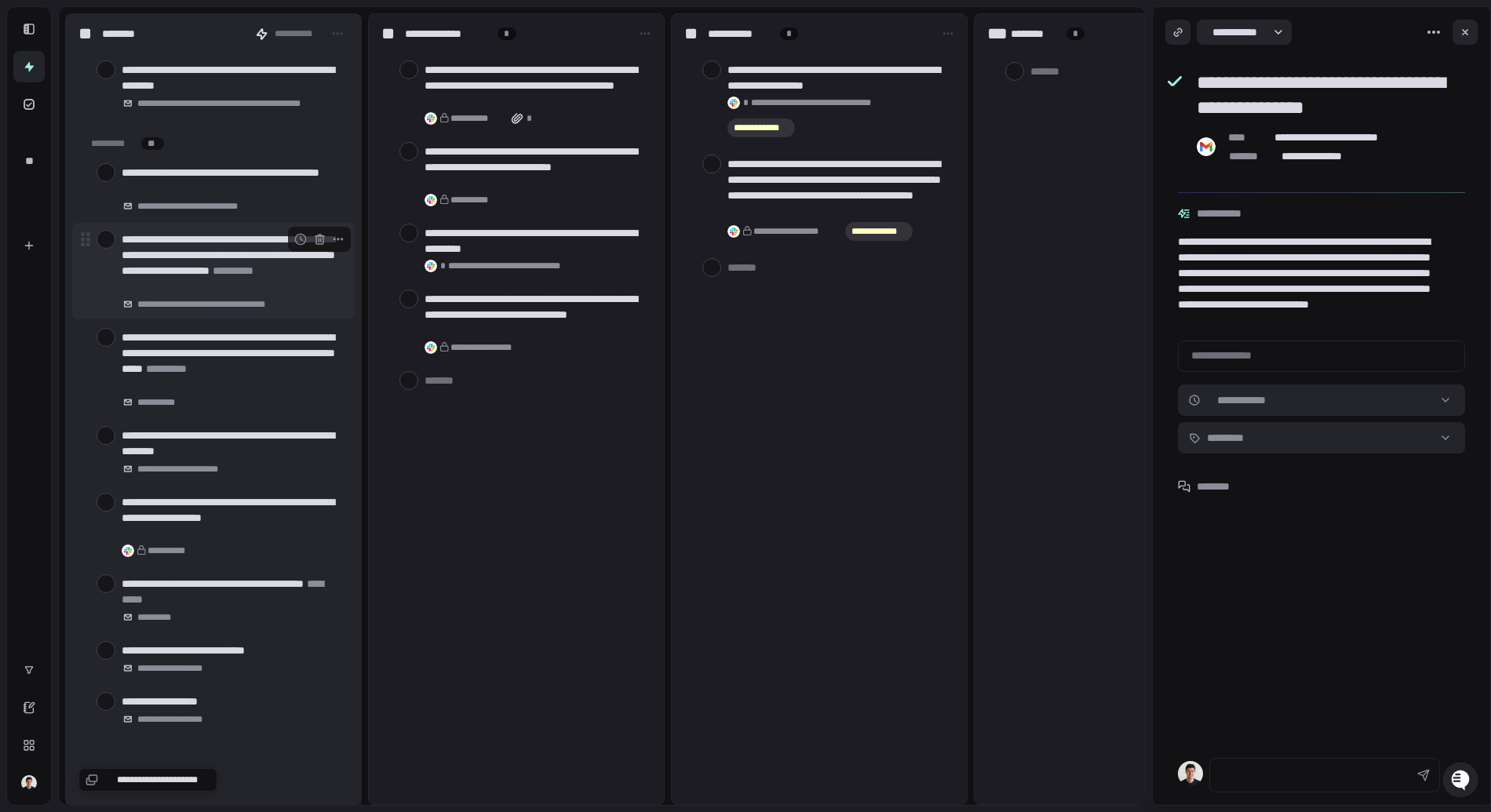 click on "**********" at bounding box center [231, 263] 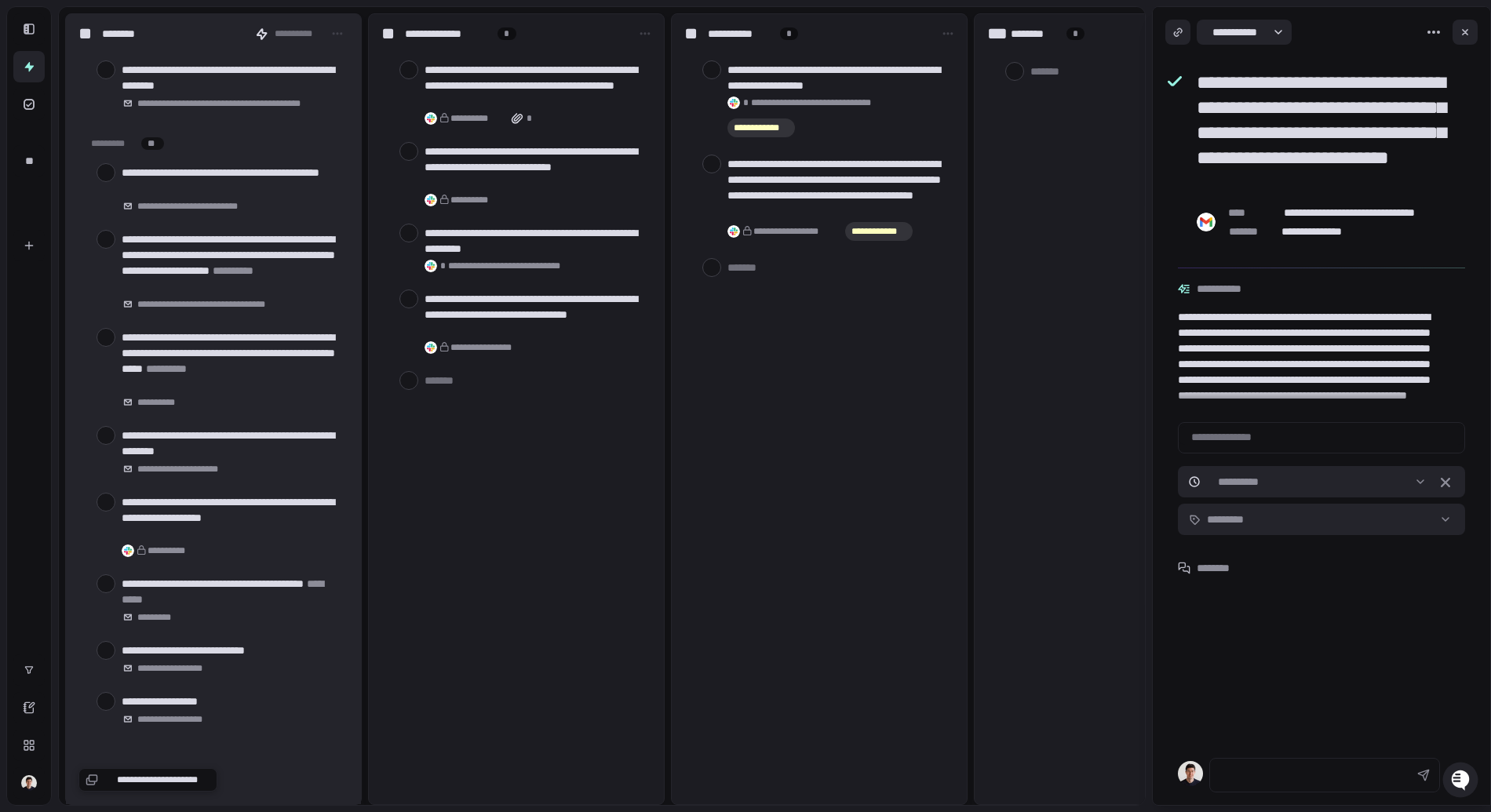 scroll, scrollTop: 25, scrollLeft: 0, axis: vertical 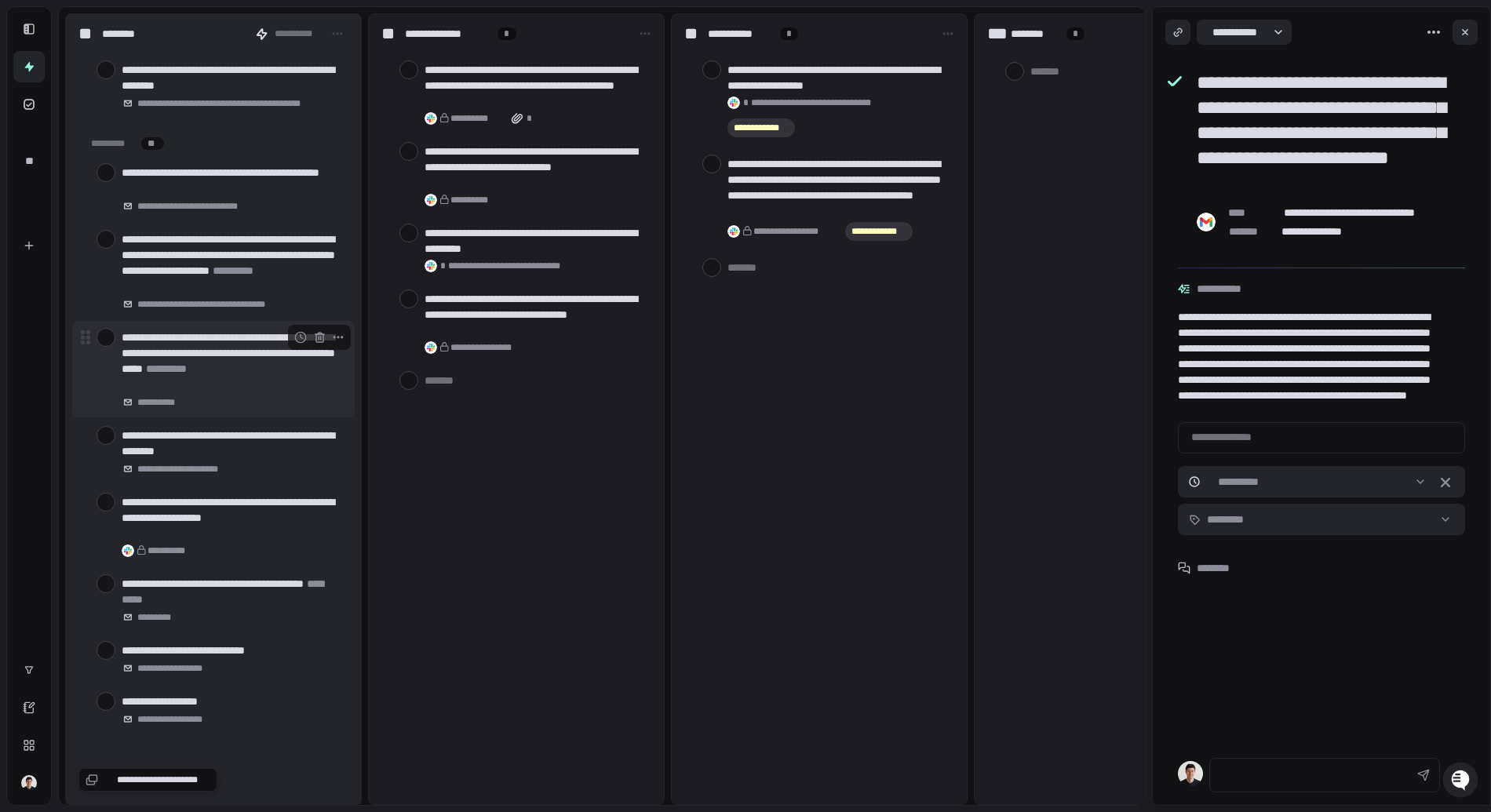 click on "**********" at bounding box center (231, 361) 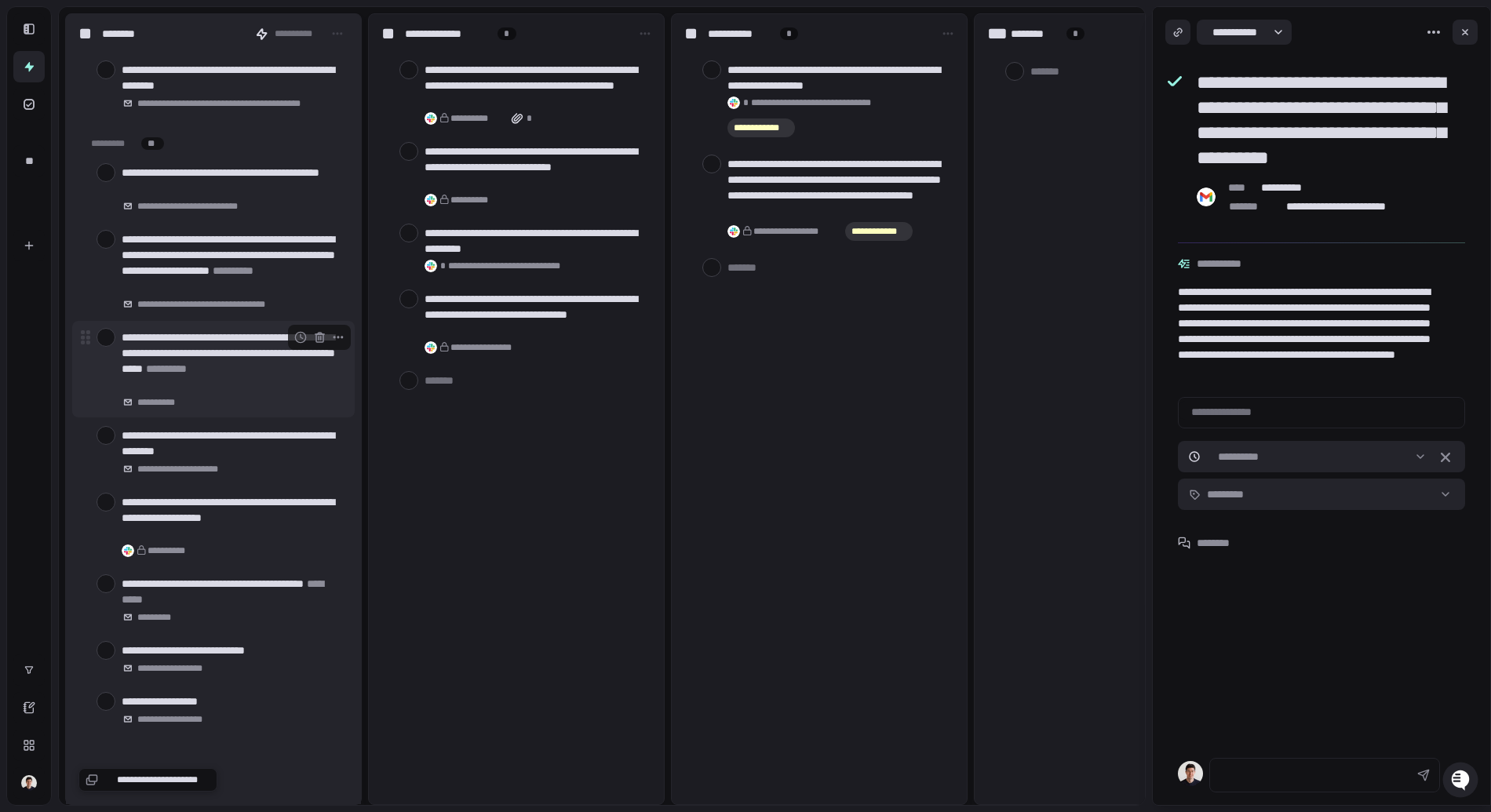 scroll, scrollTop: 96, scrollLeft: 0, axis: vertical 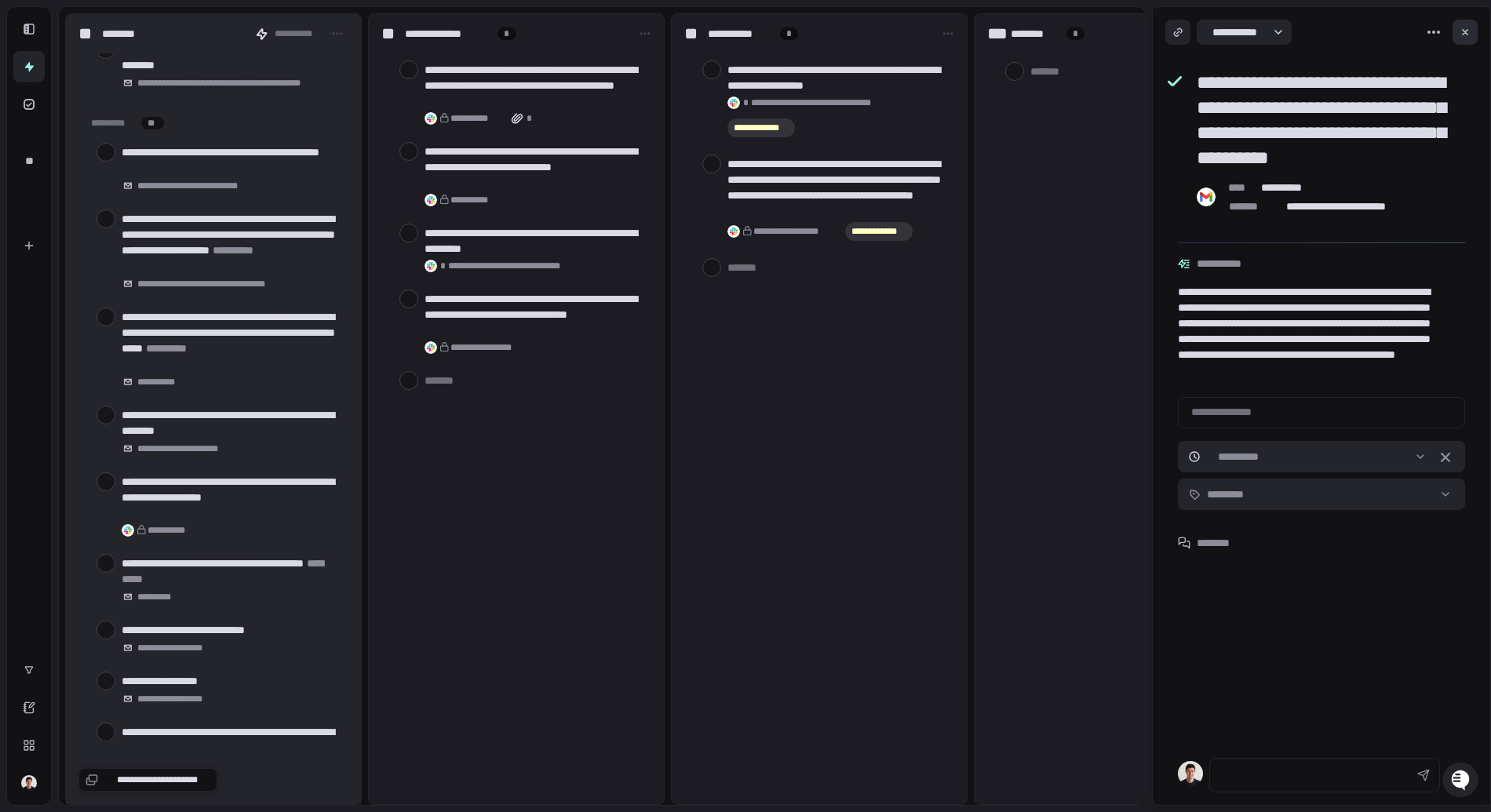 click at bounding box center [1465, 32] 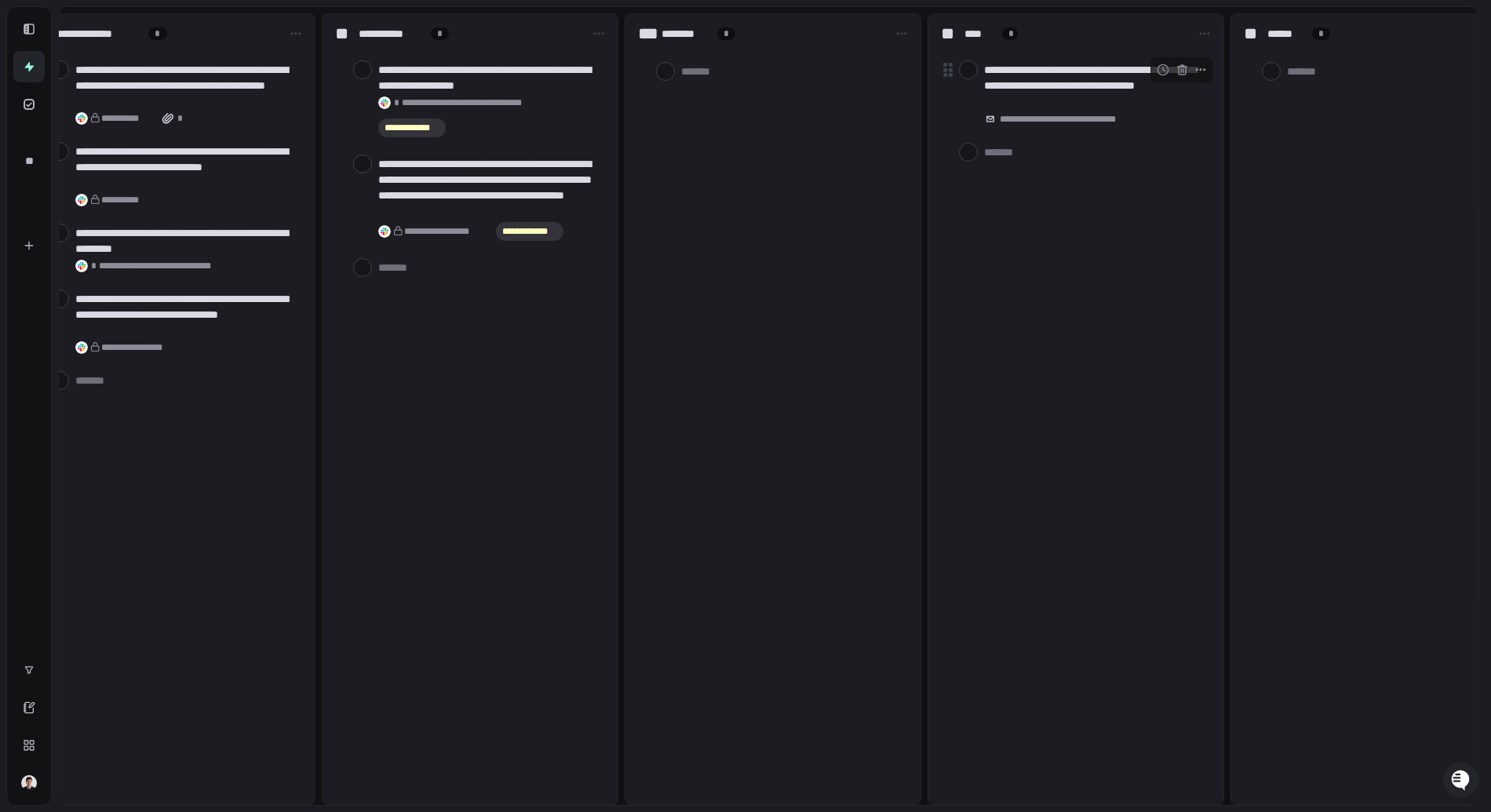 scroll, scrollTop: 0, scrollLeft: 732, axis: horizontal 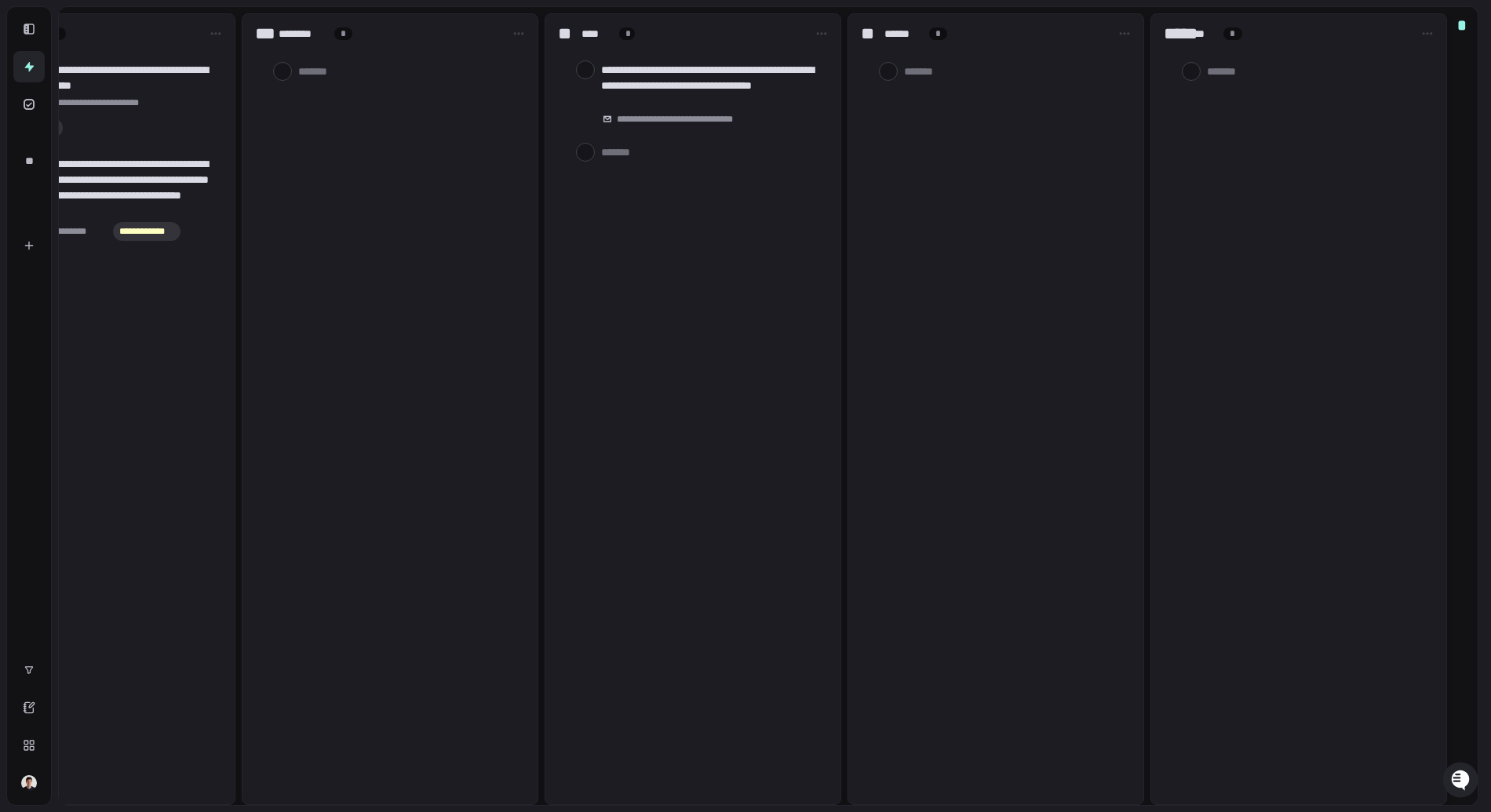 click on "*" at bounding box center [1462, 406] 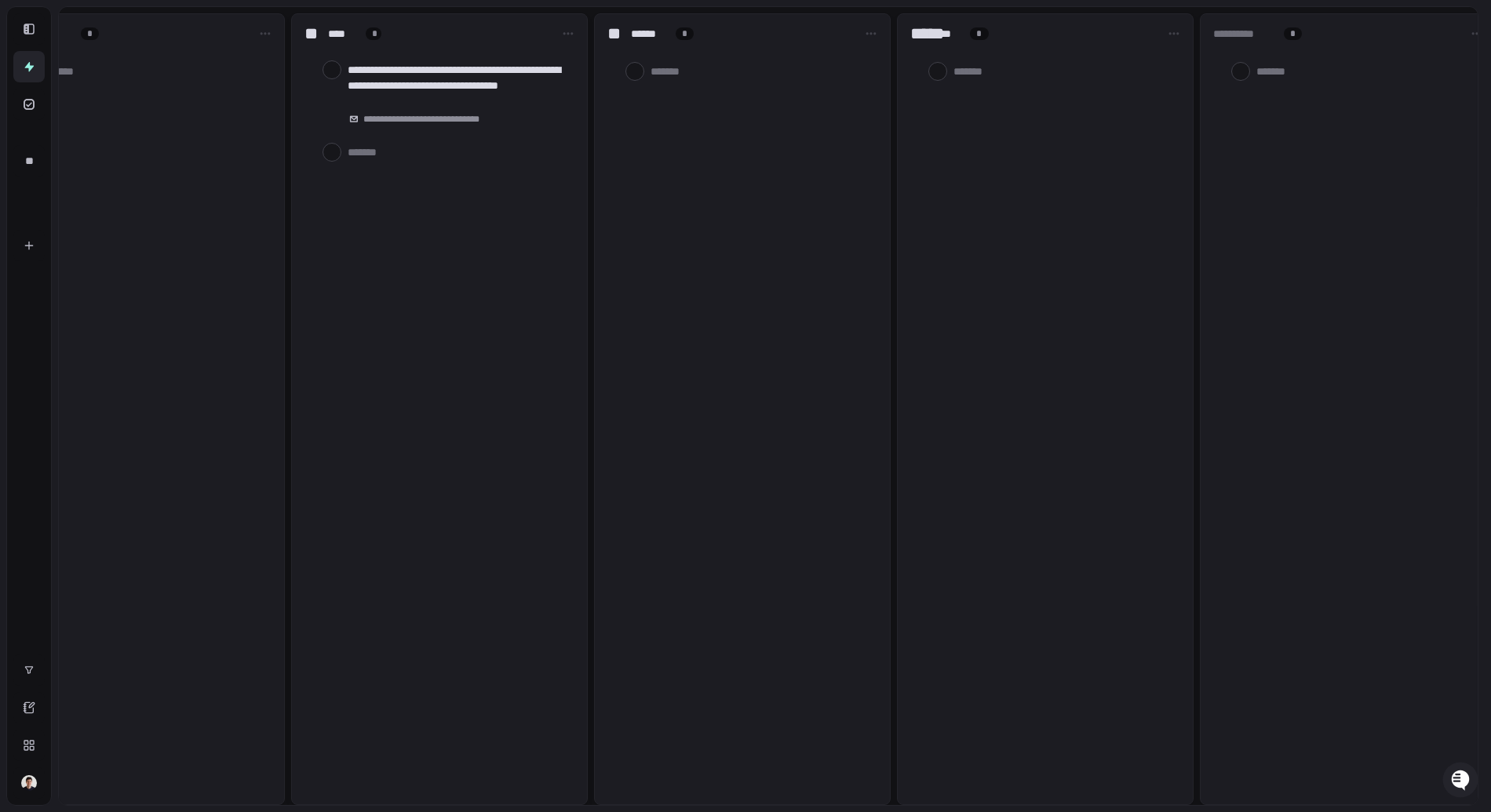 scroll, scrollTop: 0, scrollLeft: 1035, axis: horizontal 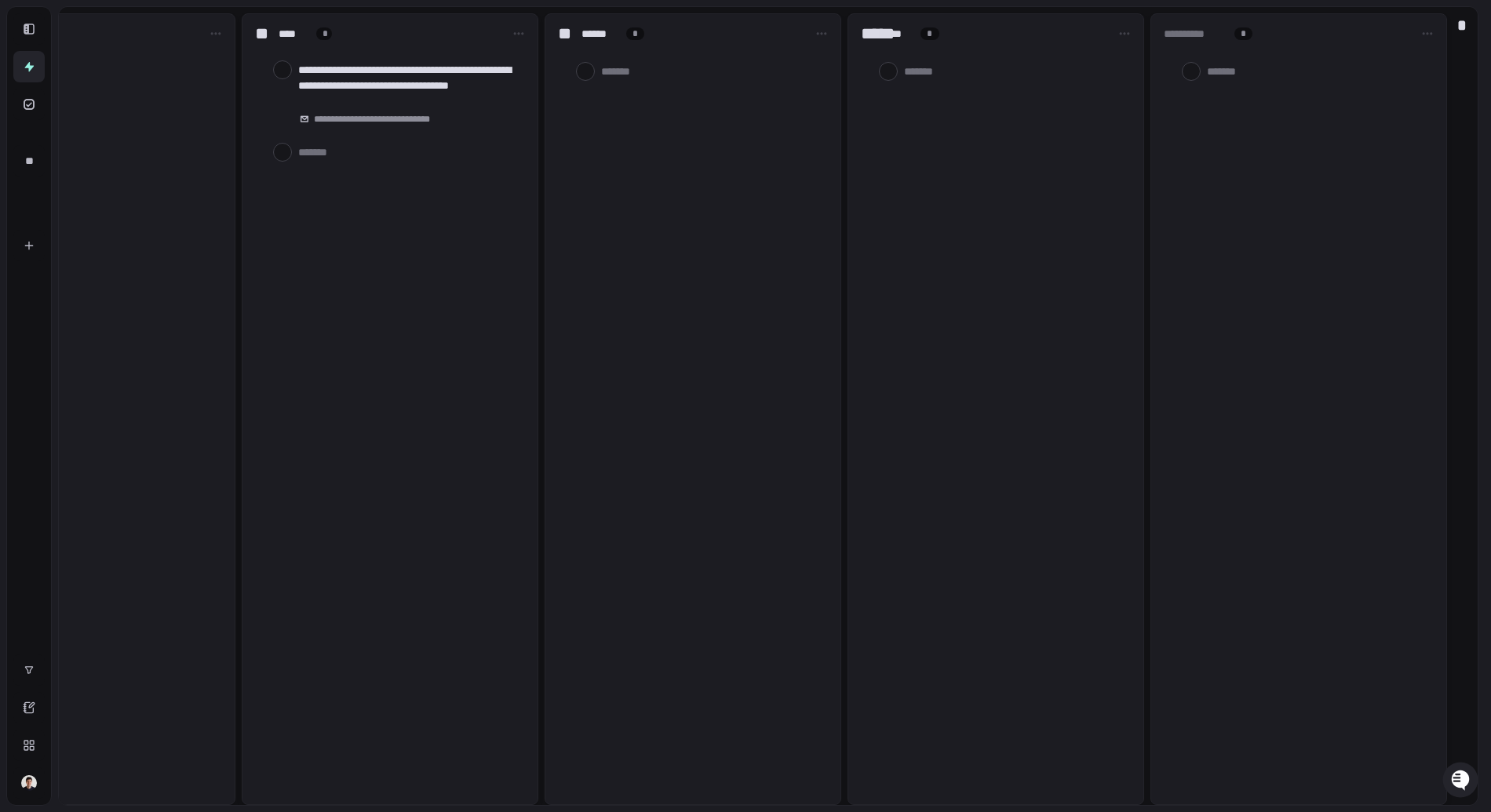click on "**********" at bounding box center [1299, 34] 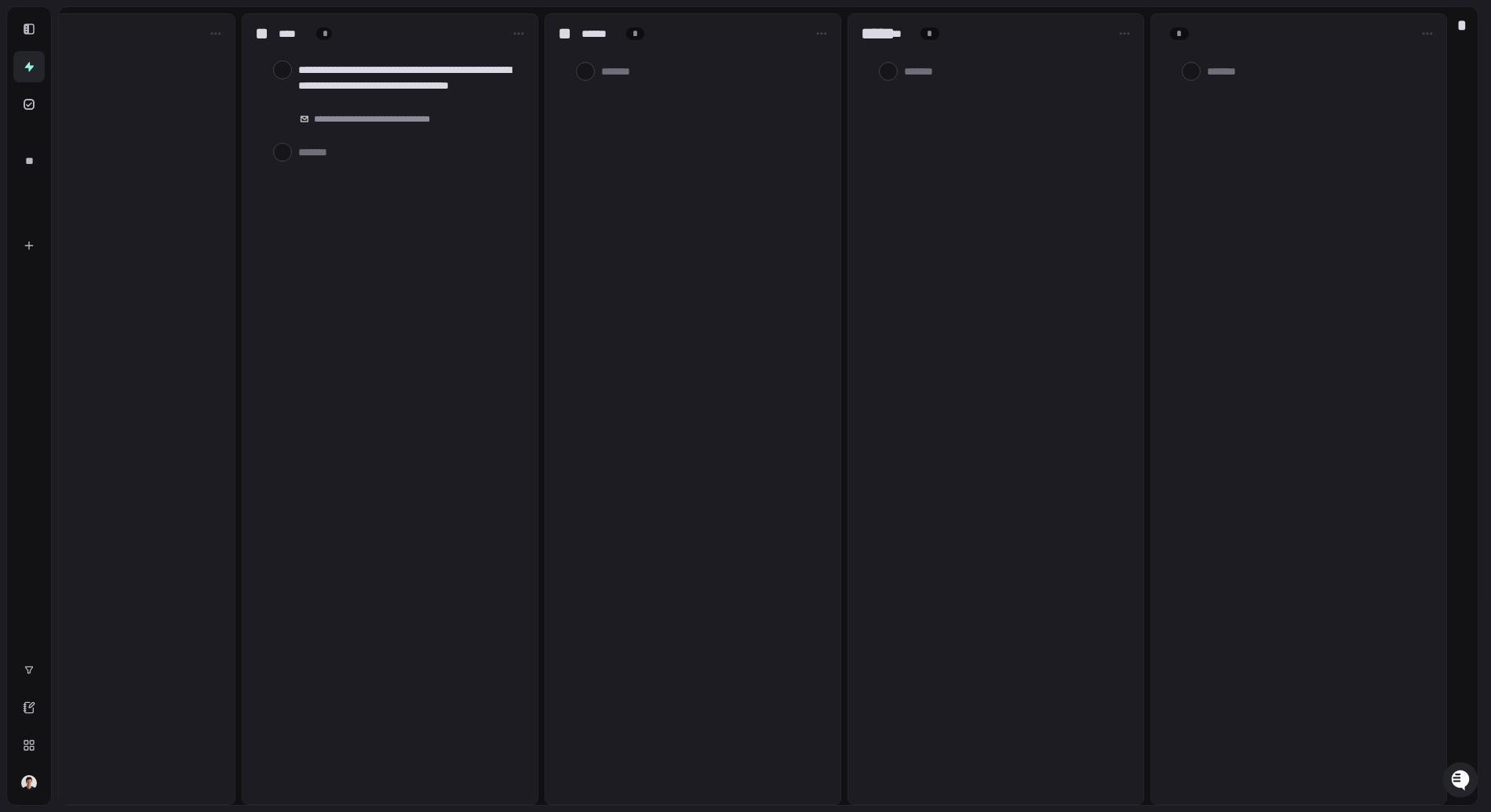 type on "*" 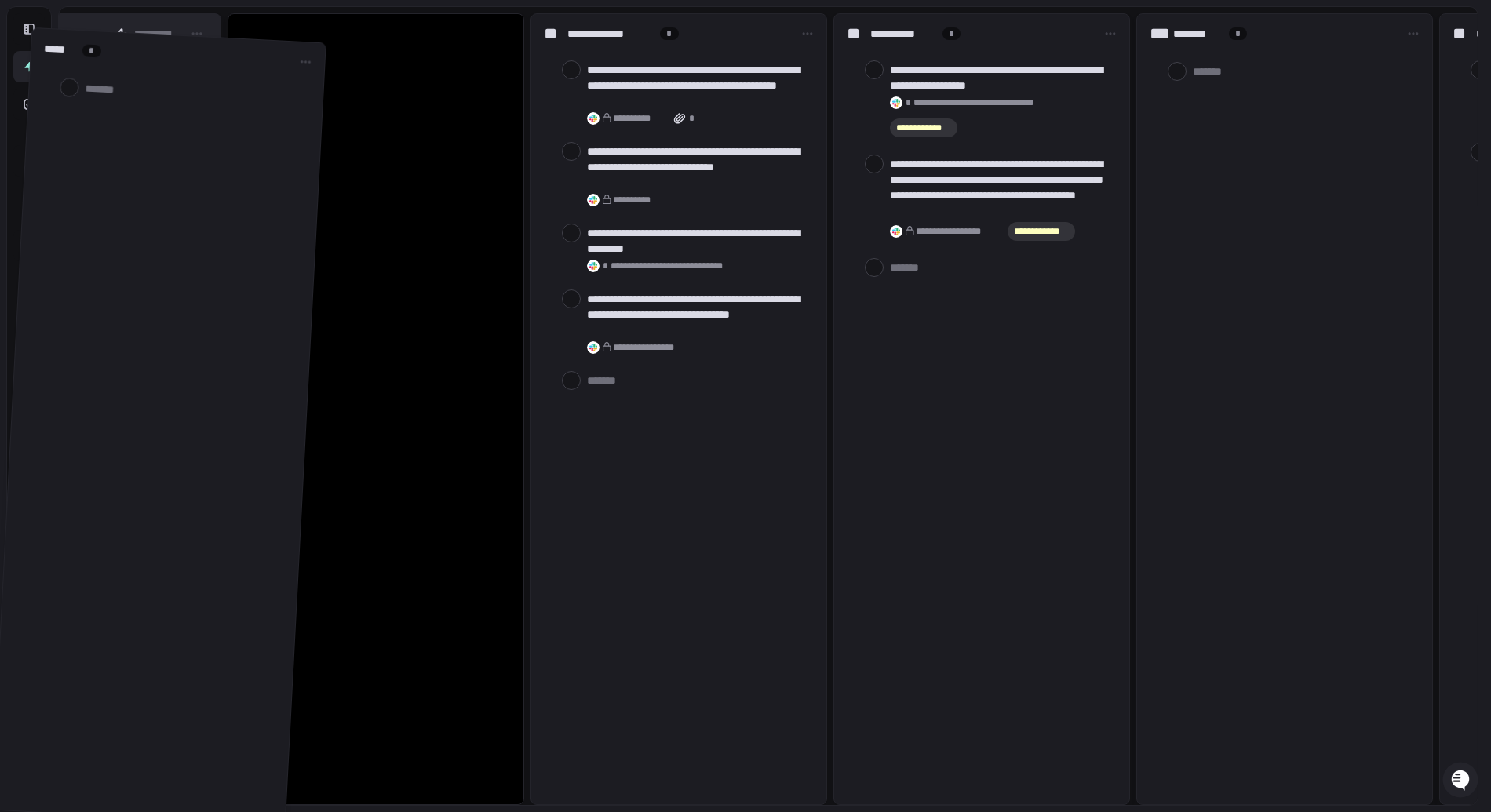 scroll, scrollTop: 0, scrollLeft: 0, axis: both 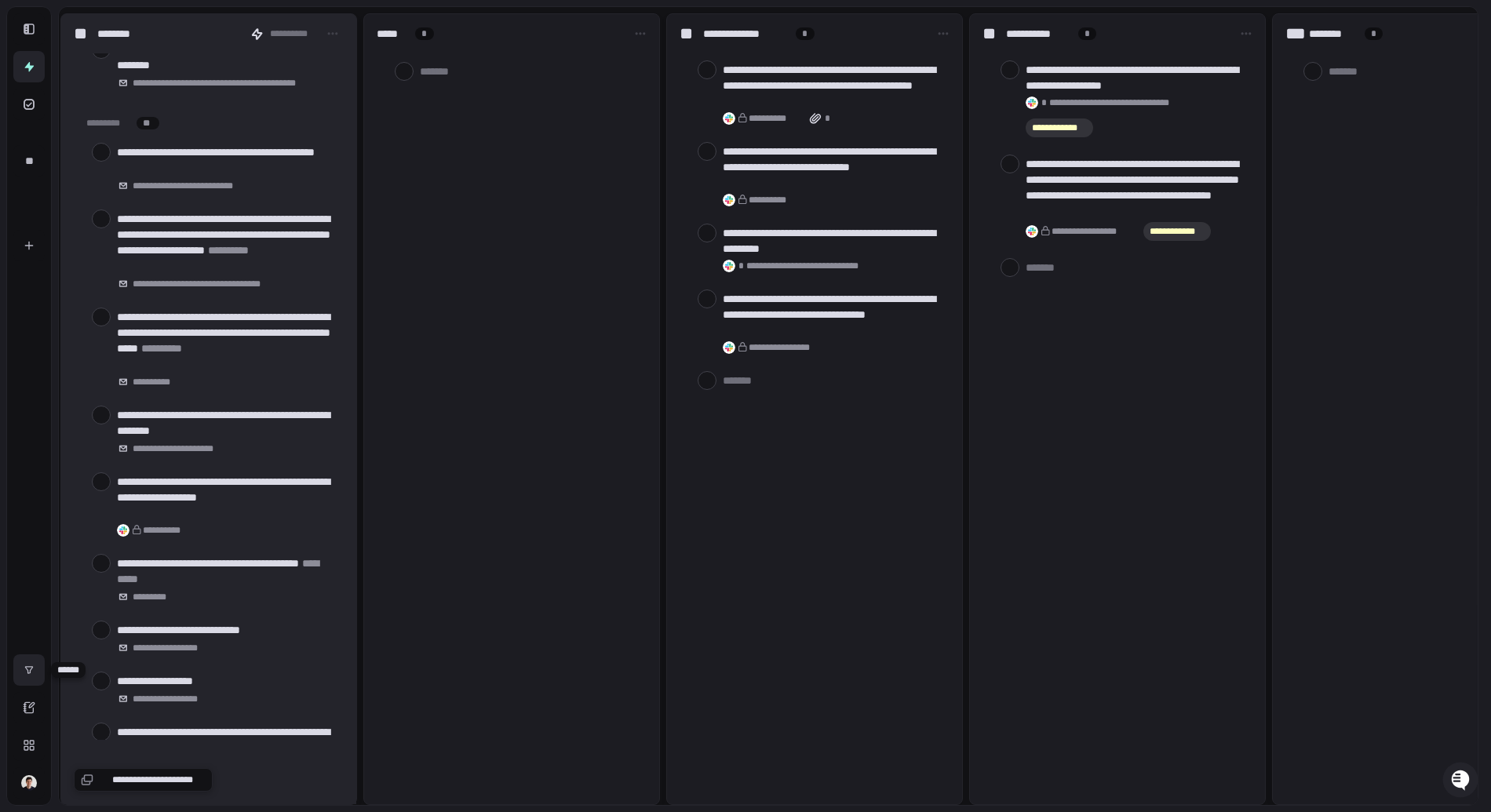 click at bounding box center (29, 670) 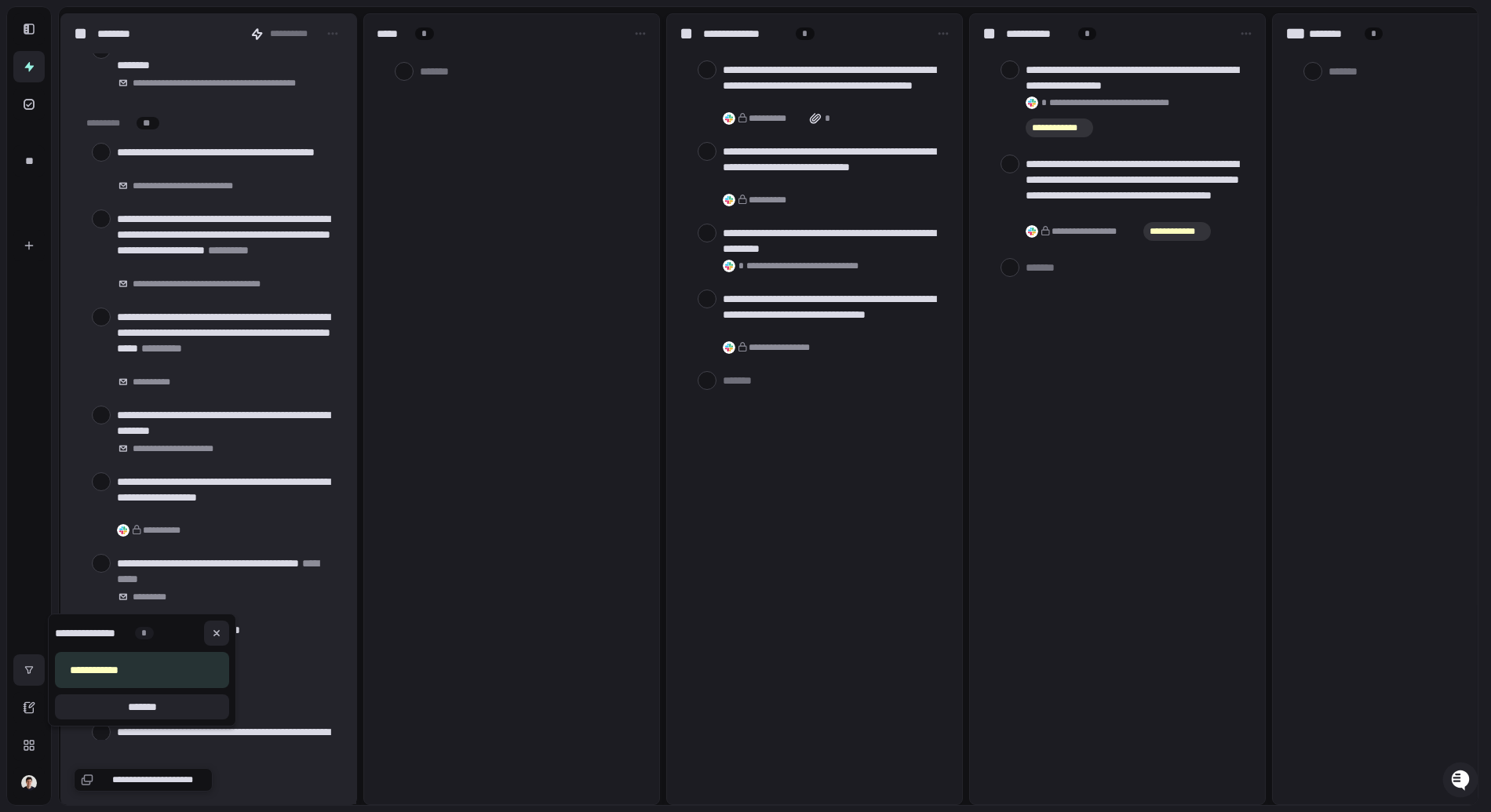 click at bounding box center [746, 406] 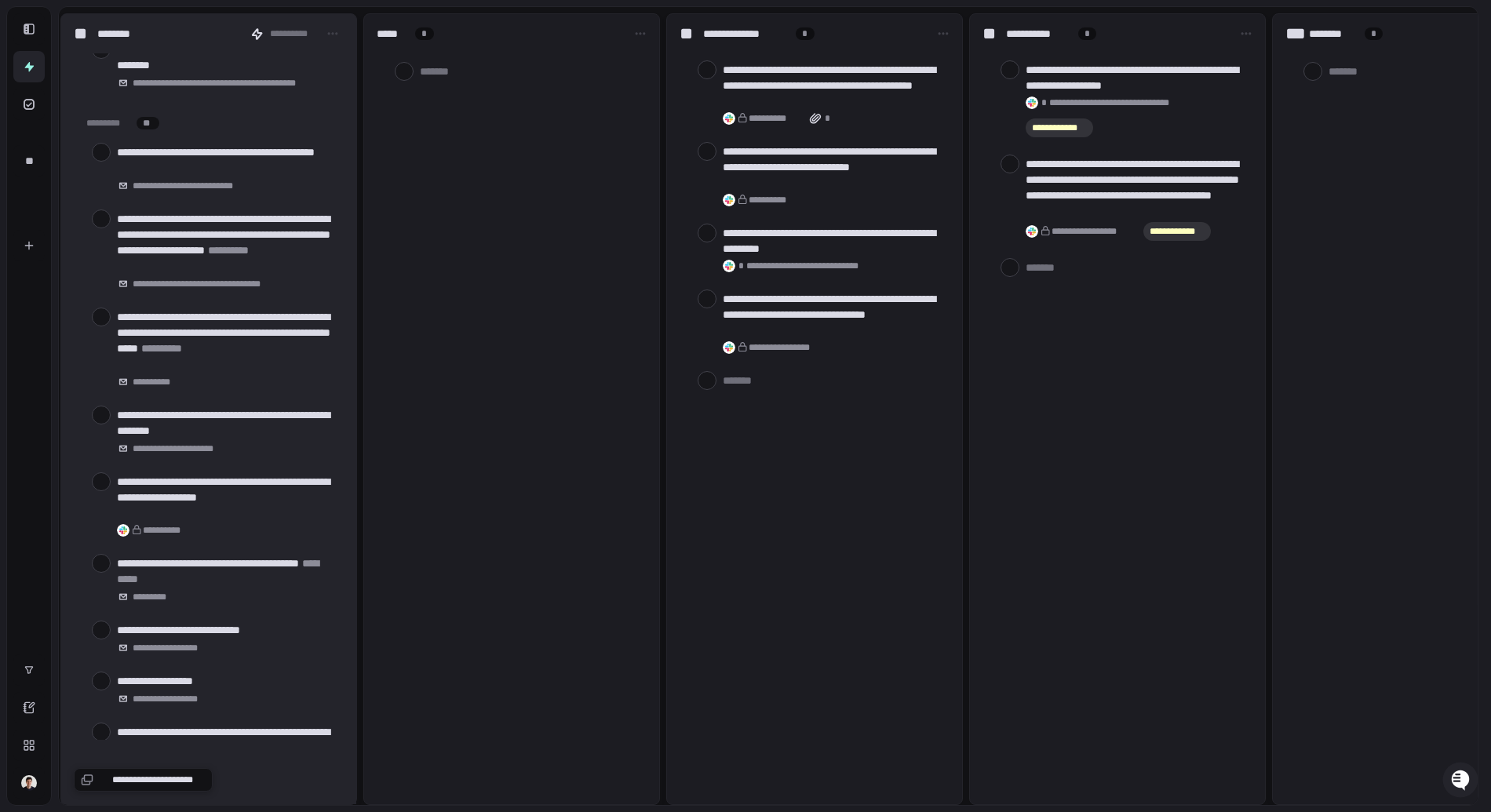 click on "***** *" at bounding box center (512, 409) 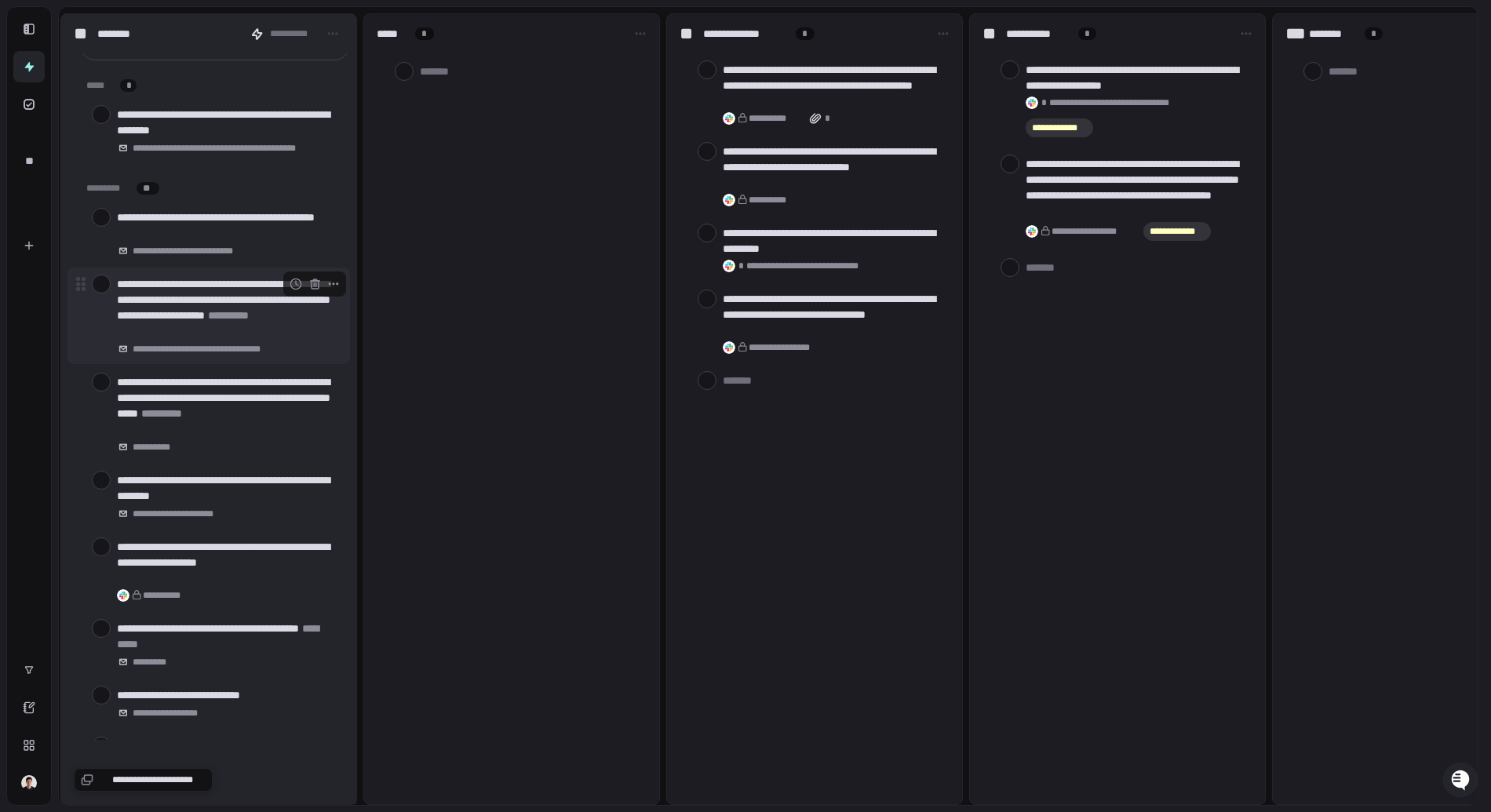 scroll, scrollTop: 0, scrollLeft: 0, axis: both 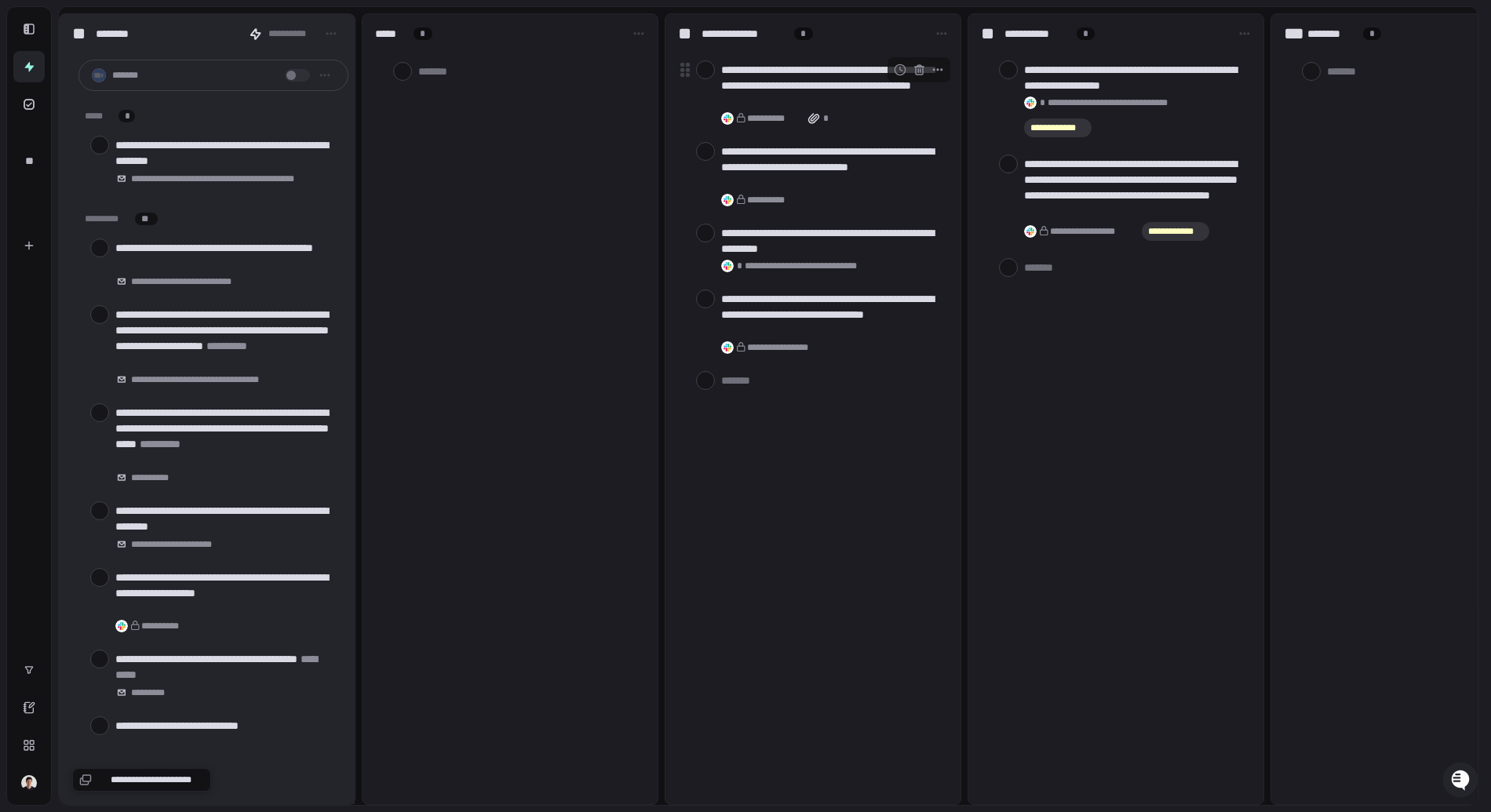 click at bounding box center (705, 70) 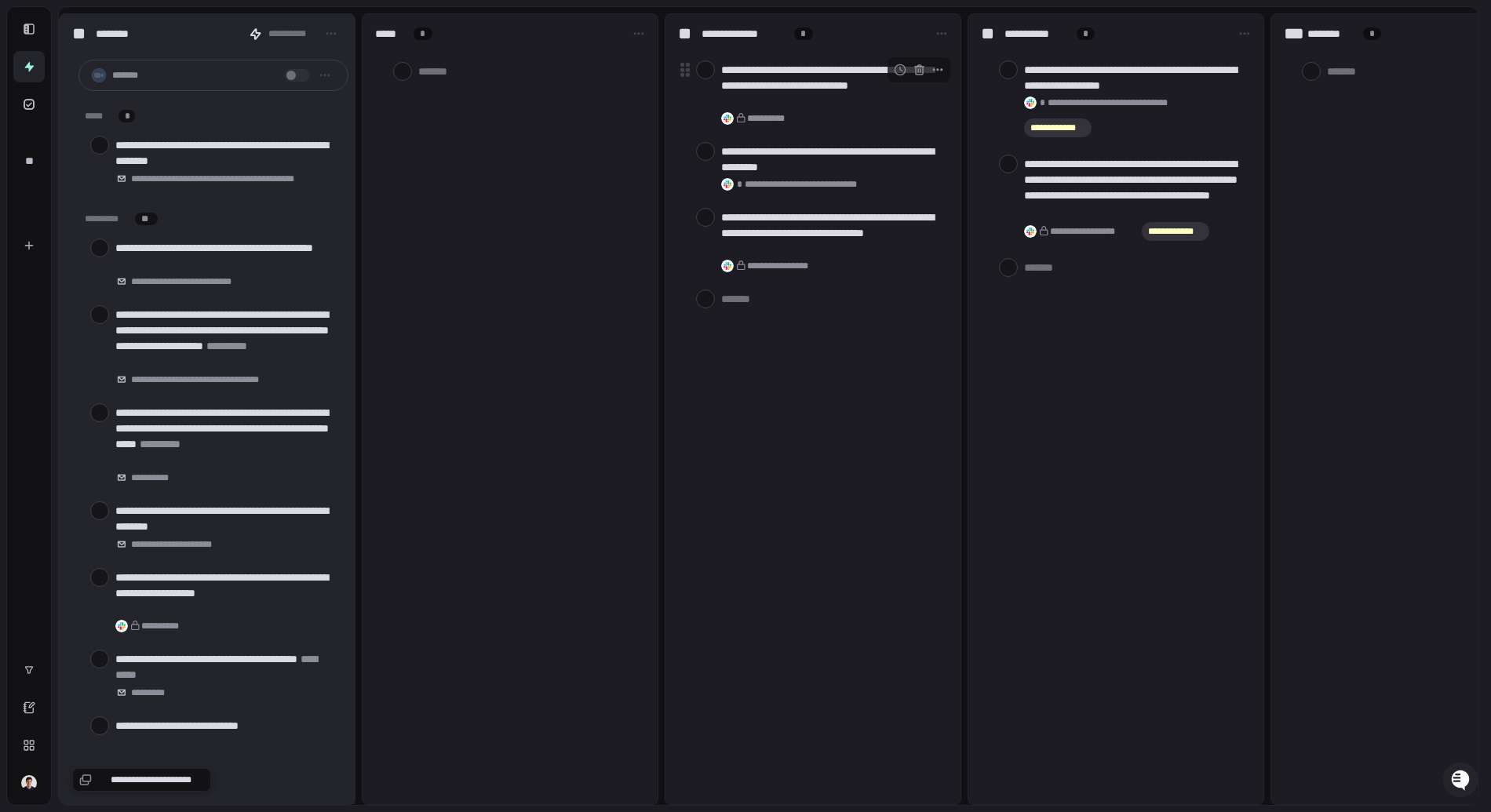 click at bounding box center (705, 70) 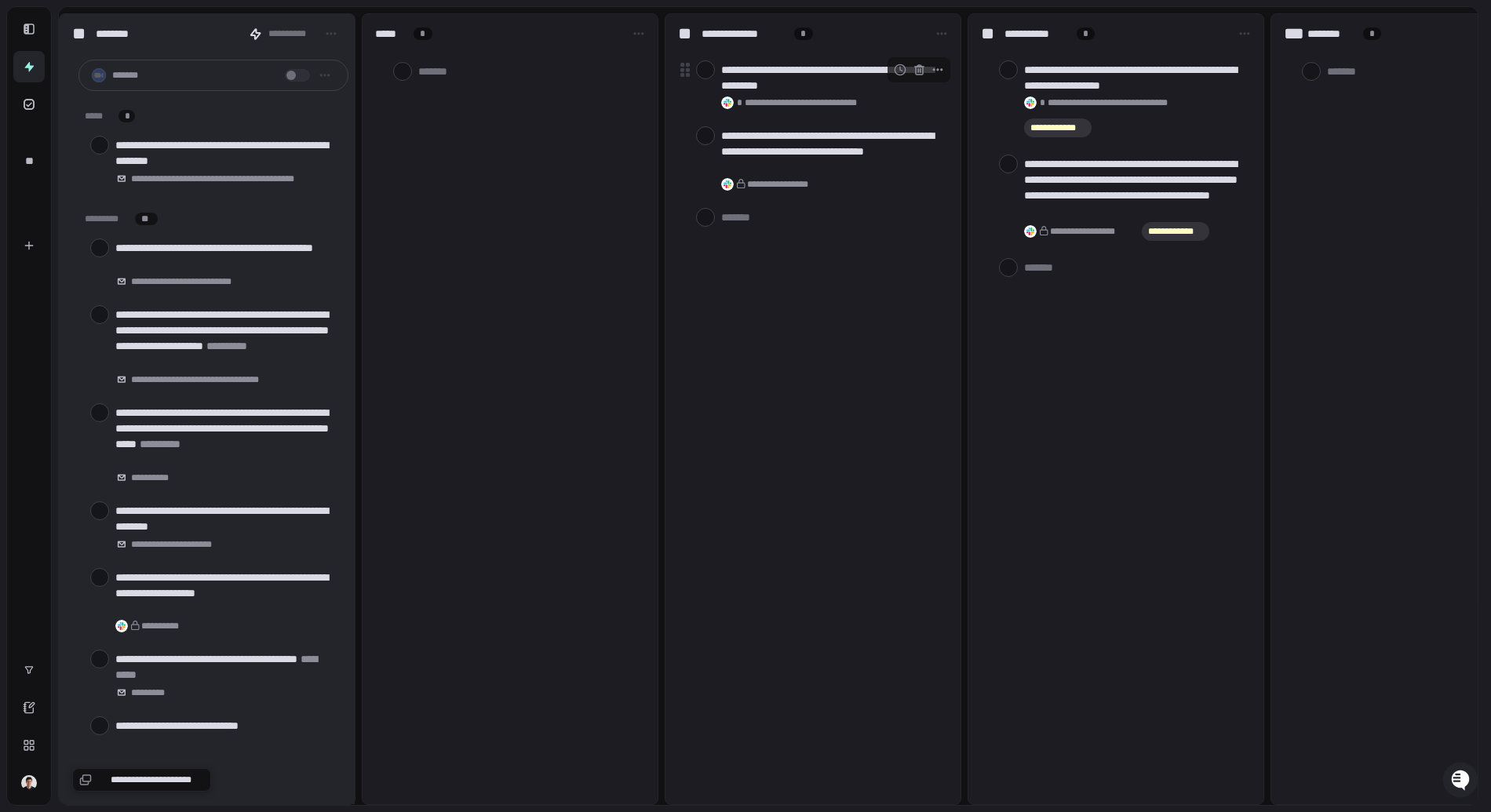 click at bounding box center [705, 70] 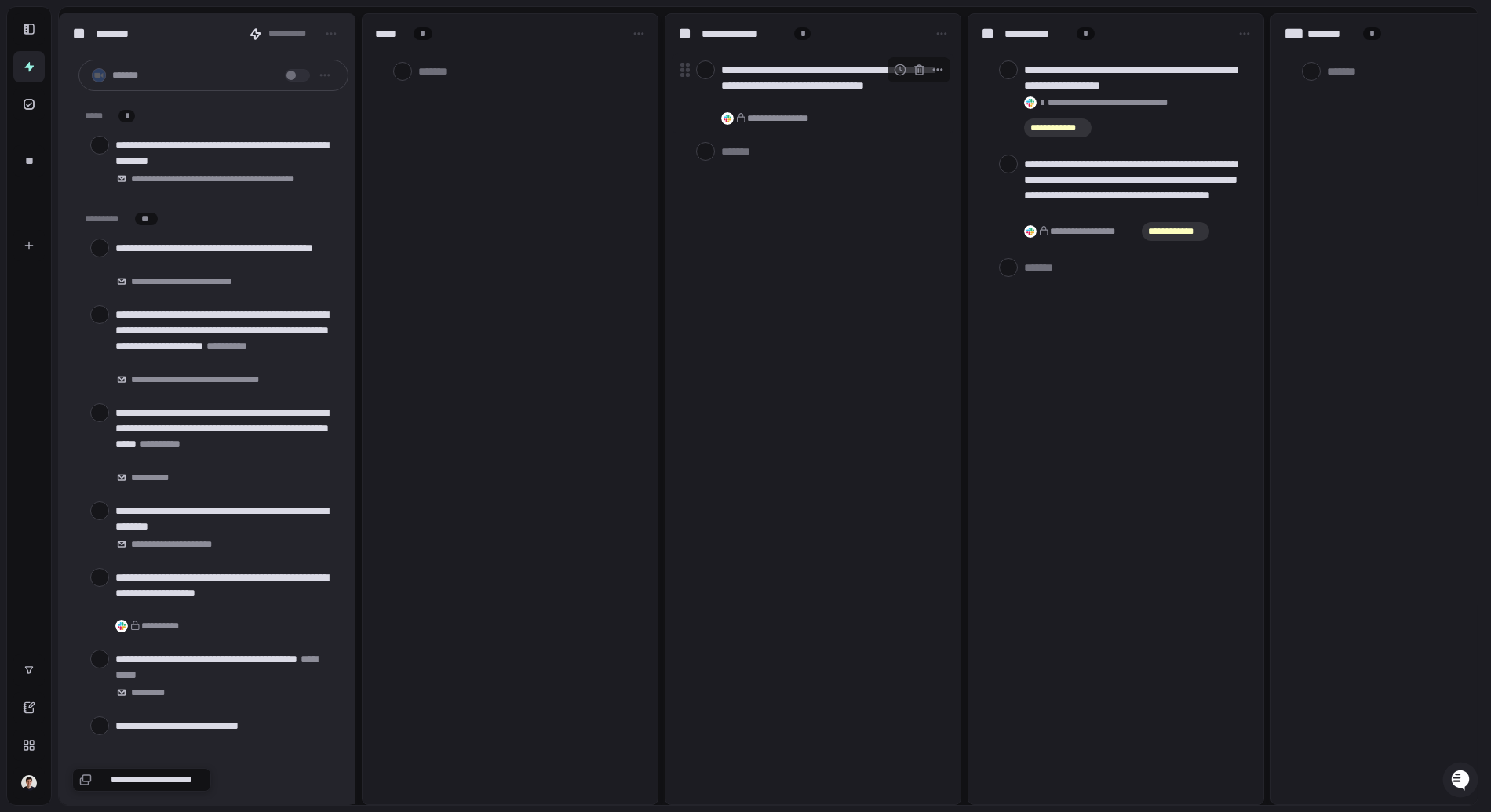 click on "**********" at bounding box center [813, 93] 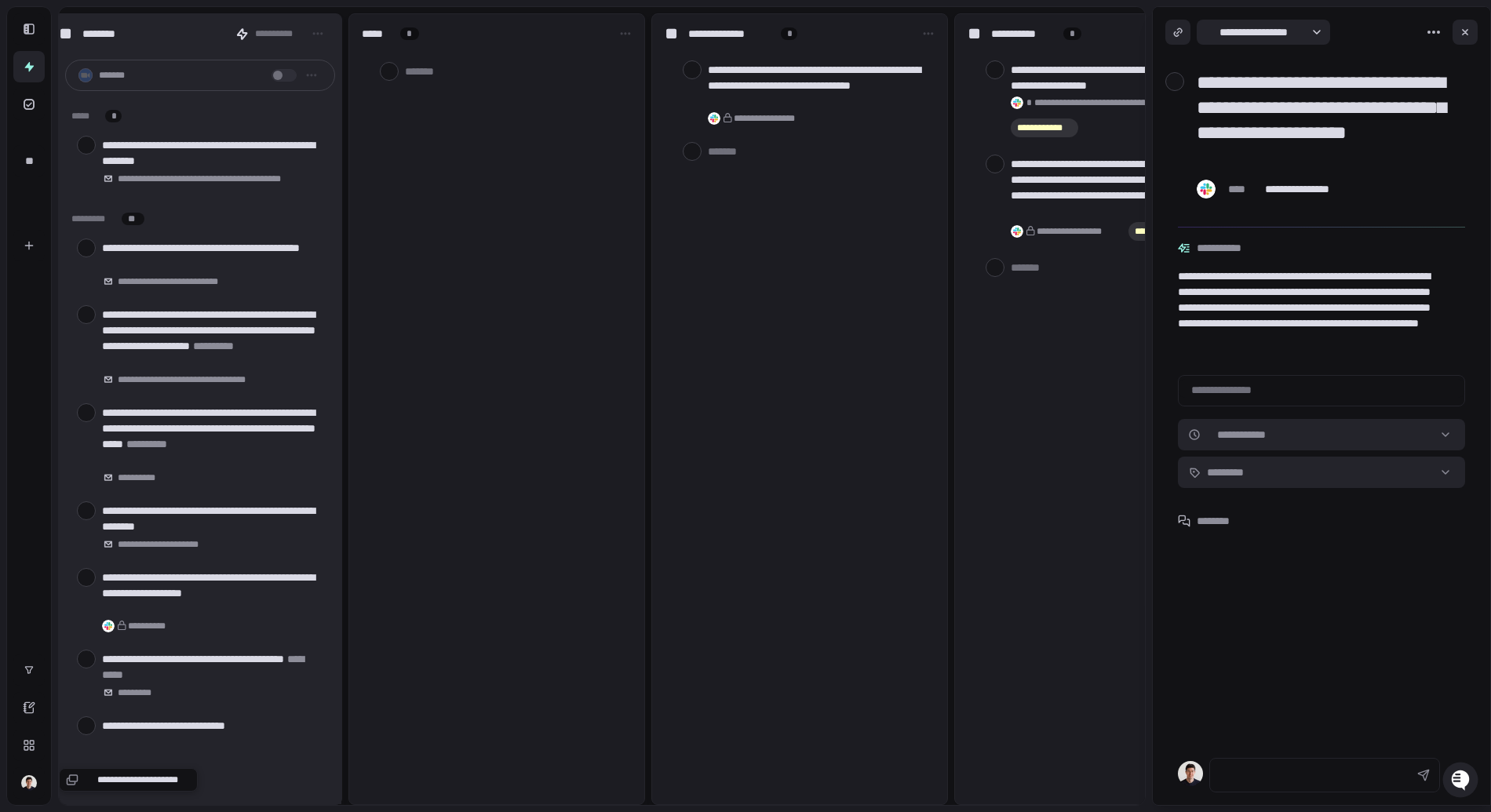scroll, scrollTop: 0, scrollLeft: 34, axis: horizontal 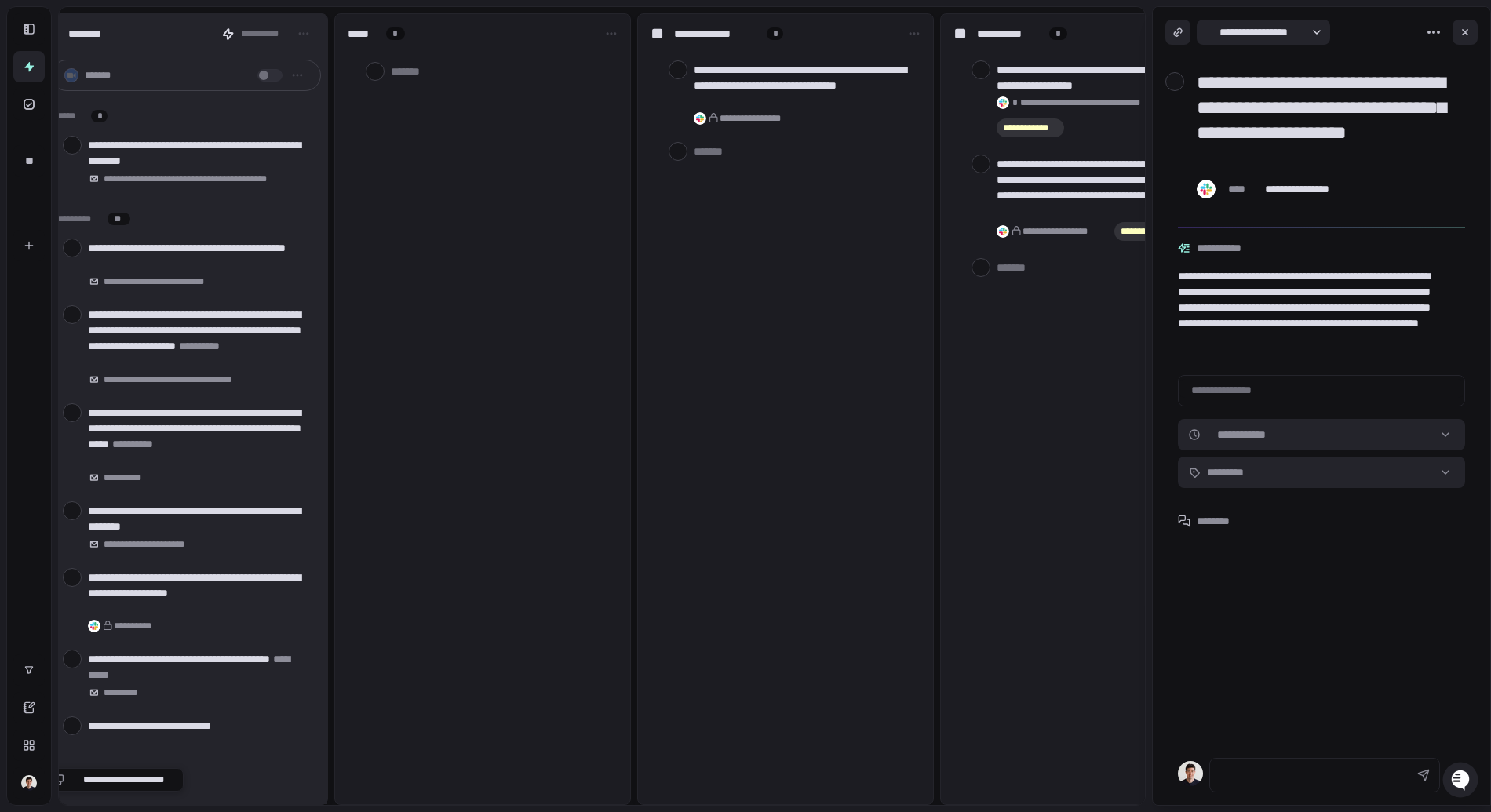 drag, startPoint x: 1175, startPoint y: 82, endPoint x: 1158, endPoint y: 92, distance: 19.723083 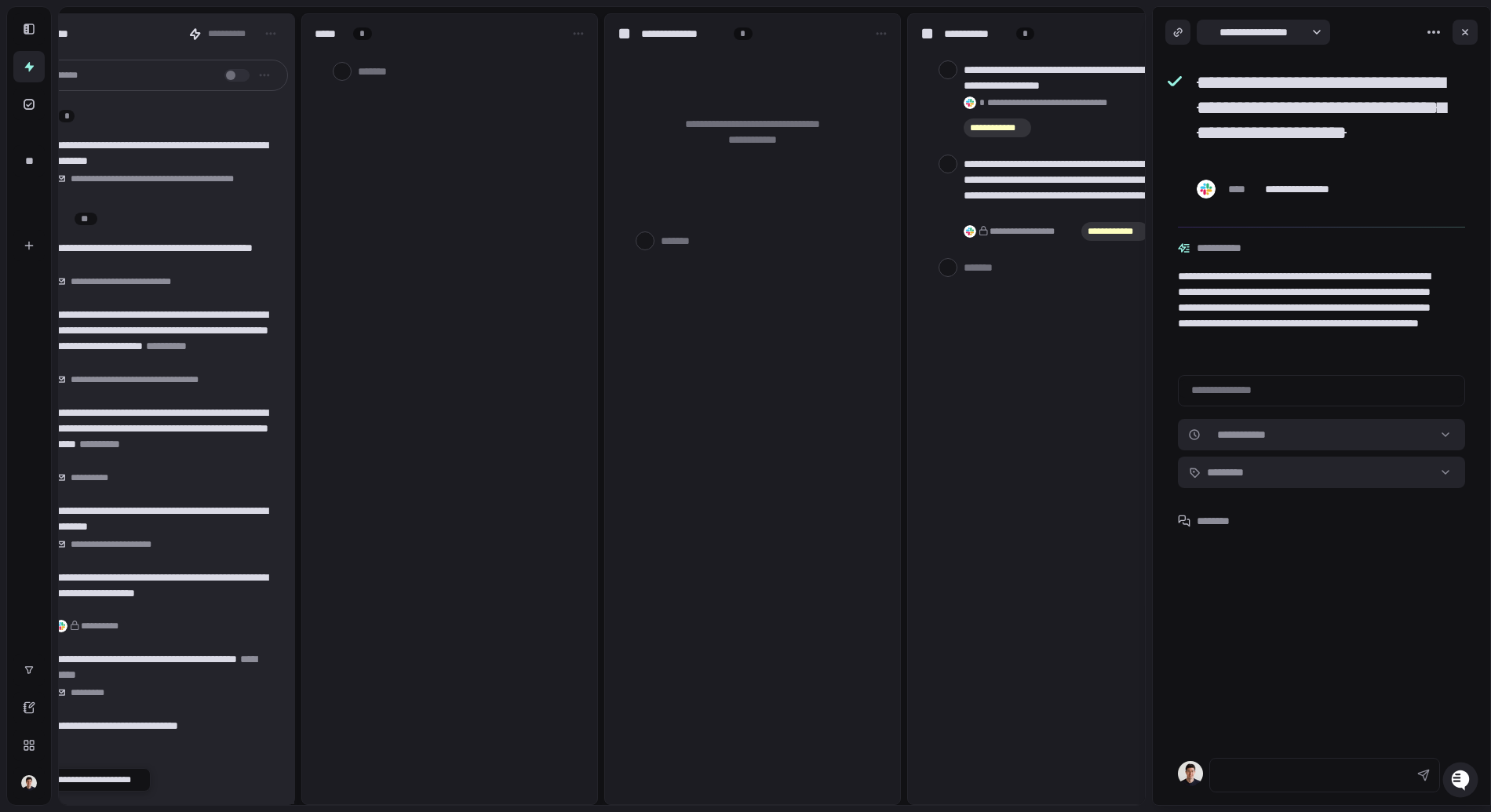 scroll, scrollTop: 0, scrollLeft: 71, axis: horizontal 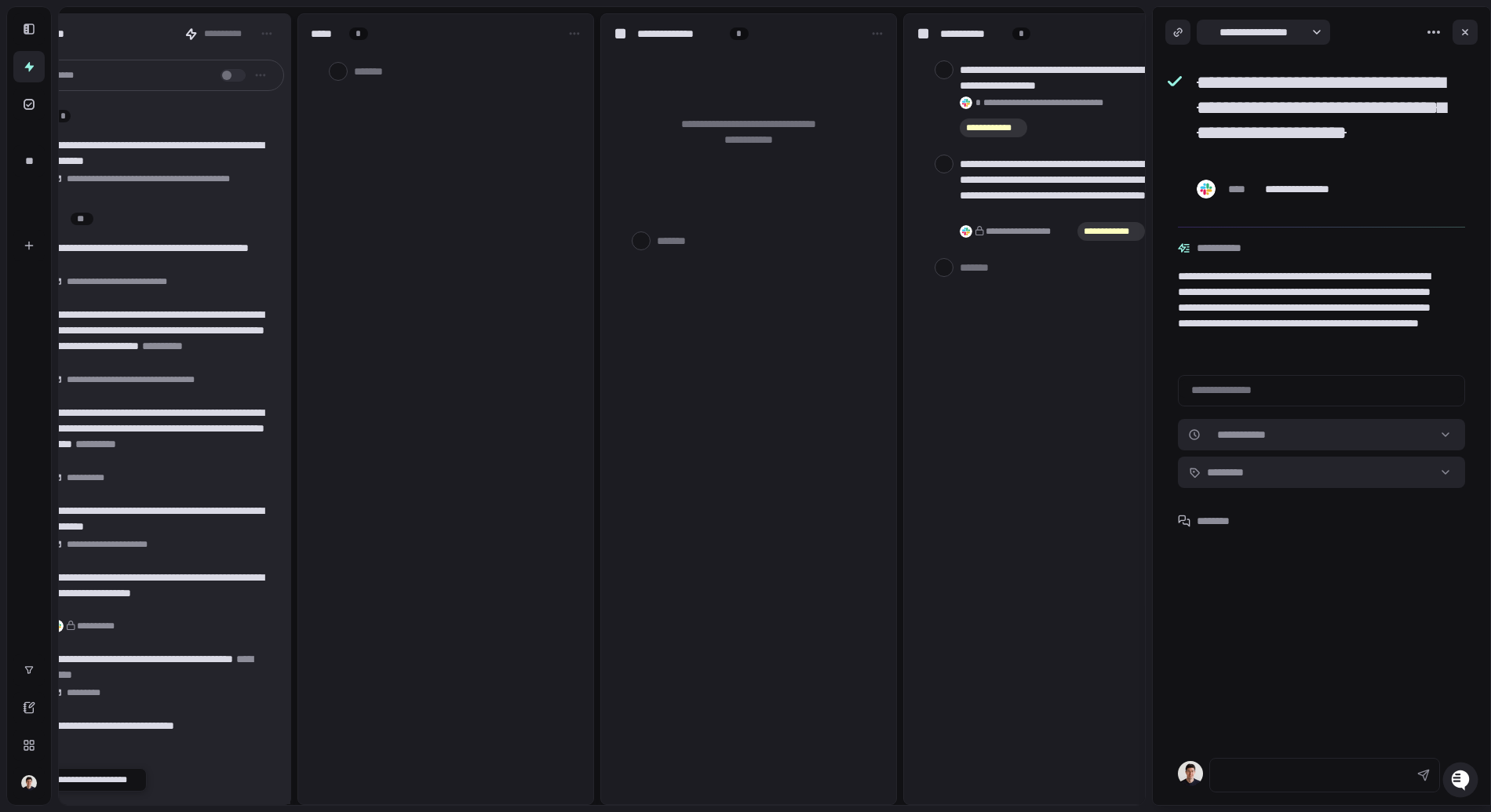 click on "**********" at bounding box center [1052, 409] 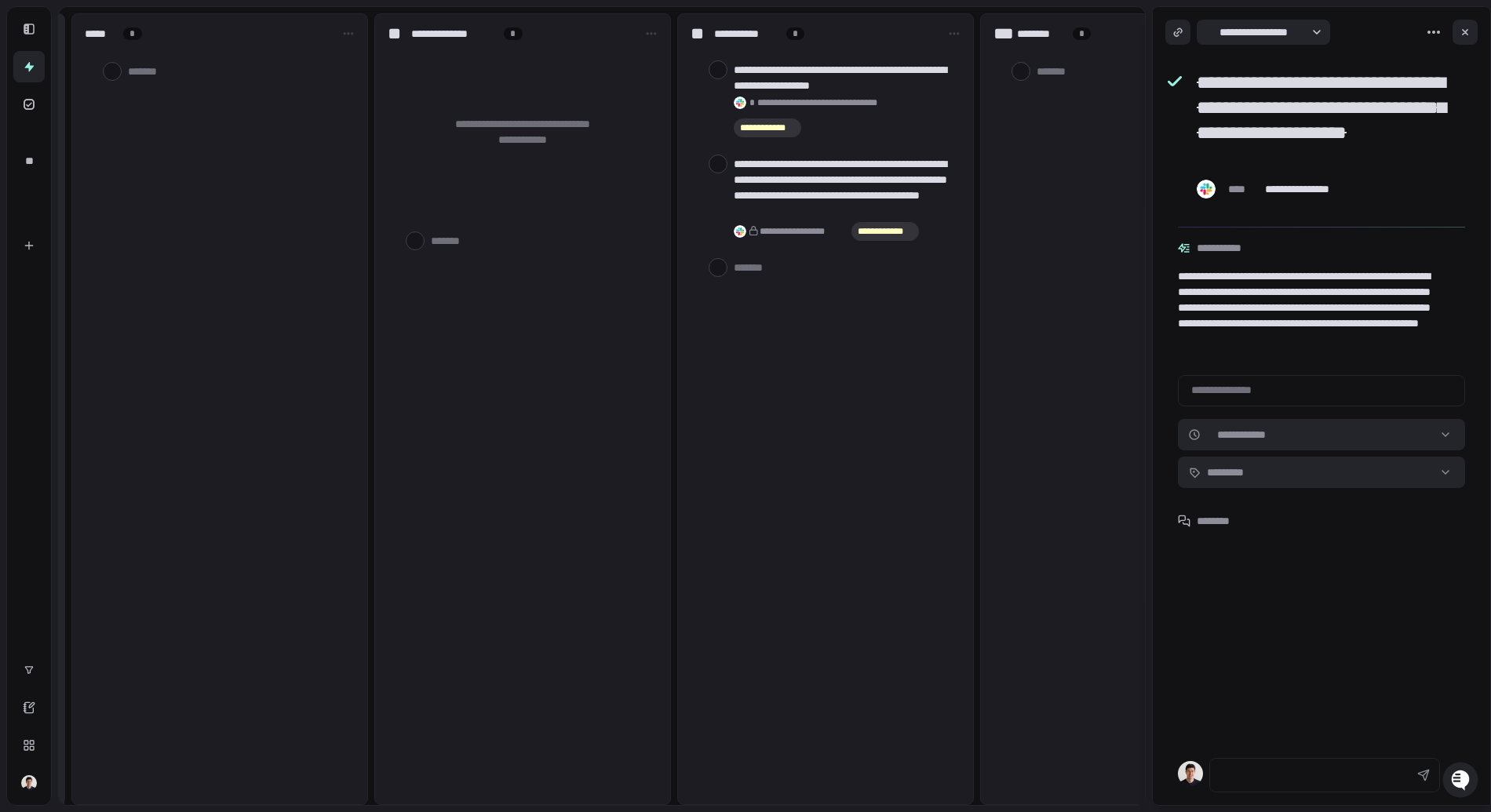scroll, scrollTop: 0, scrollLeft: 301, axis: horizontal 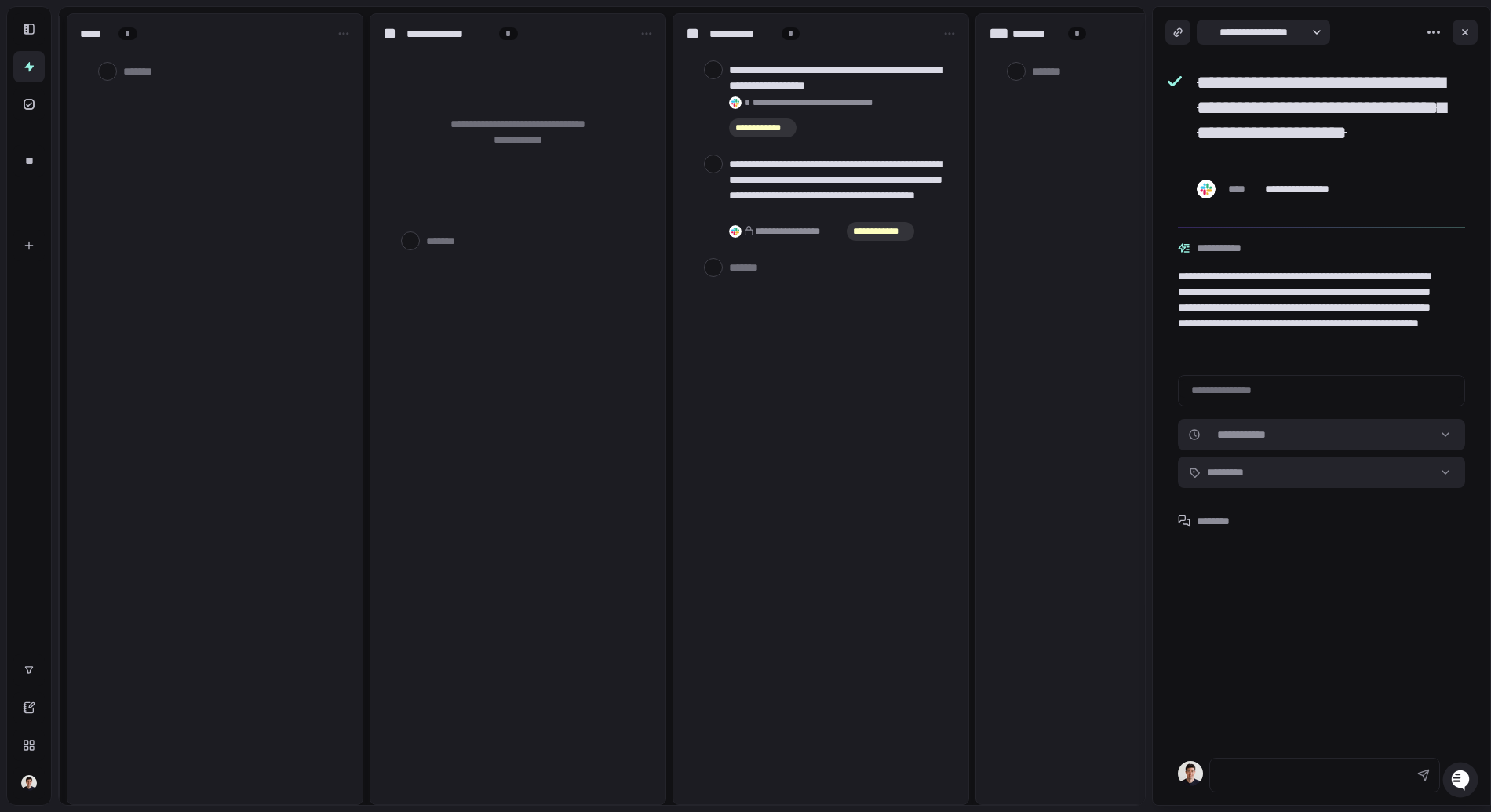 click on "**********" at bounding box center [1321, 111] 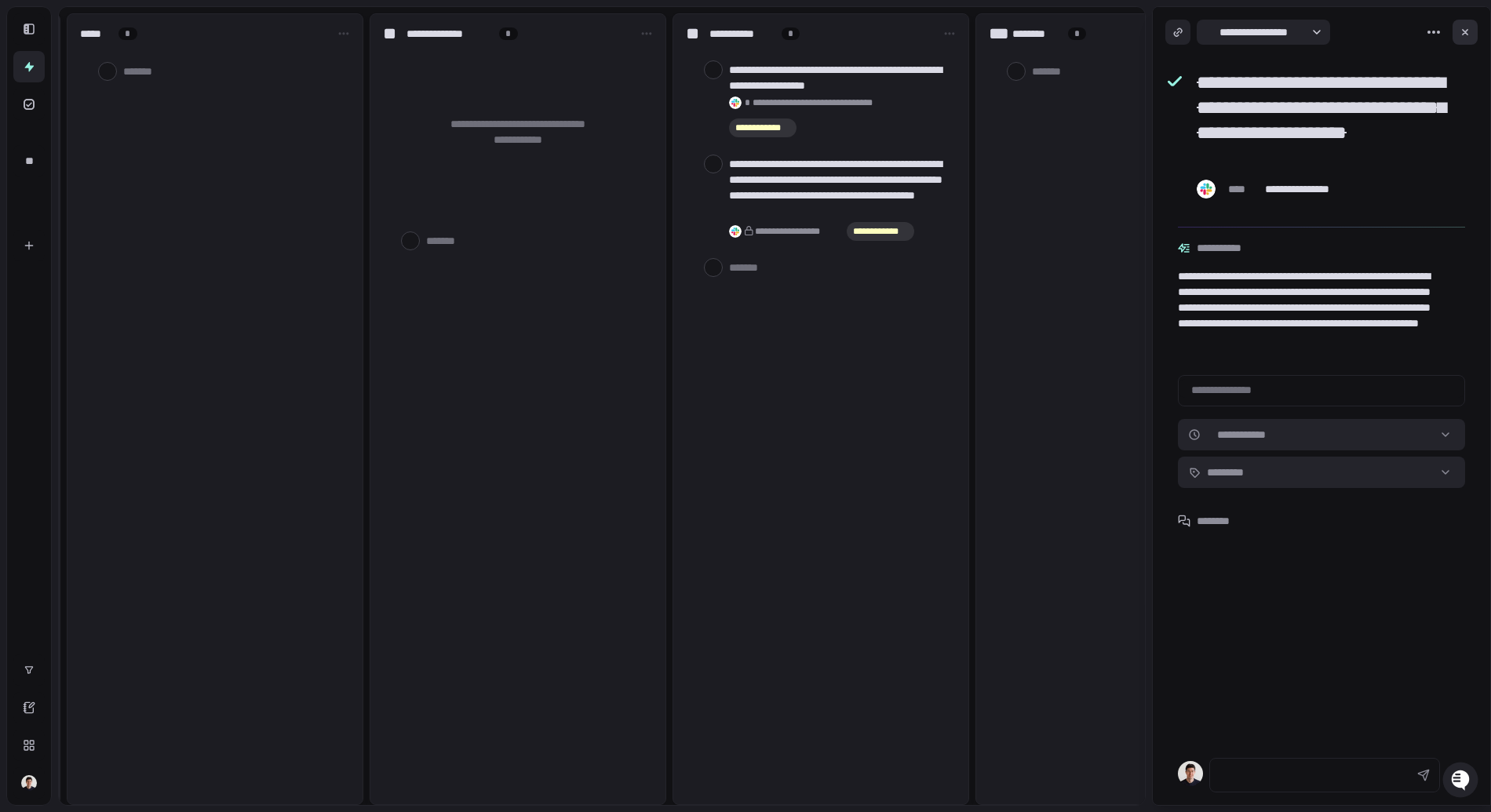 drag, startPoint x: 1468, startPoint y: 36, endPoint x: 1456, endPoint y: 42, distance: 13.416408 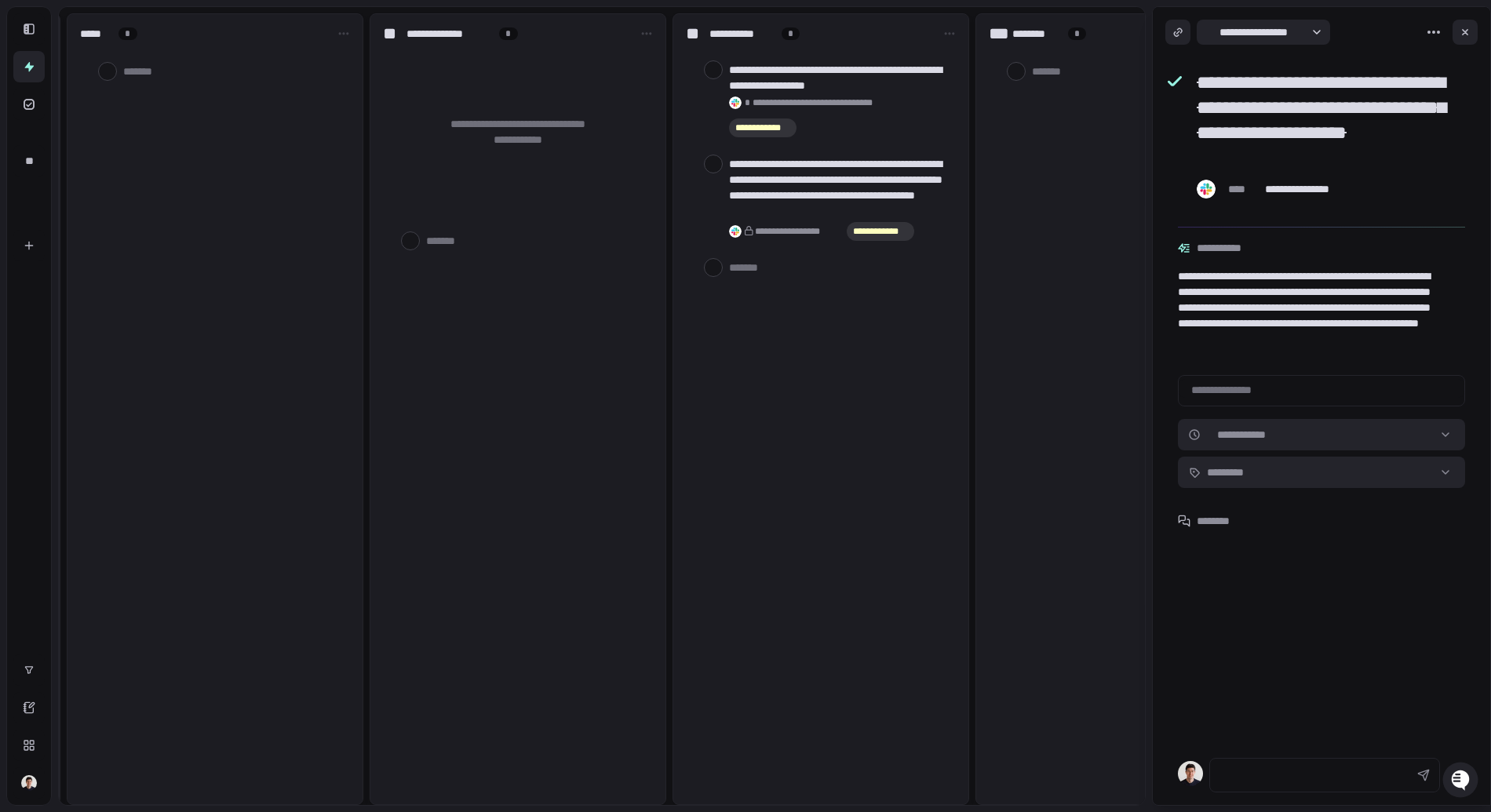 click at bounding box center [1465, 32] 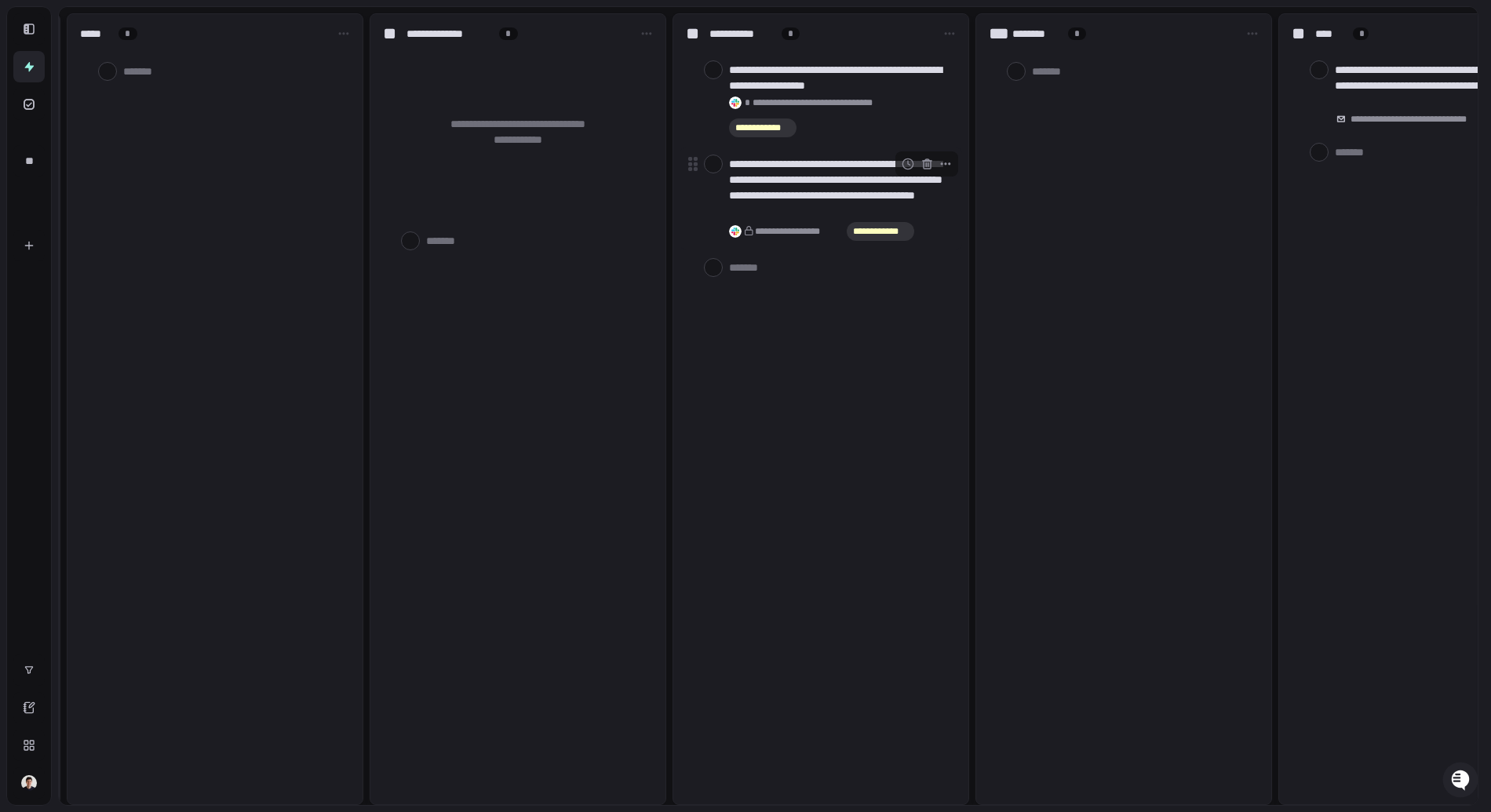 click at bounding box center (713, 164) 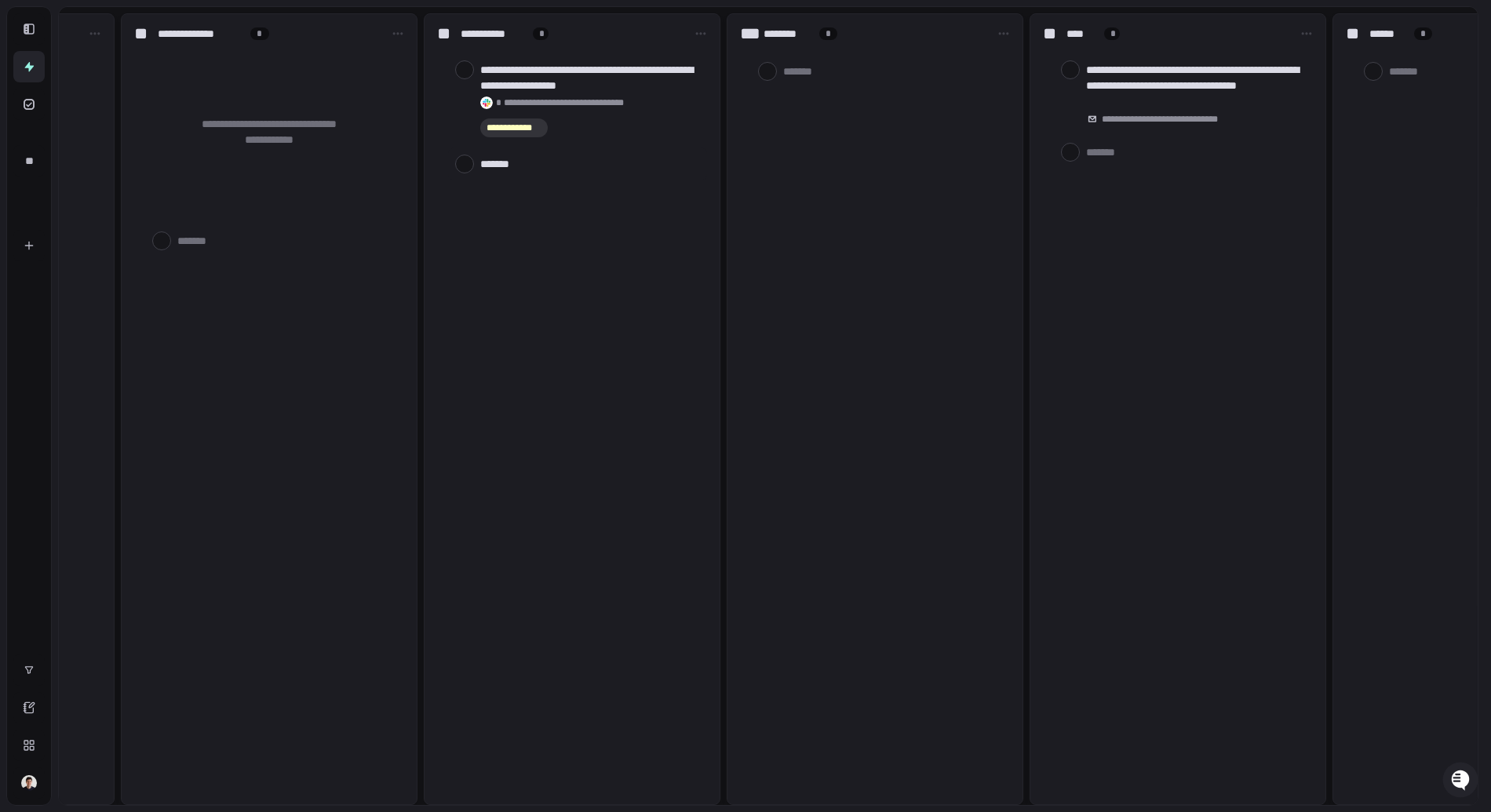 scroll, scrollTop: 0, scrollLeft: 552, axis: horizontal 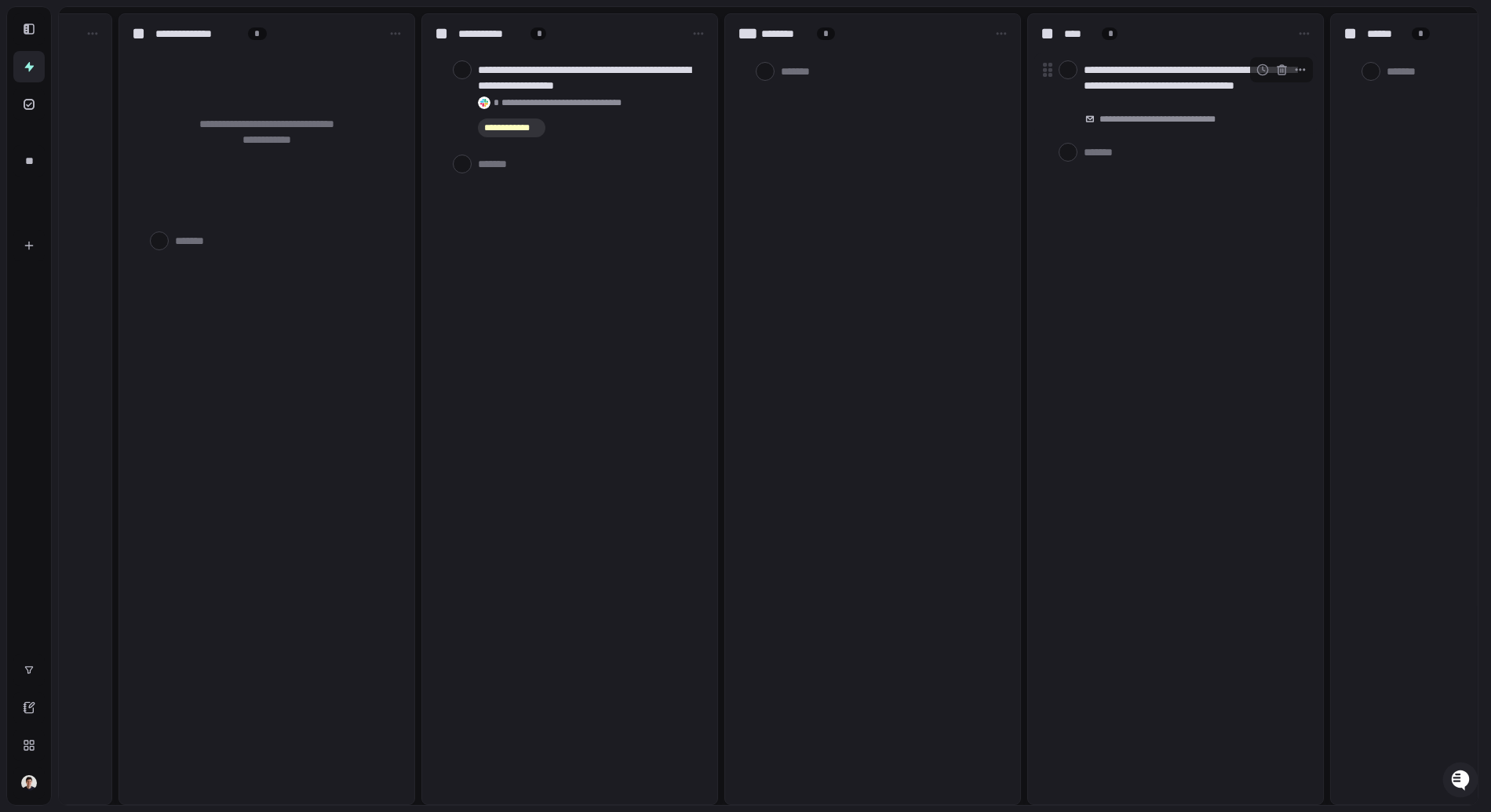 click at bounding box center [1068, 70] 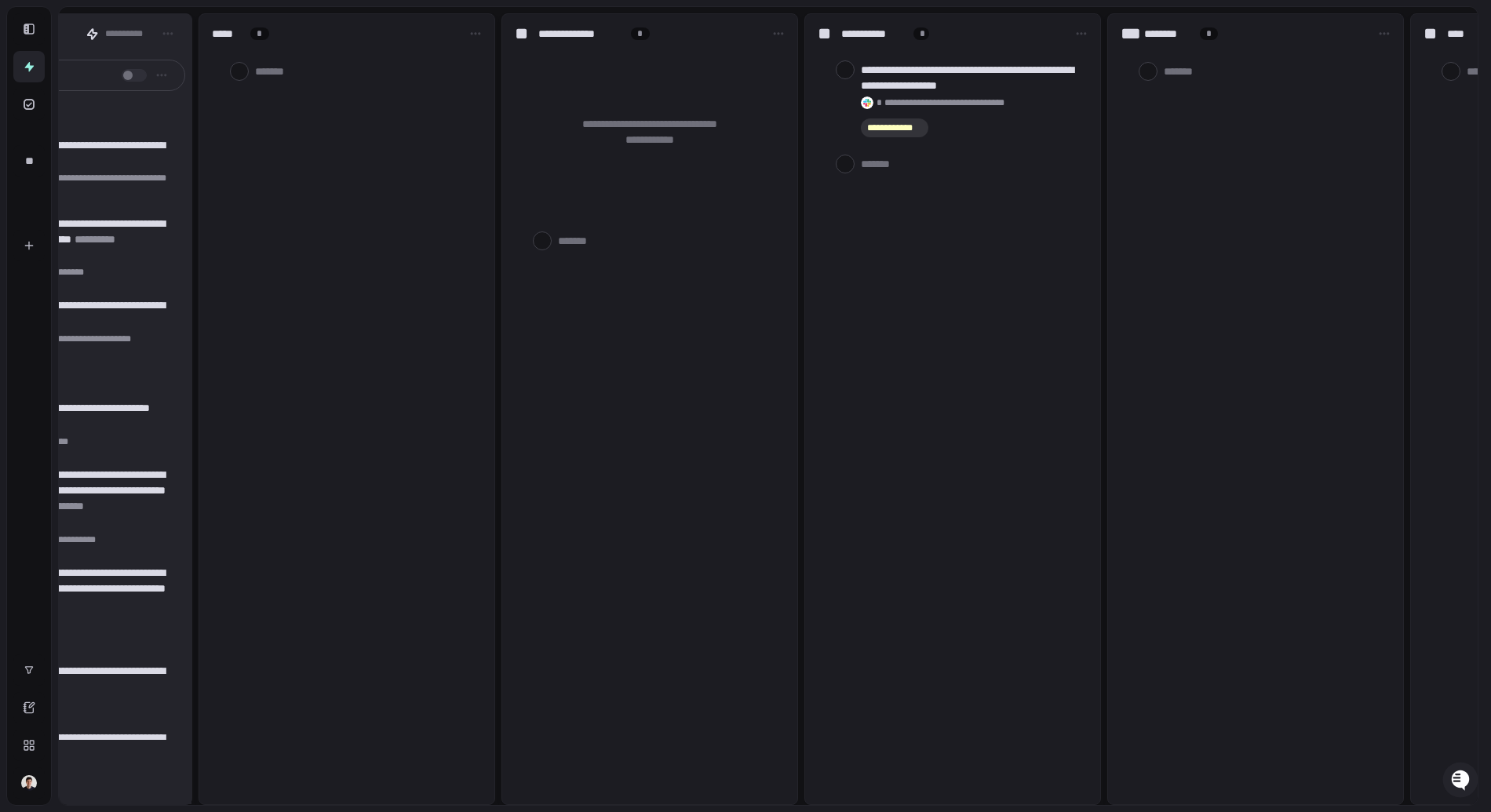 scroll, scrollTop: 0, scrollLeft: 0, axis: both 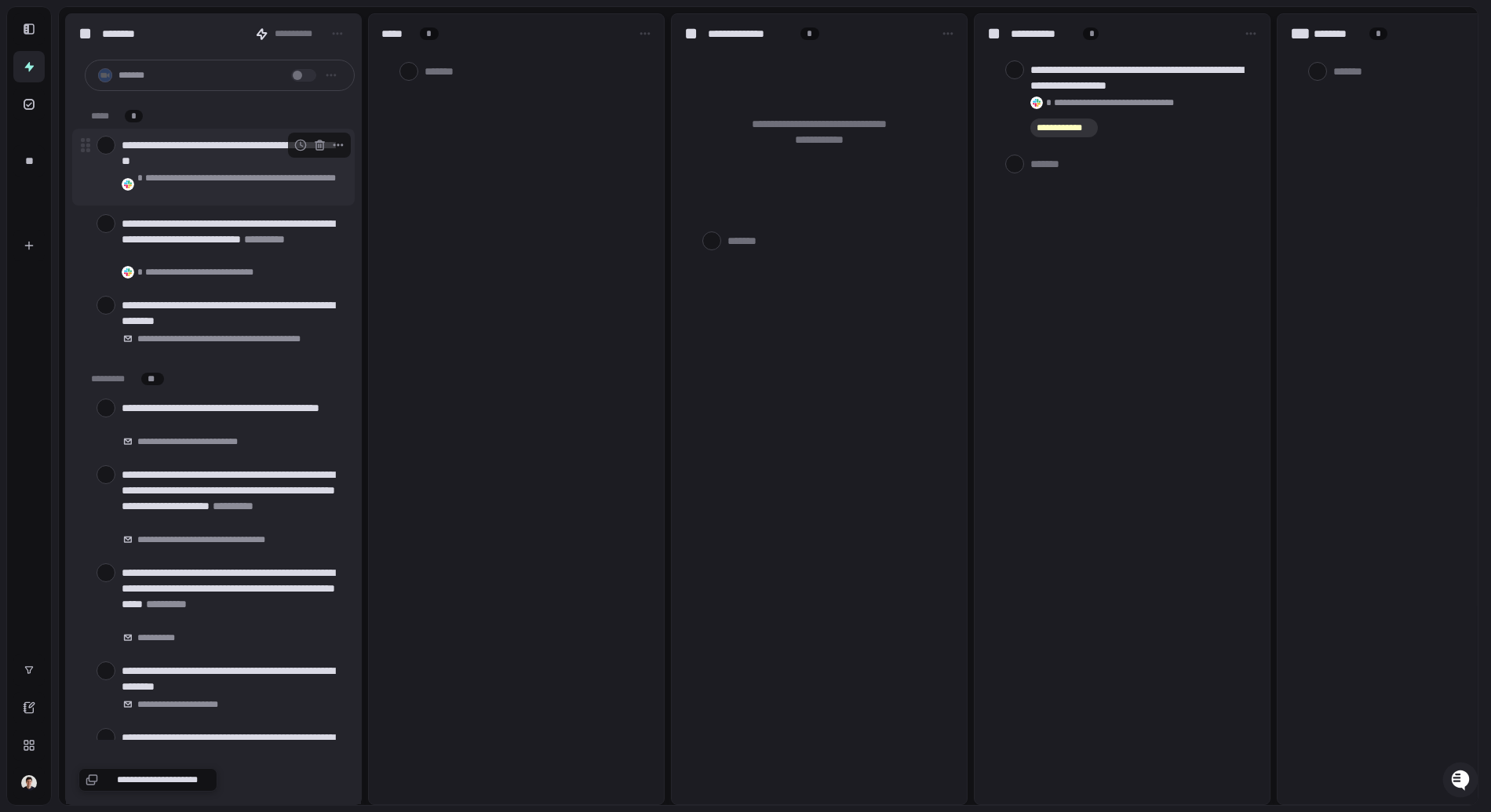 click at bounding box center [106, 145] 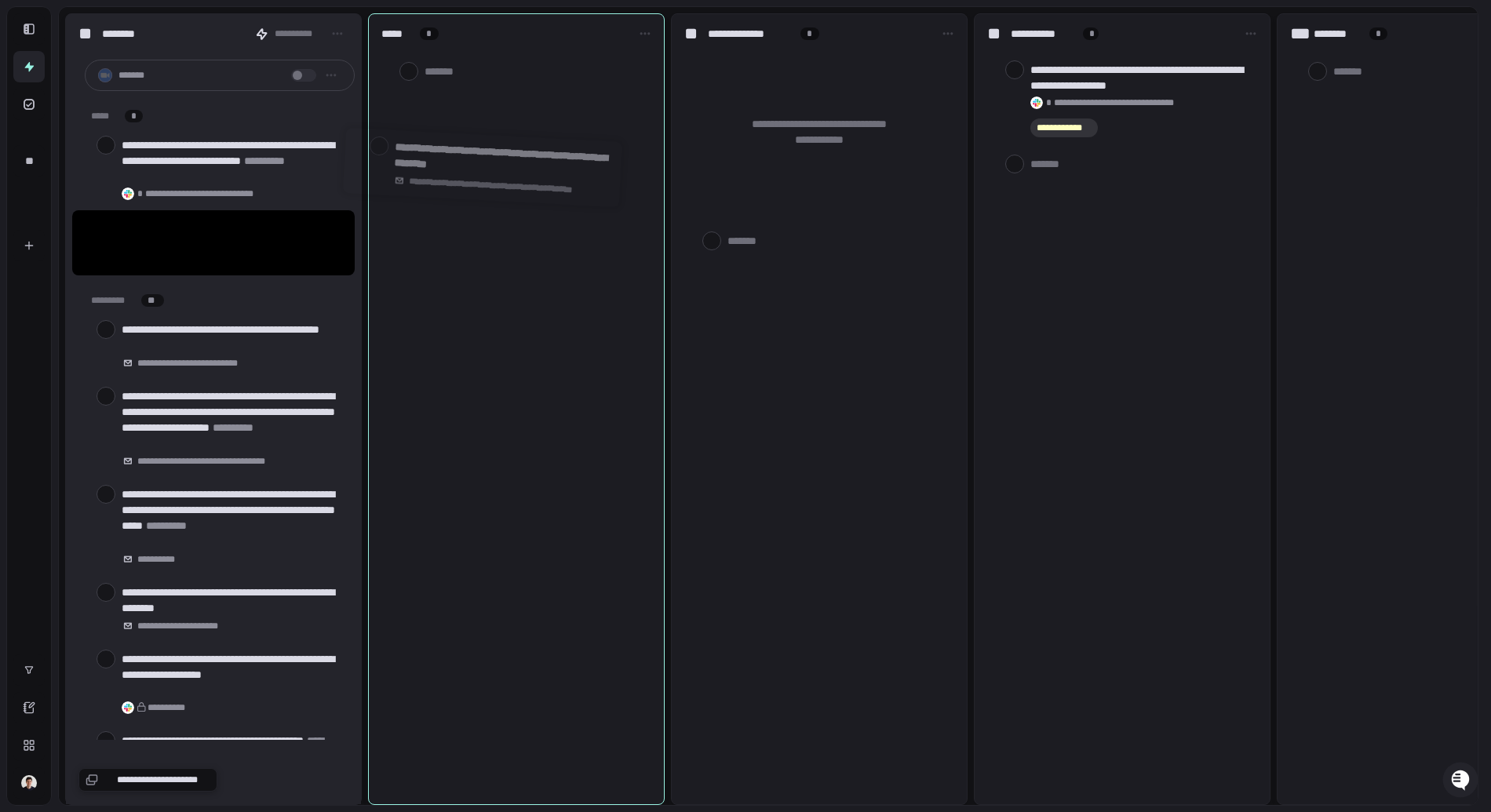 drag, startPoint x: 221, startPoint y: 239, endPoint x: 491, endPoint y: 166, distance: 279.69448 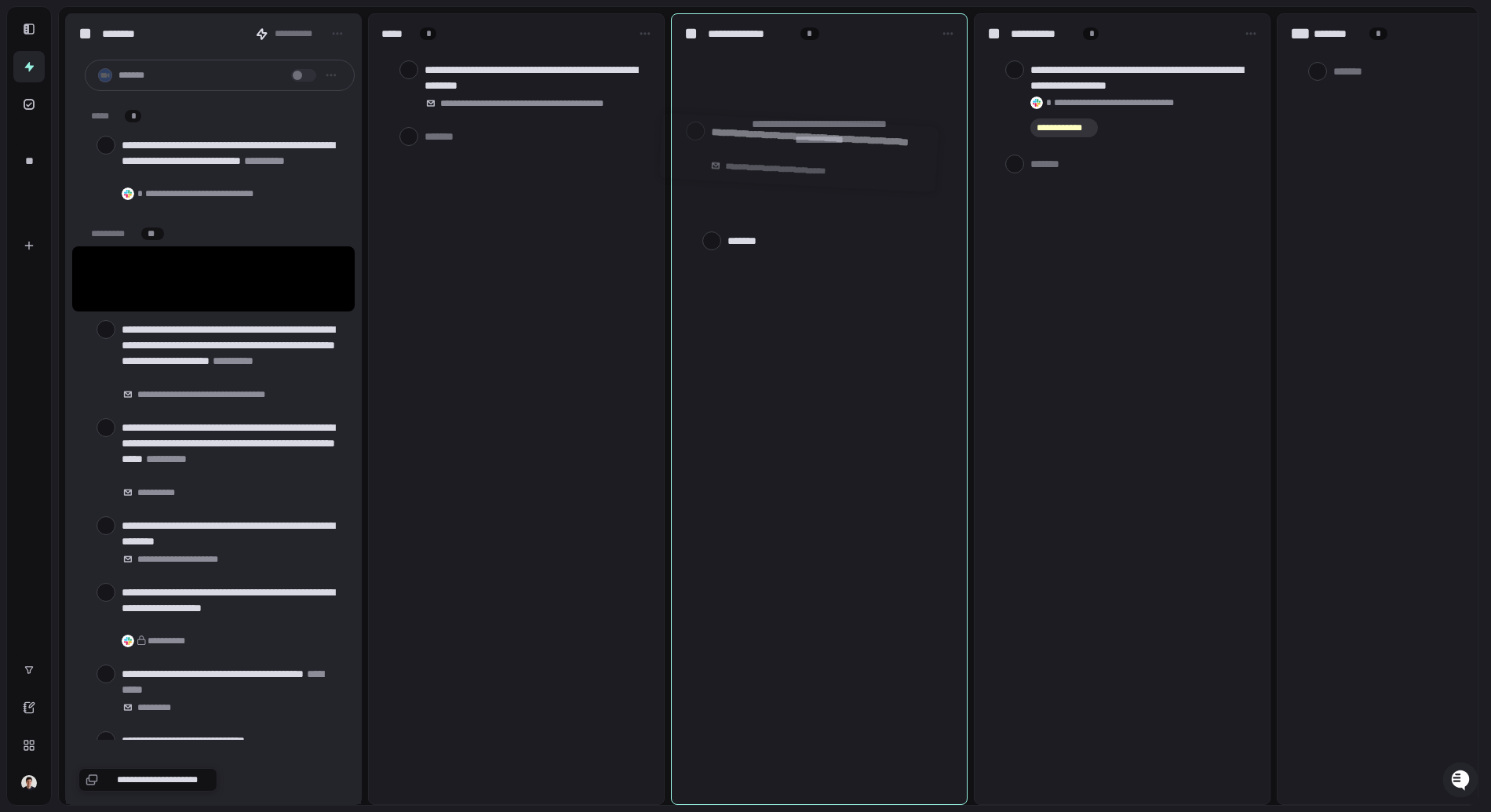 drag, startPoint x: 191, startPoint y: 279, endPoint x: 747, endPoint y: 151, distance: 570.5436 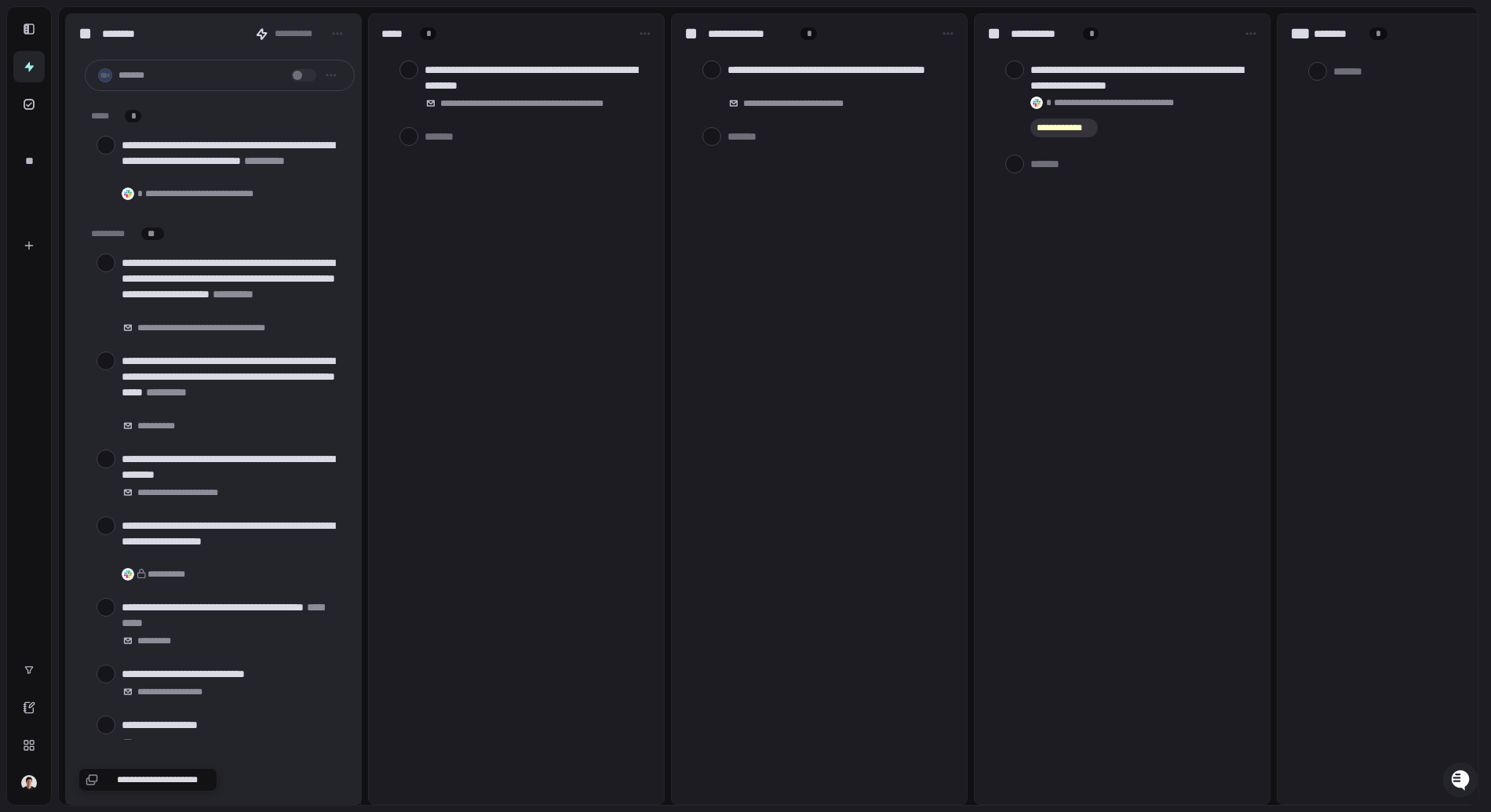 type on "*" 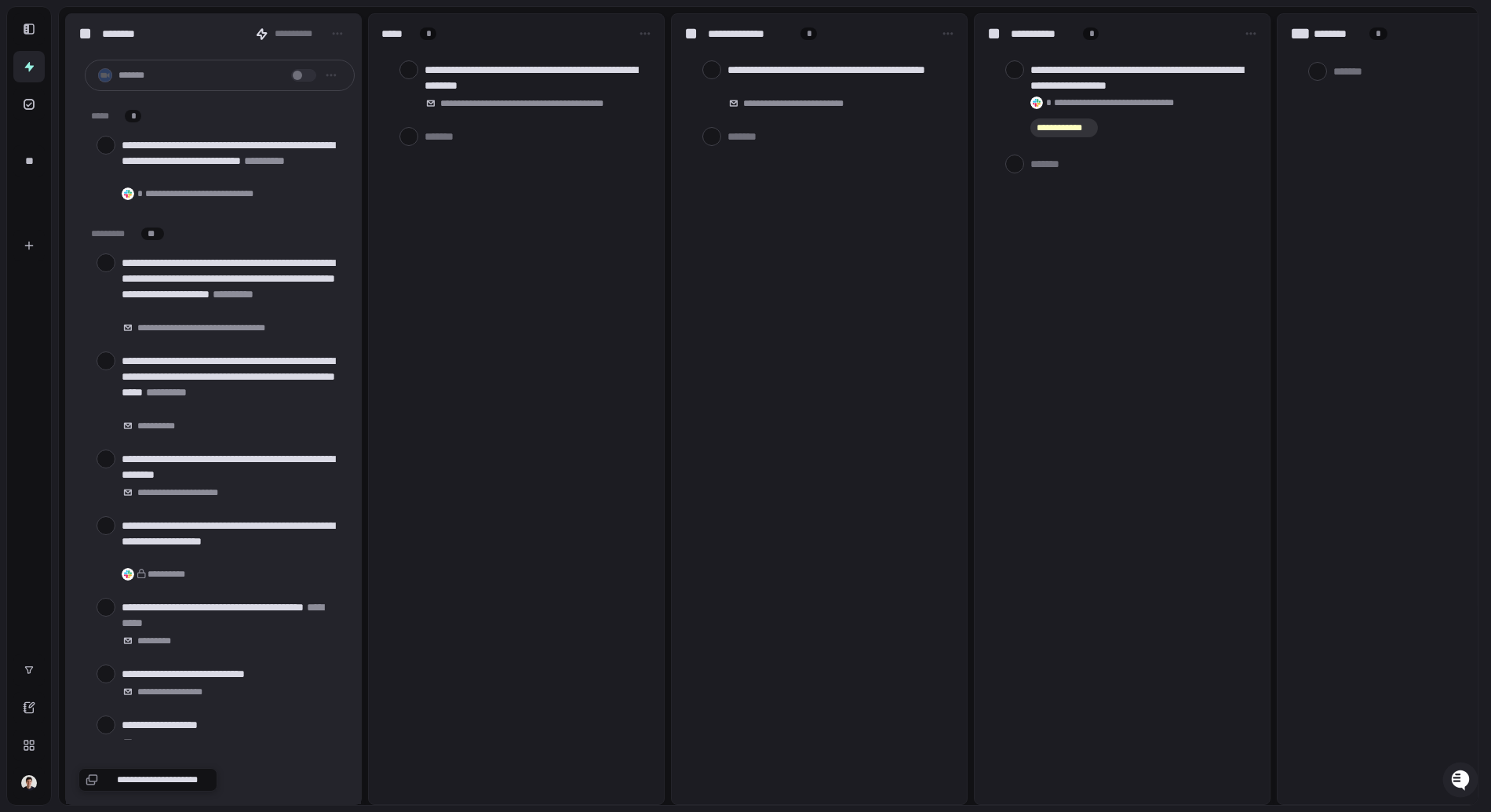 click on "**********" at bounding box center (751, 34) 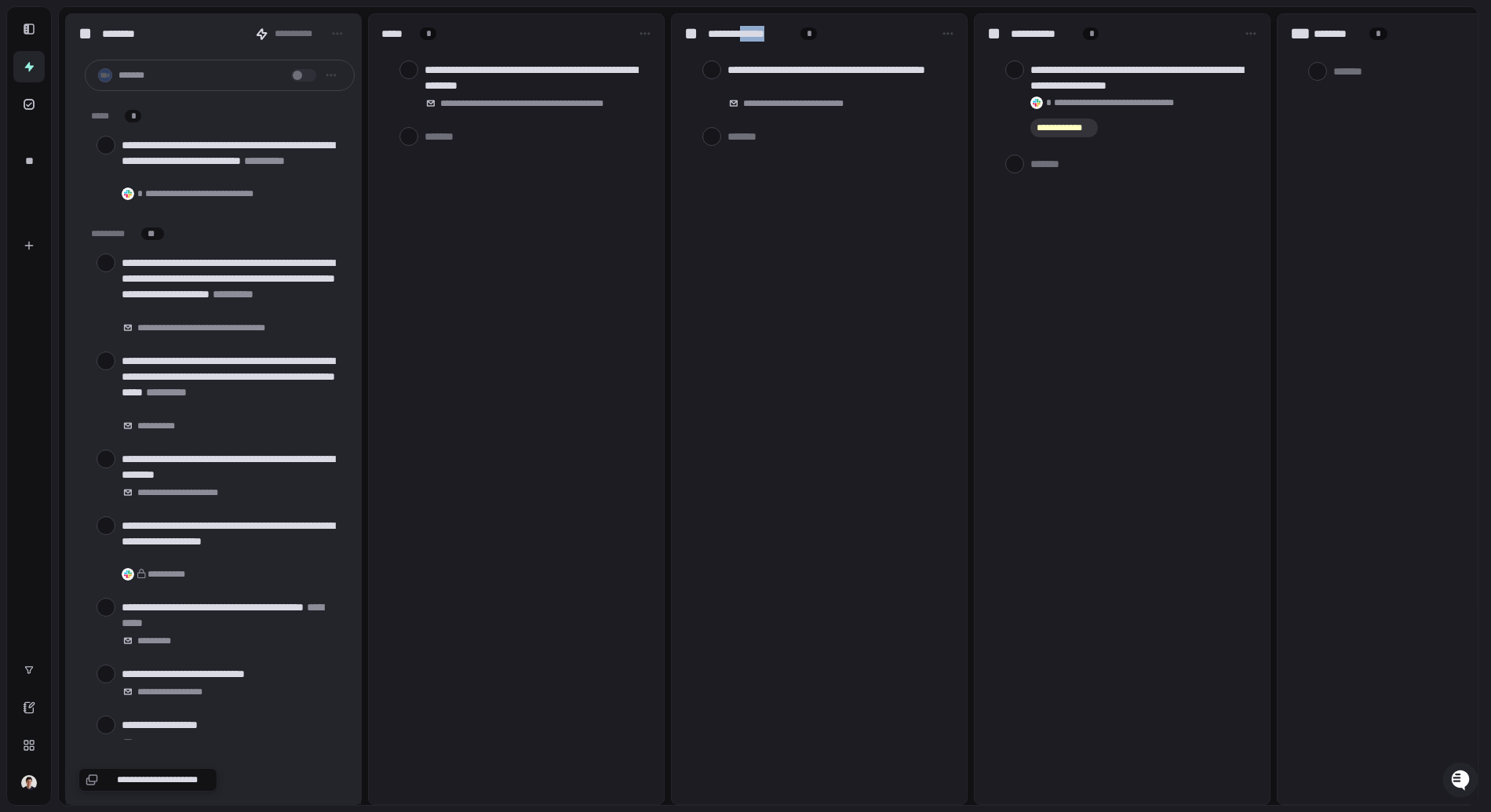 click on "**********" at bounding box center (751, 34) 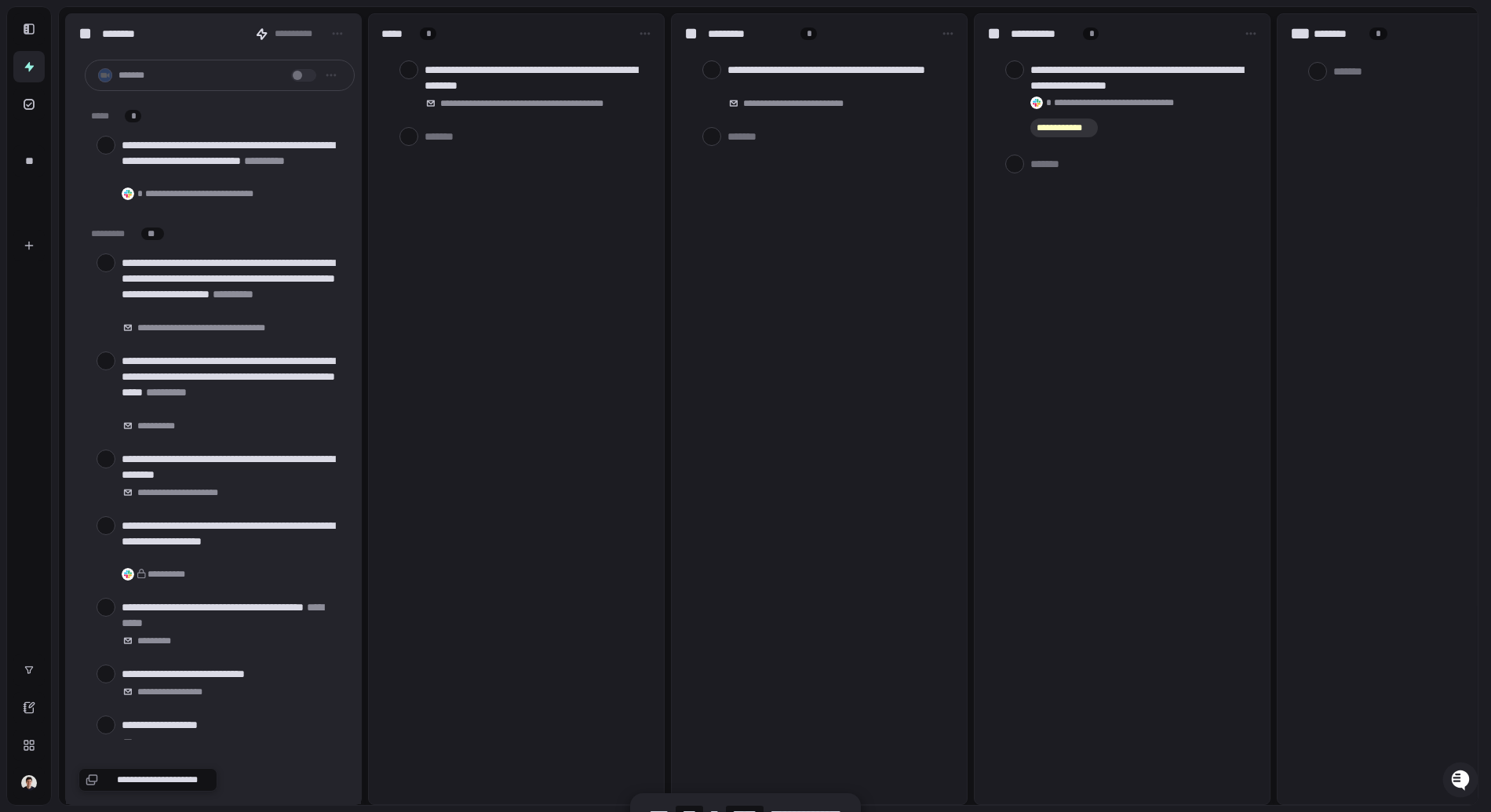 type 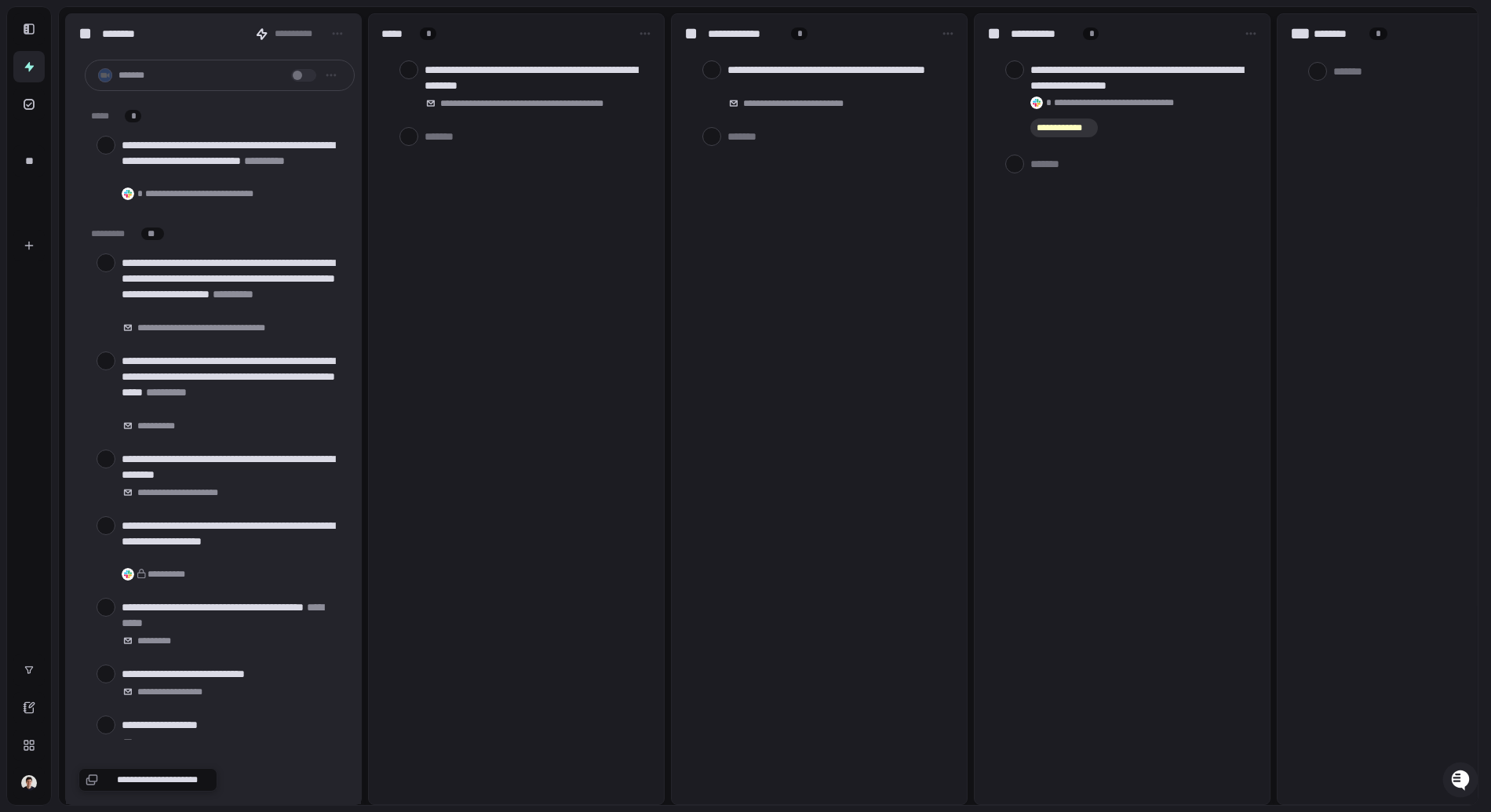 click on "**********" at bounding box center [819, 409] 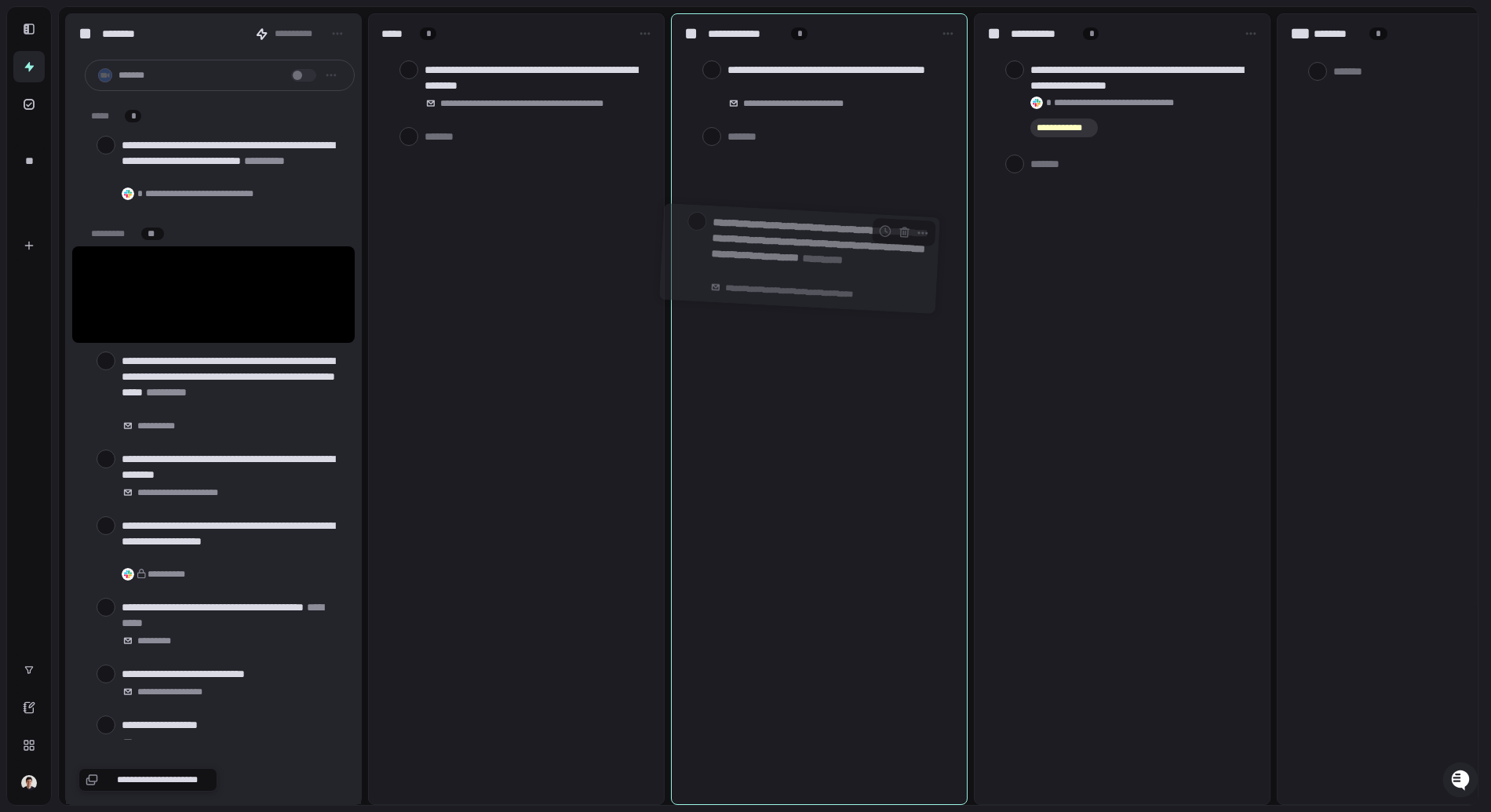 drag, startPoint x: 217, startPoint y: 289, endPoint x: 789, endPoint y: 253, distance: 573.1317 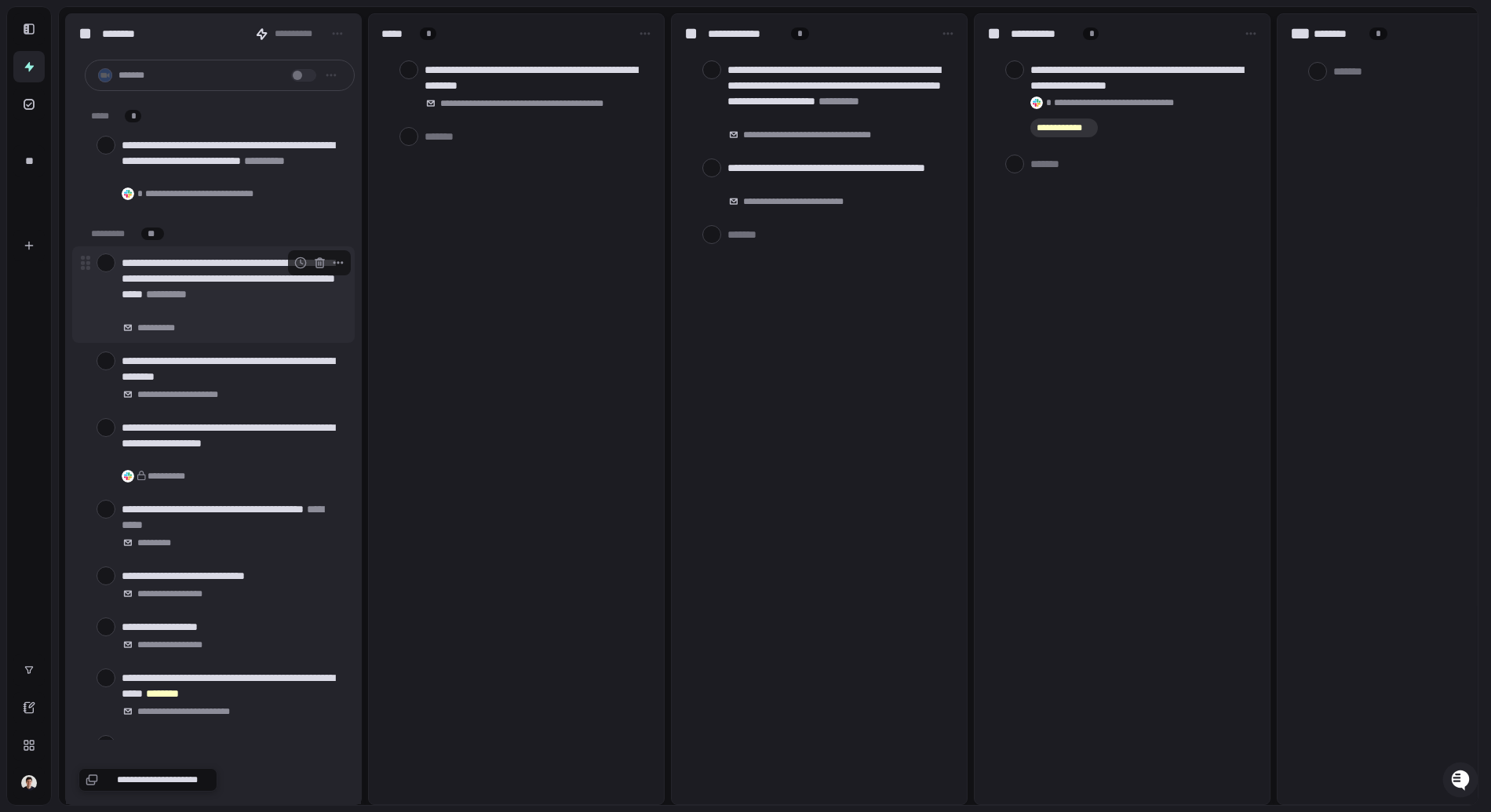 click on "**********" at bounding box center [231, 286] 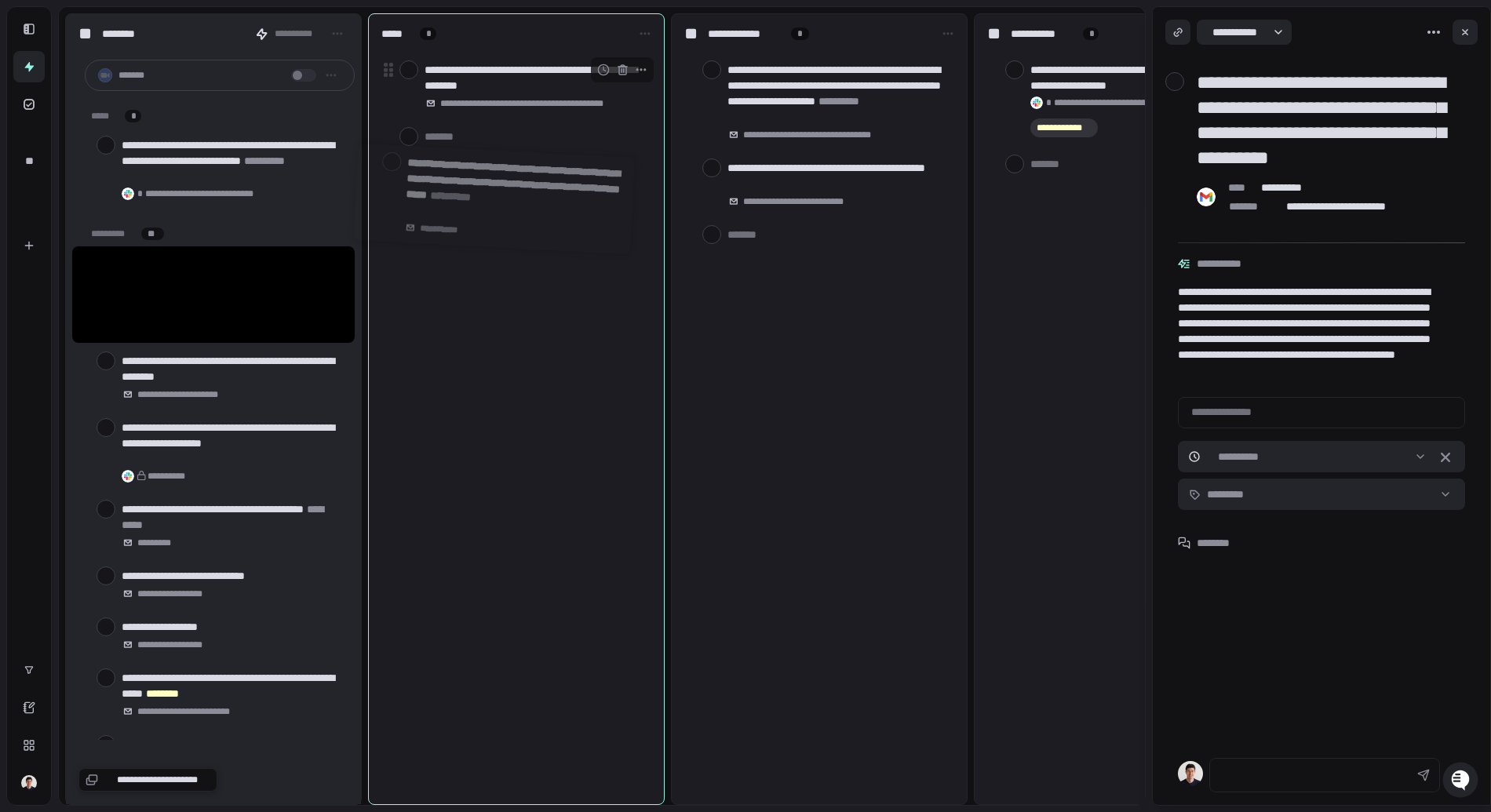 drag, startPoint x: 380, startPoint y: 280, endPoint x: 498, endPoint y: 193, distance: 146.60491 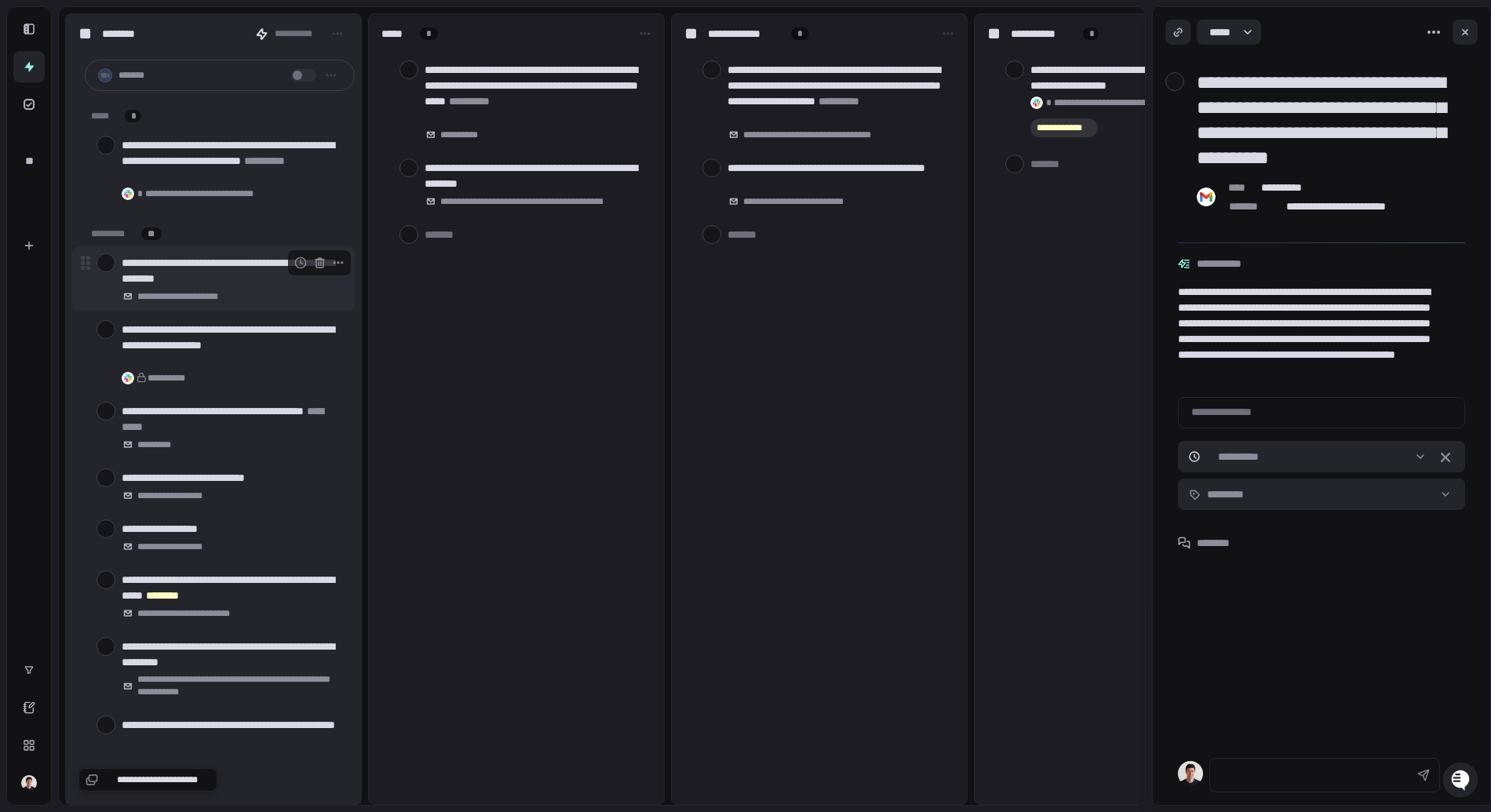 click on "**********" at bounding box center (231, 271) 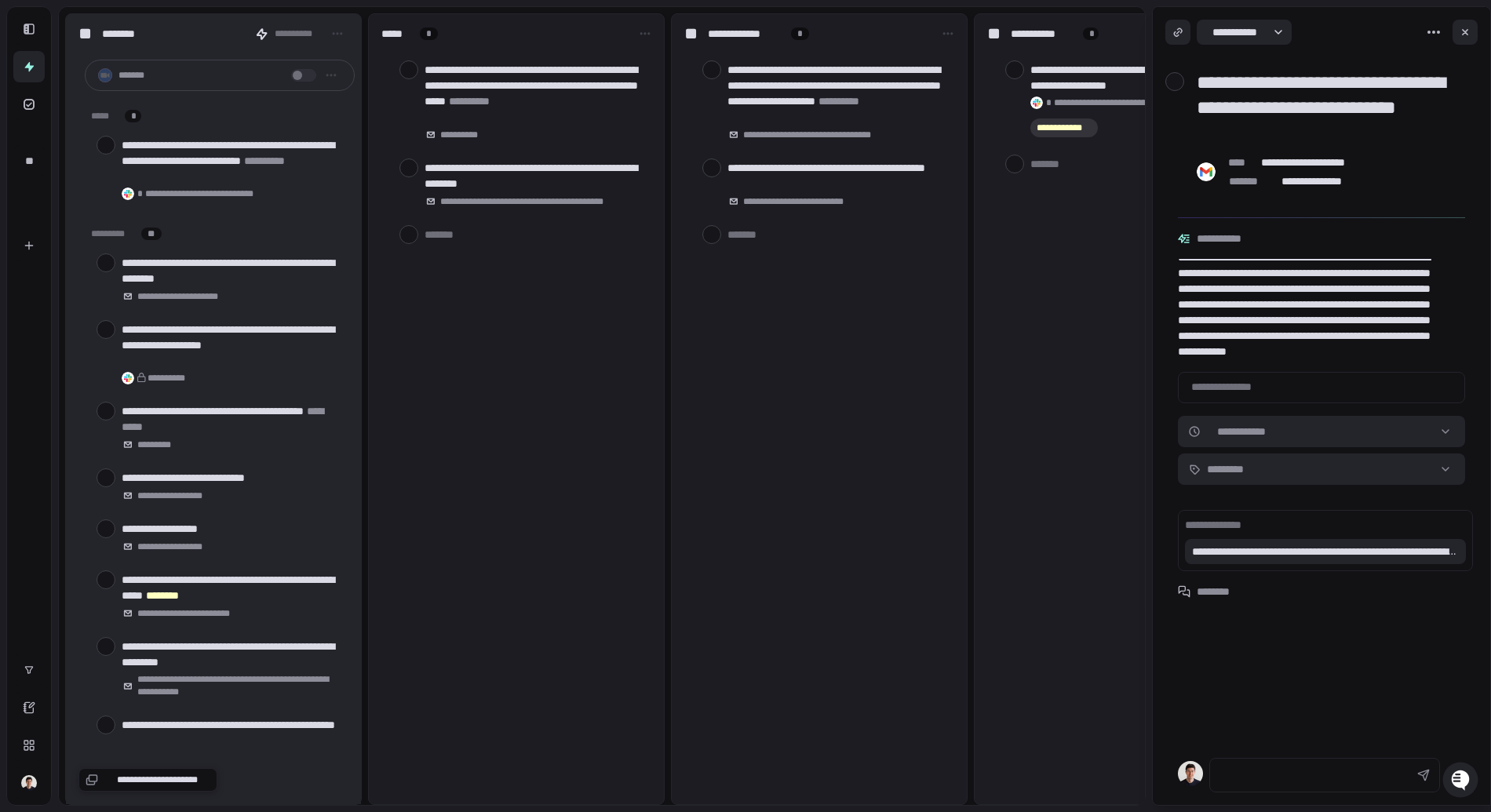 scroll, scrollTop: 0, scrollLeft: 0, axis: both 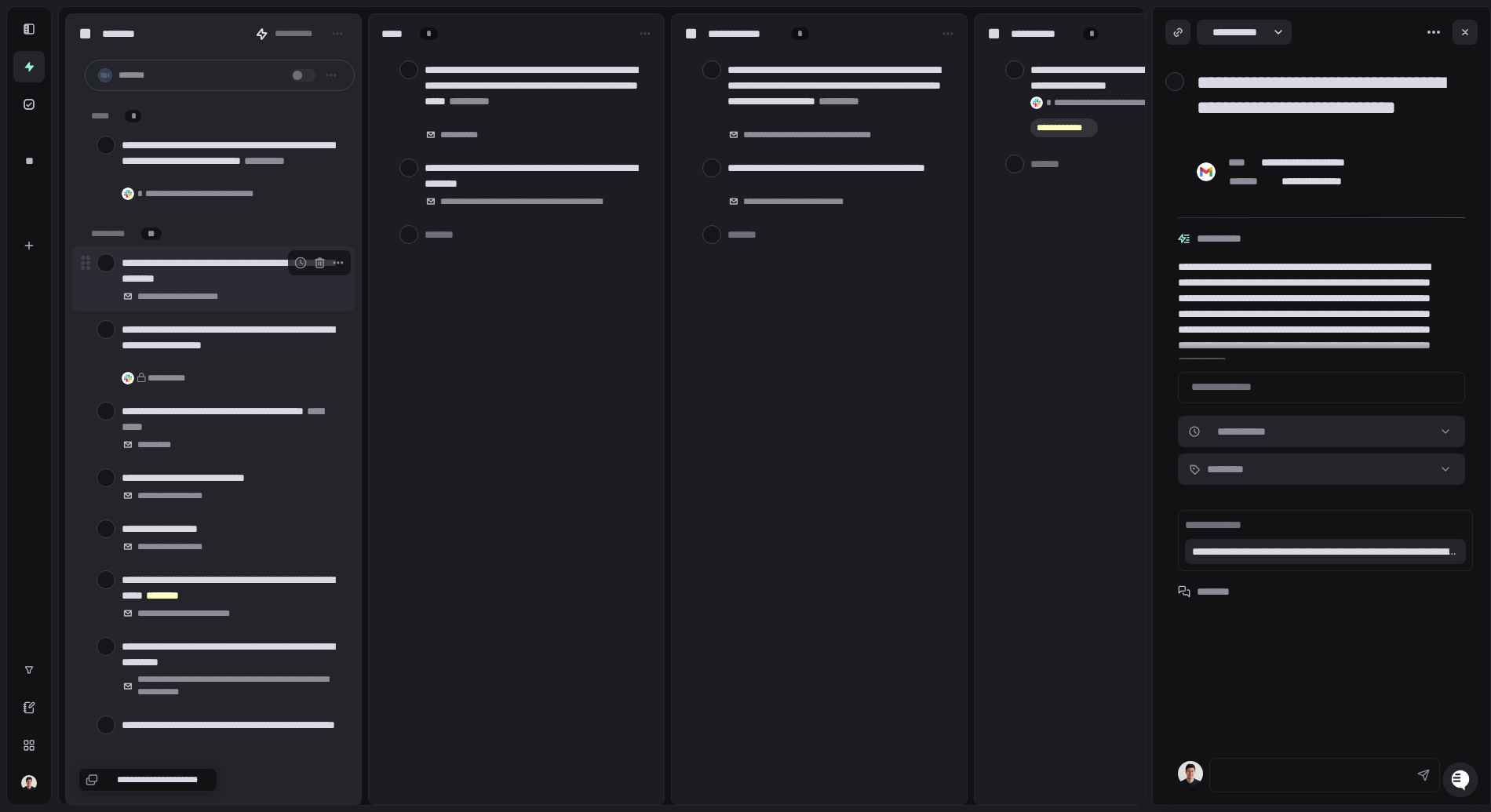 click at bounding box center (106, 263) 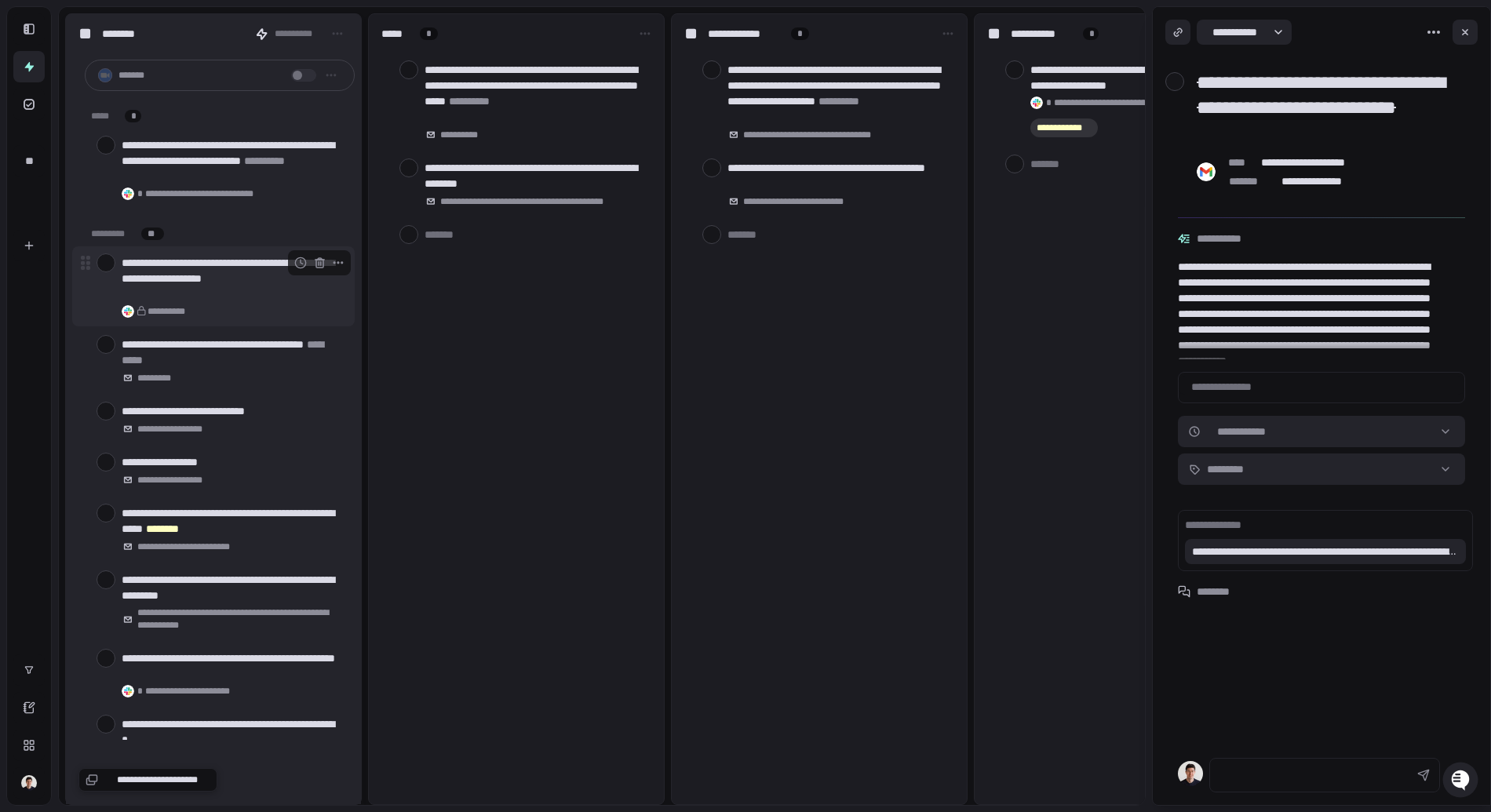click at bounding box center (106, 263) 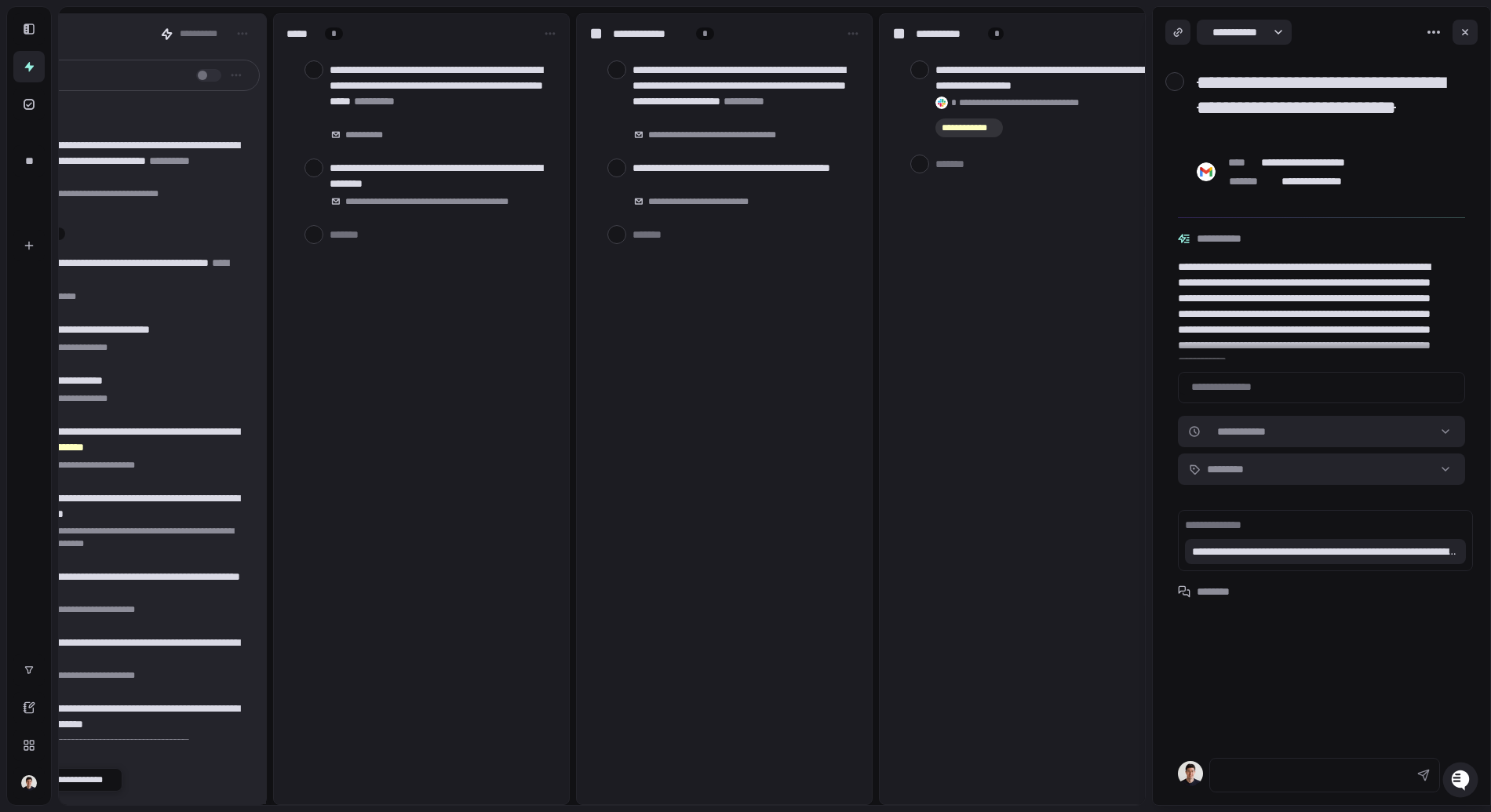 scroll, scrollTop: 0, scrollLeft: 0, axis: both 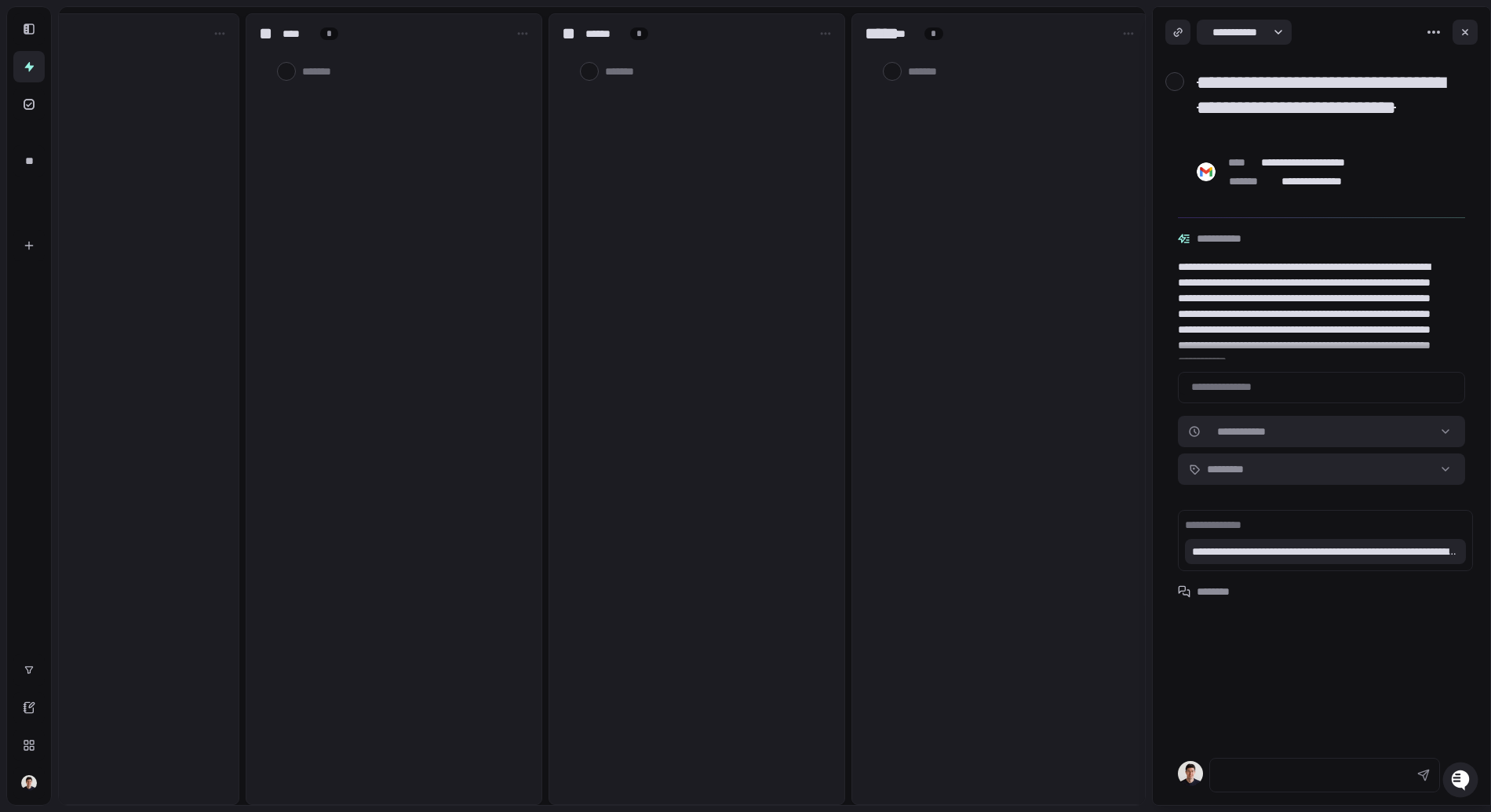 click at bounding box center (1465, 32) 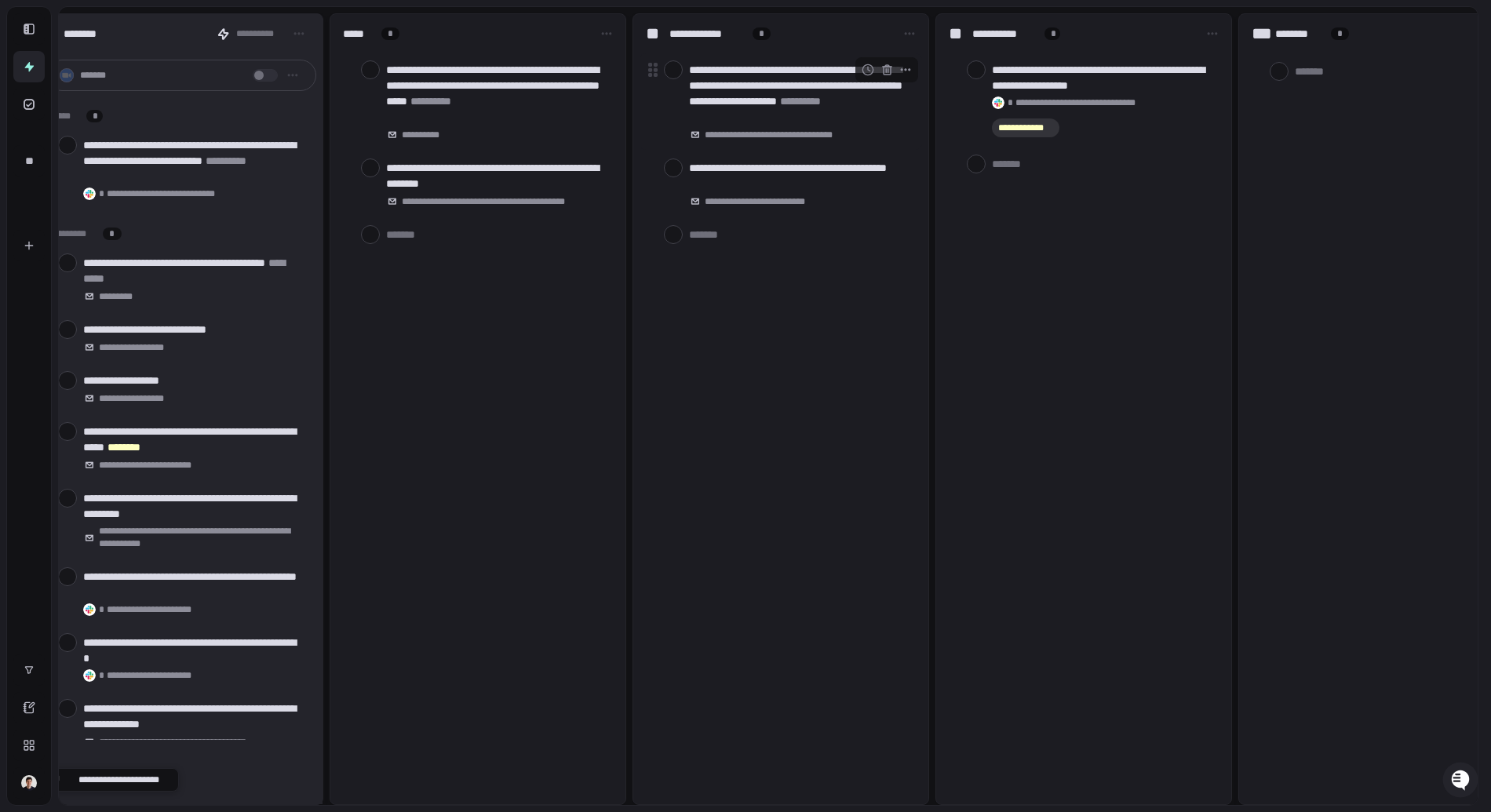 scroll, scrollTop: 0, scrollLeft: 0, axis: both 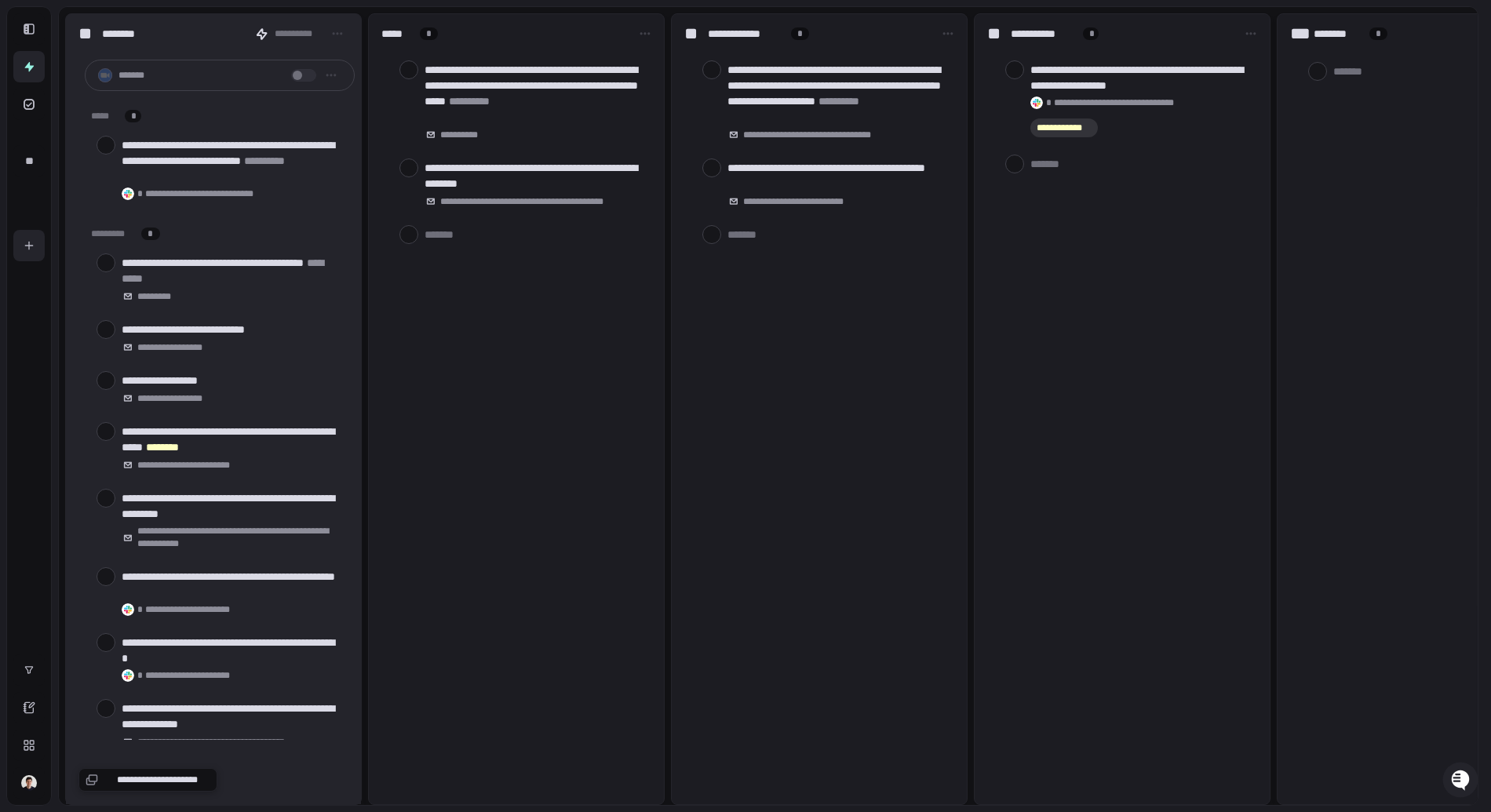 click at bounding box center [29, 246] 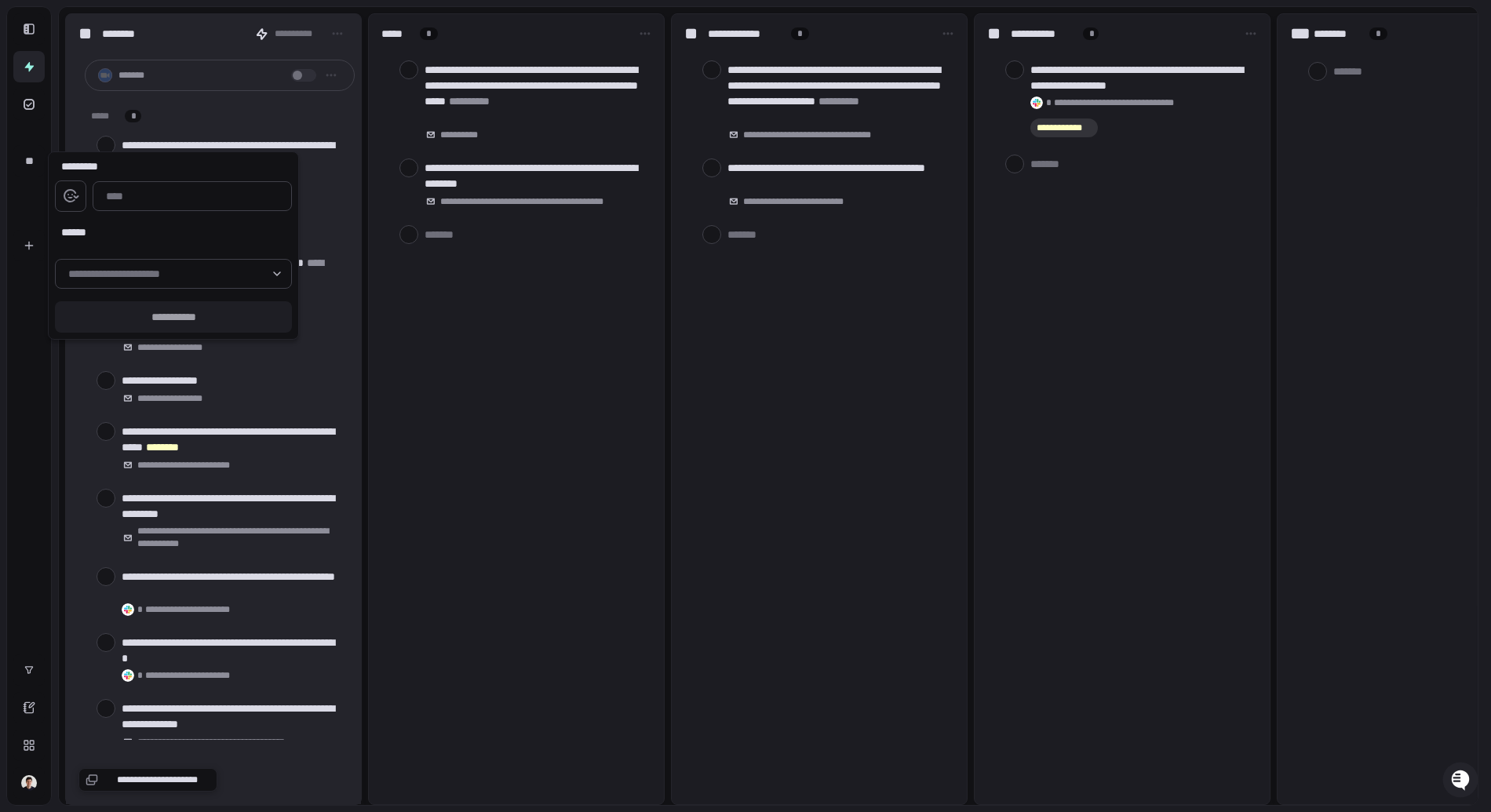 click at bounding box center (192, 196) 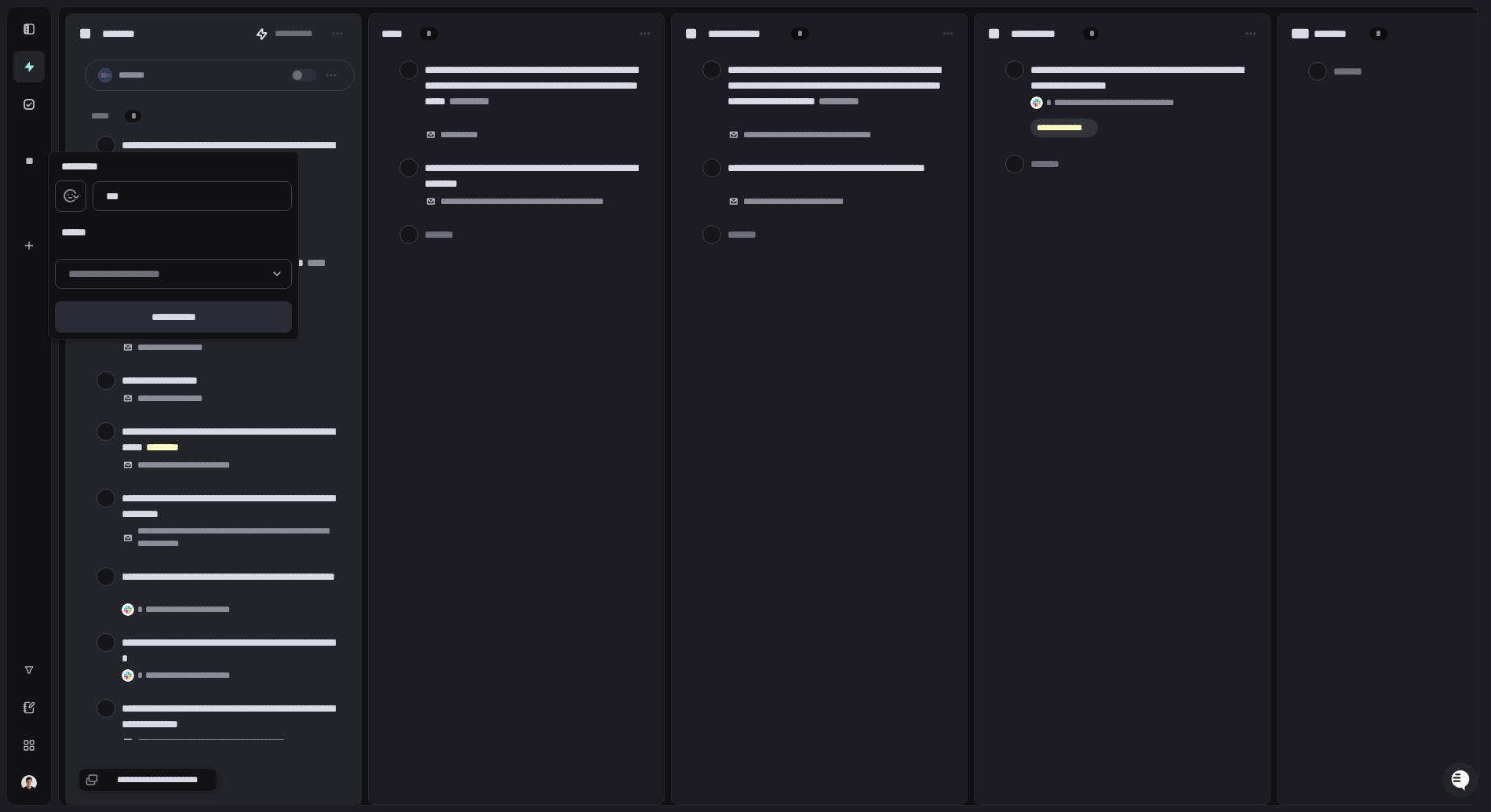 type on "***" 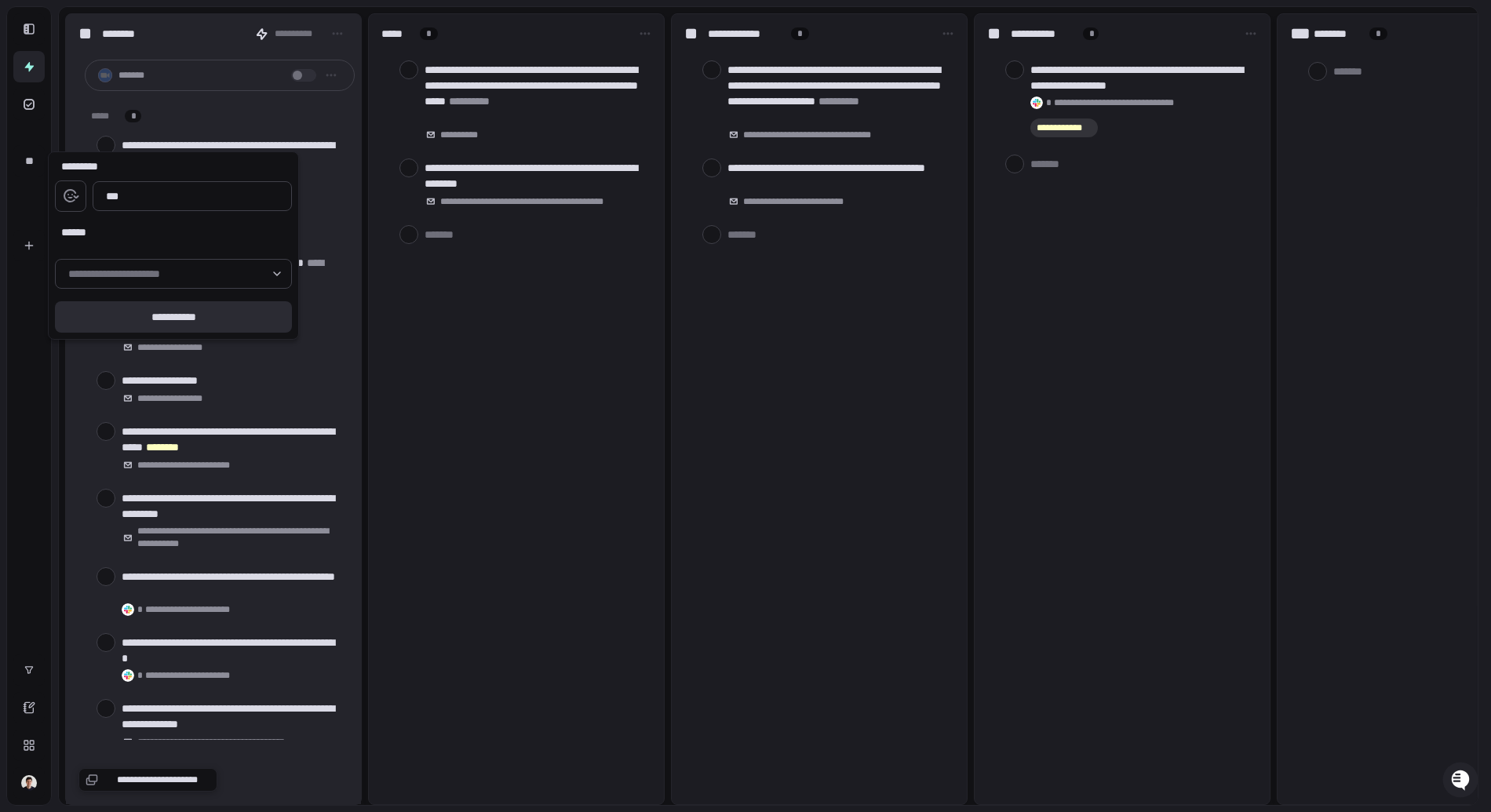 click on "**********" at bounding box center [173, 317] 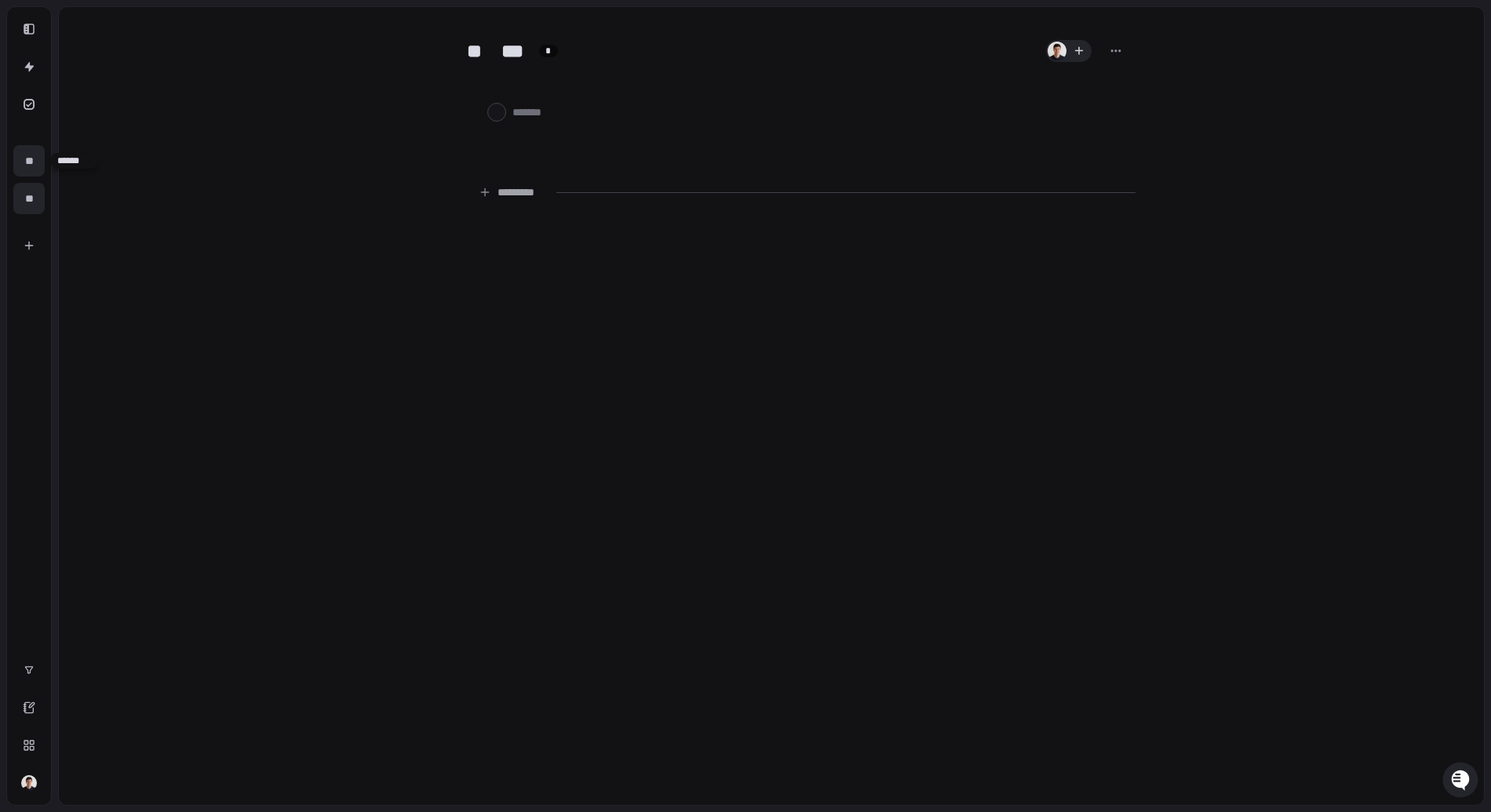 click on "**" at bounding box center [29, 161] 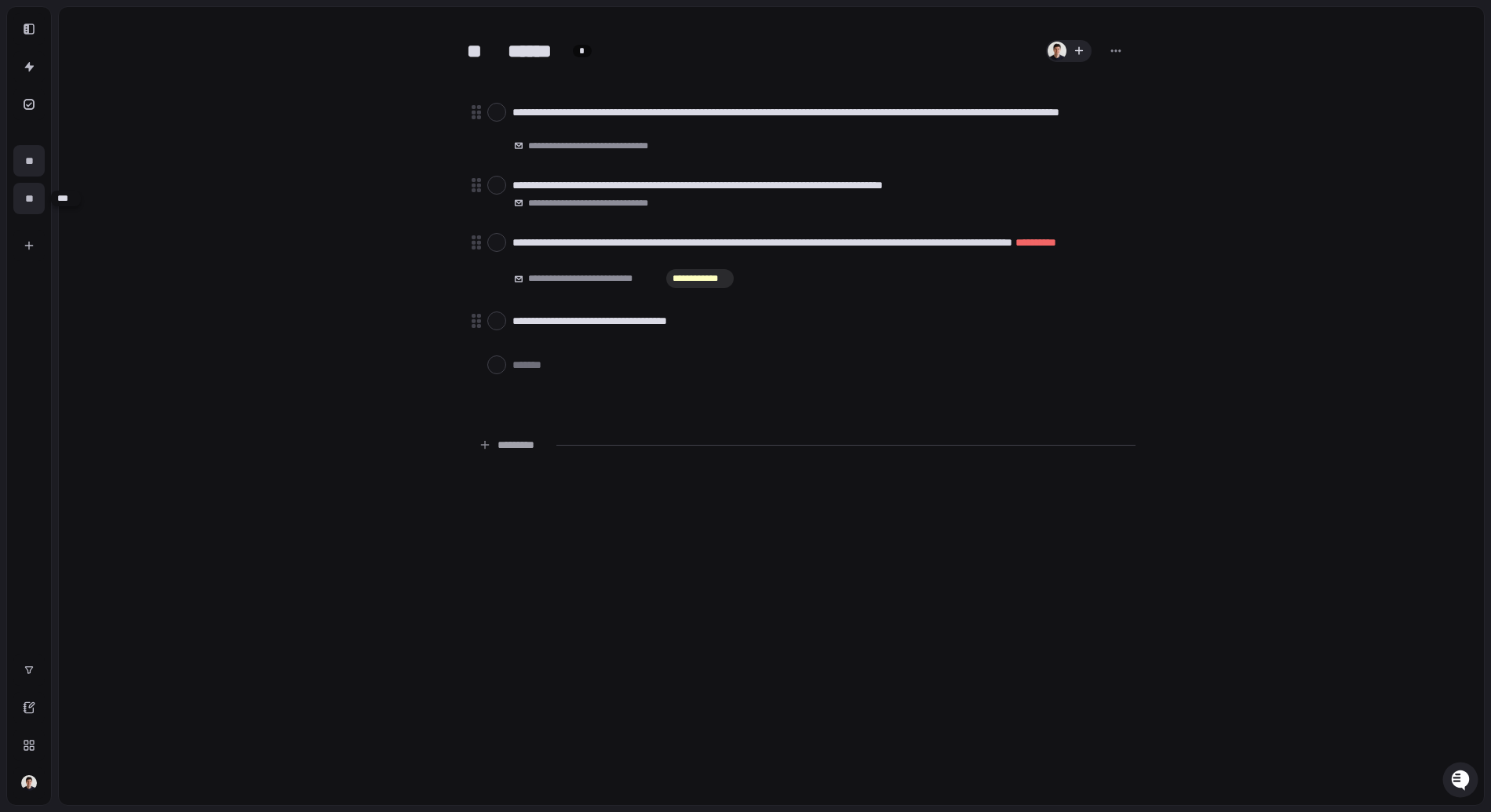 drag, startPoint x: 26, startPoint y: 196, endPoint x: 27, endPoint y: 187, distance: 9.055385 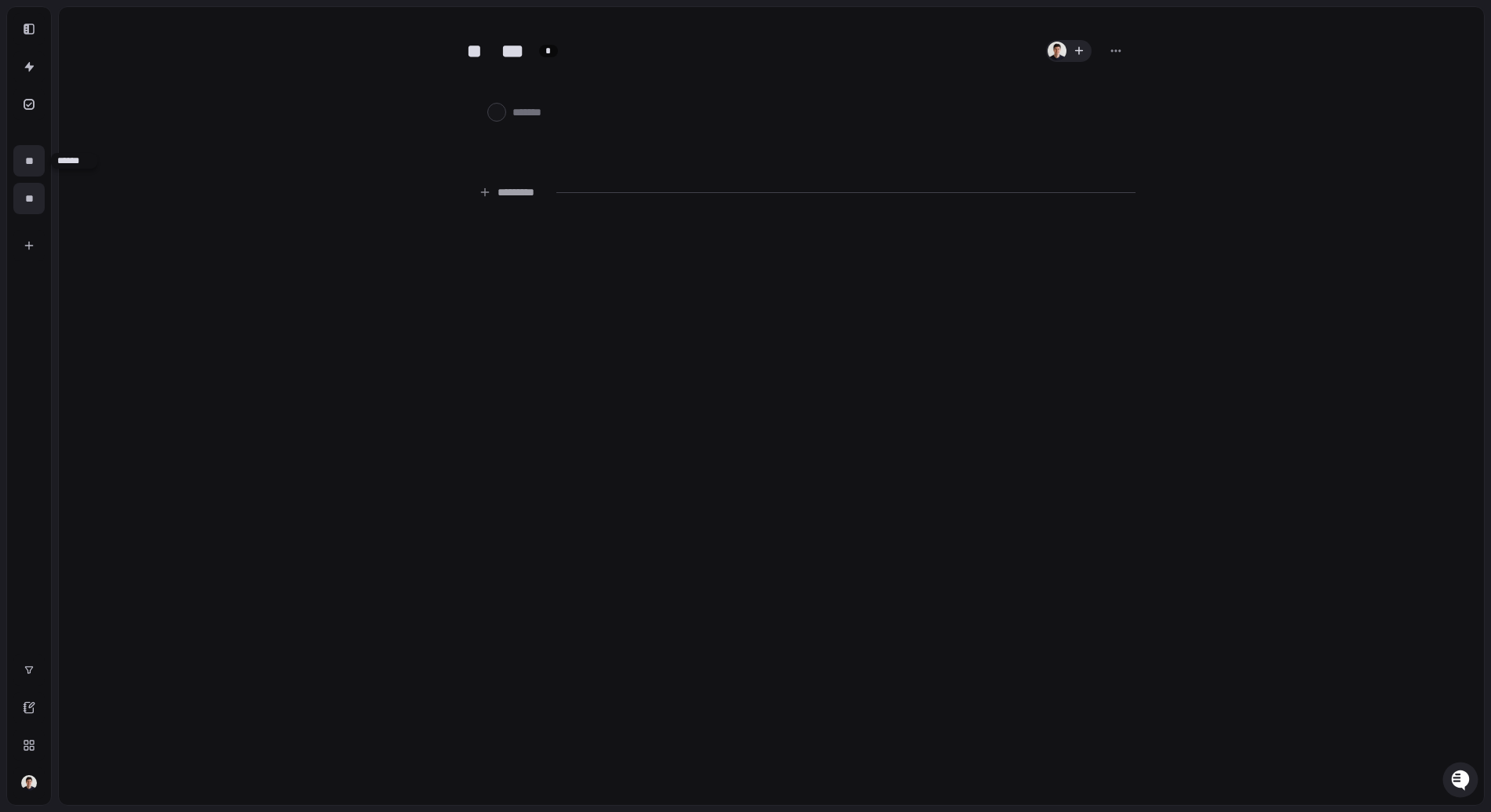 click on "**" at bounding box center (29, 161) 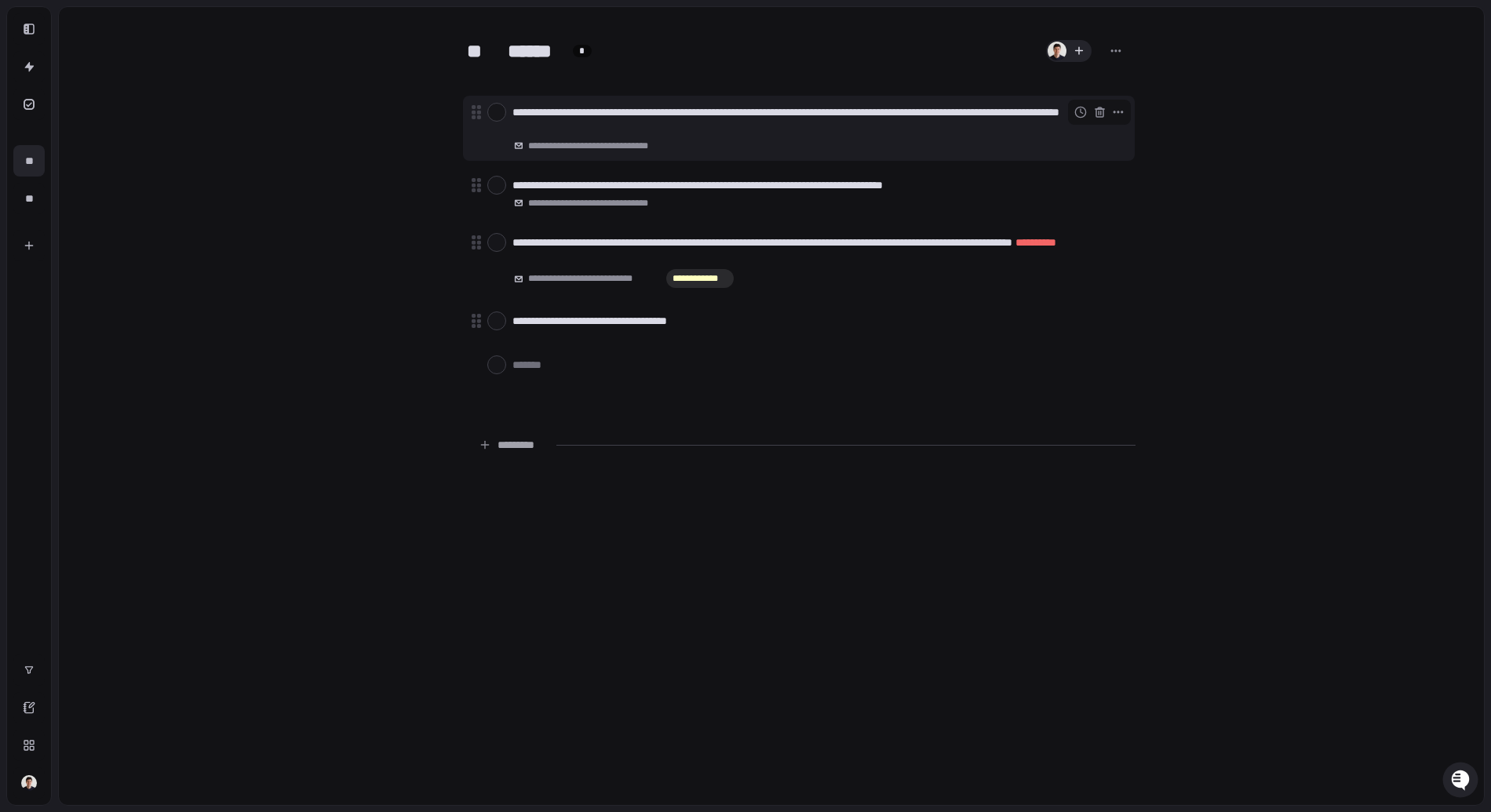 click at bounding box center [497, 112] 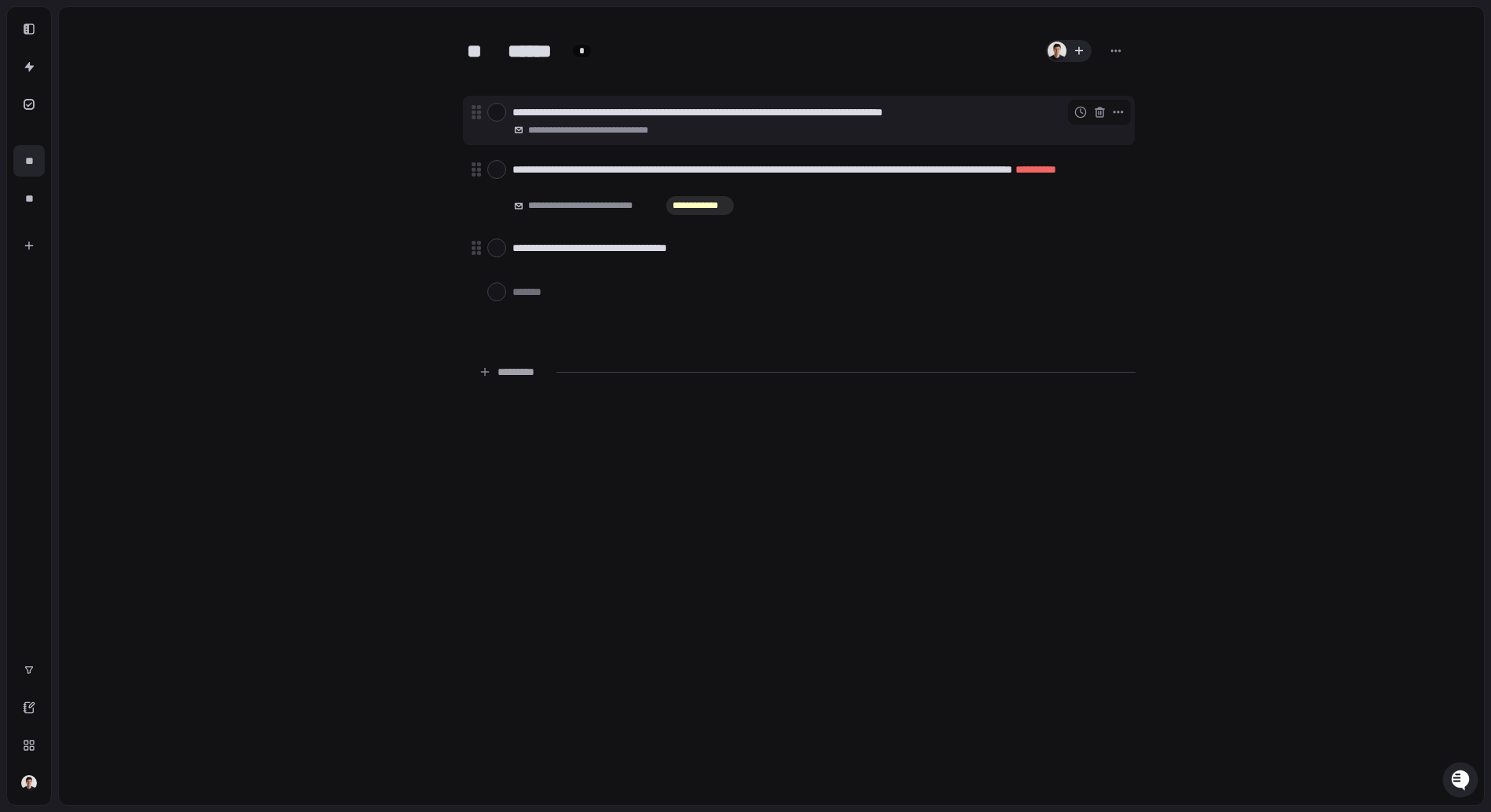 click on "**********" at bounding box center (817, 112) 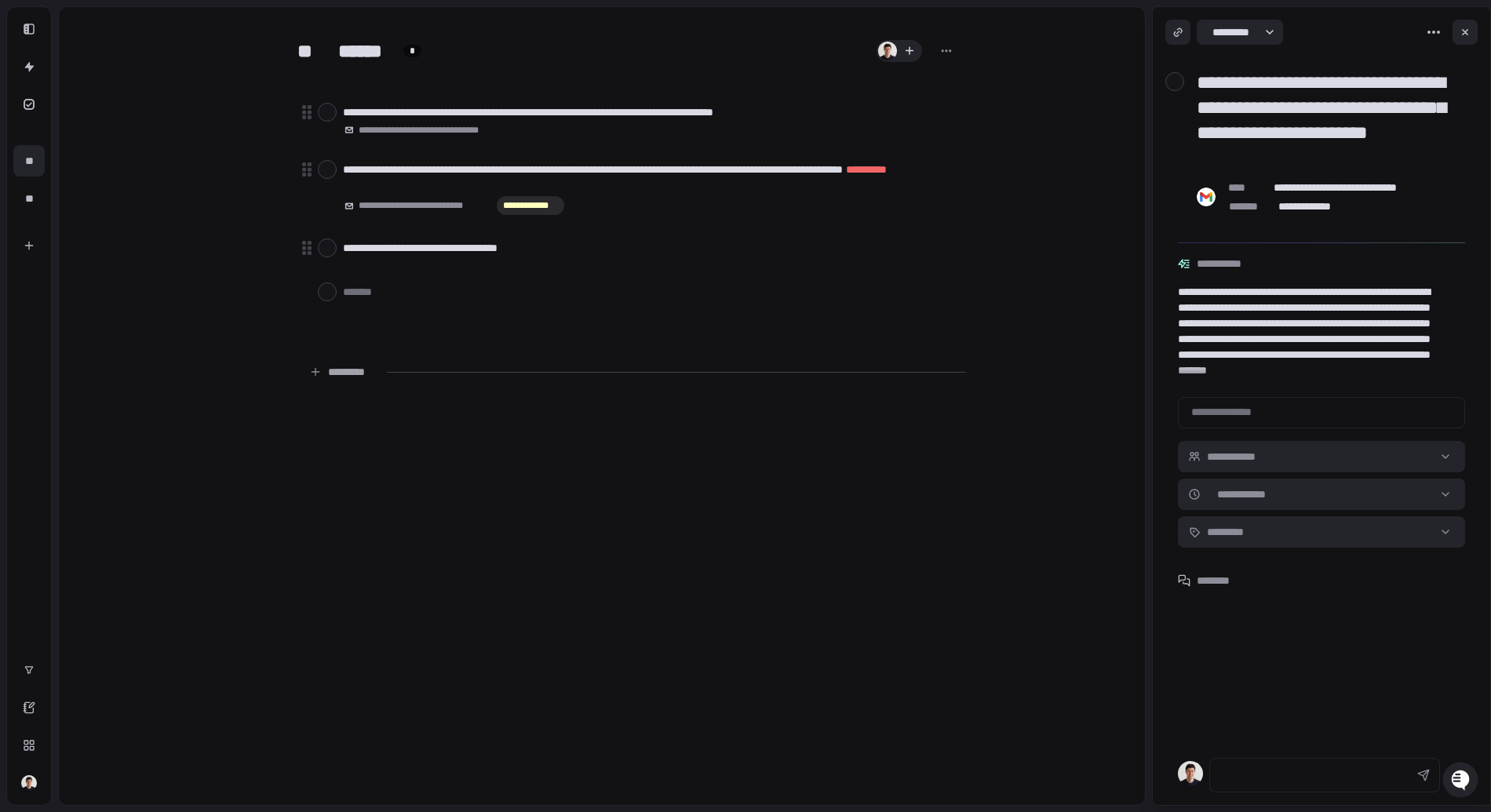 scroll, scrollTop: 25, scrollLeft: 0, axis: vertical 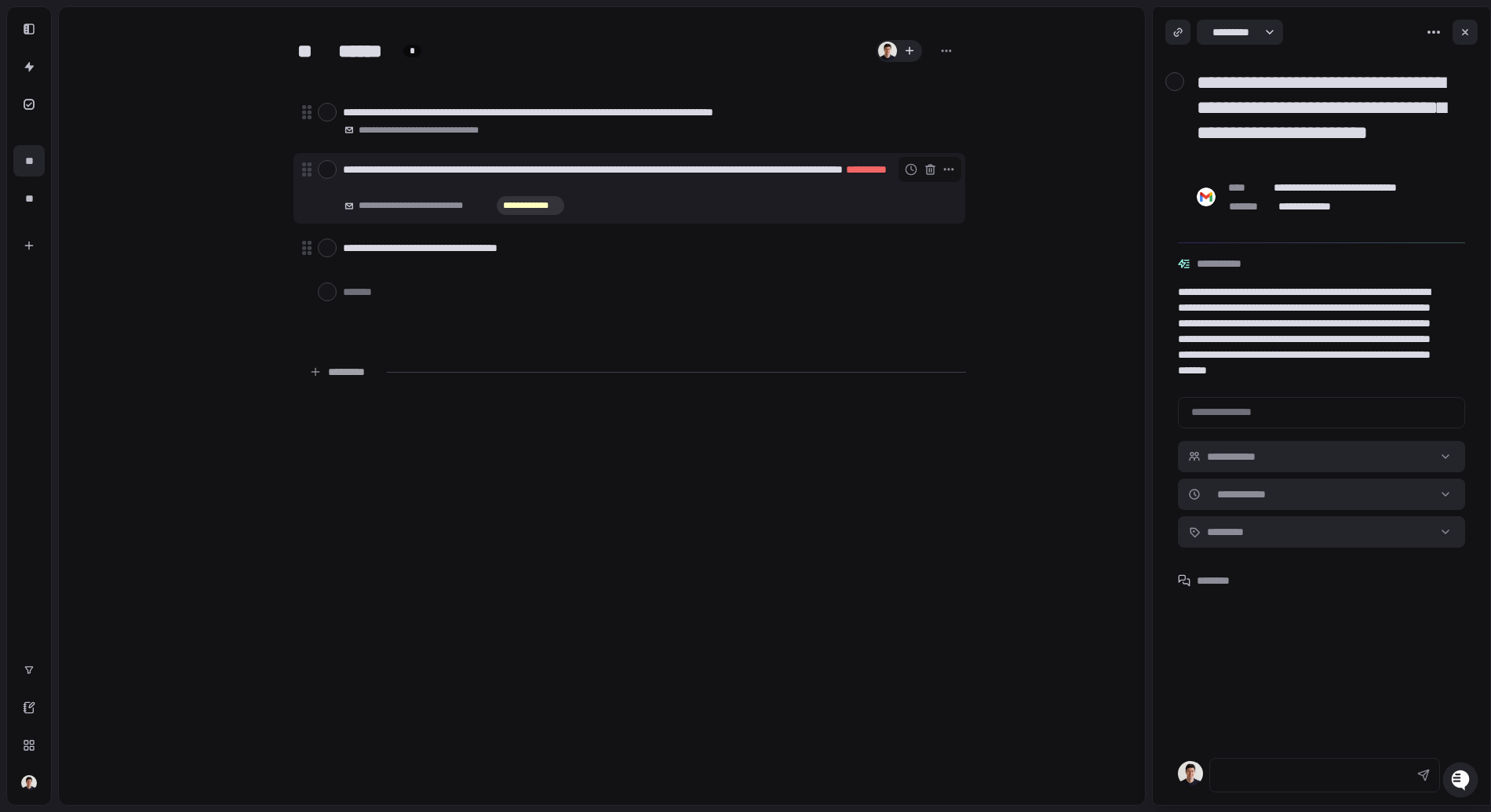 click on "**********" at bounding box center [647, 177] 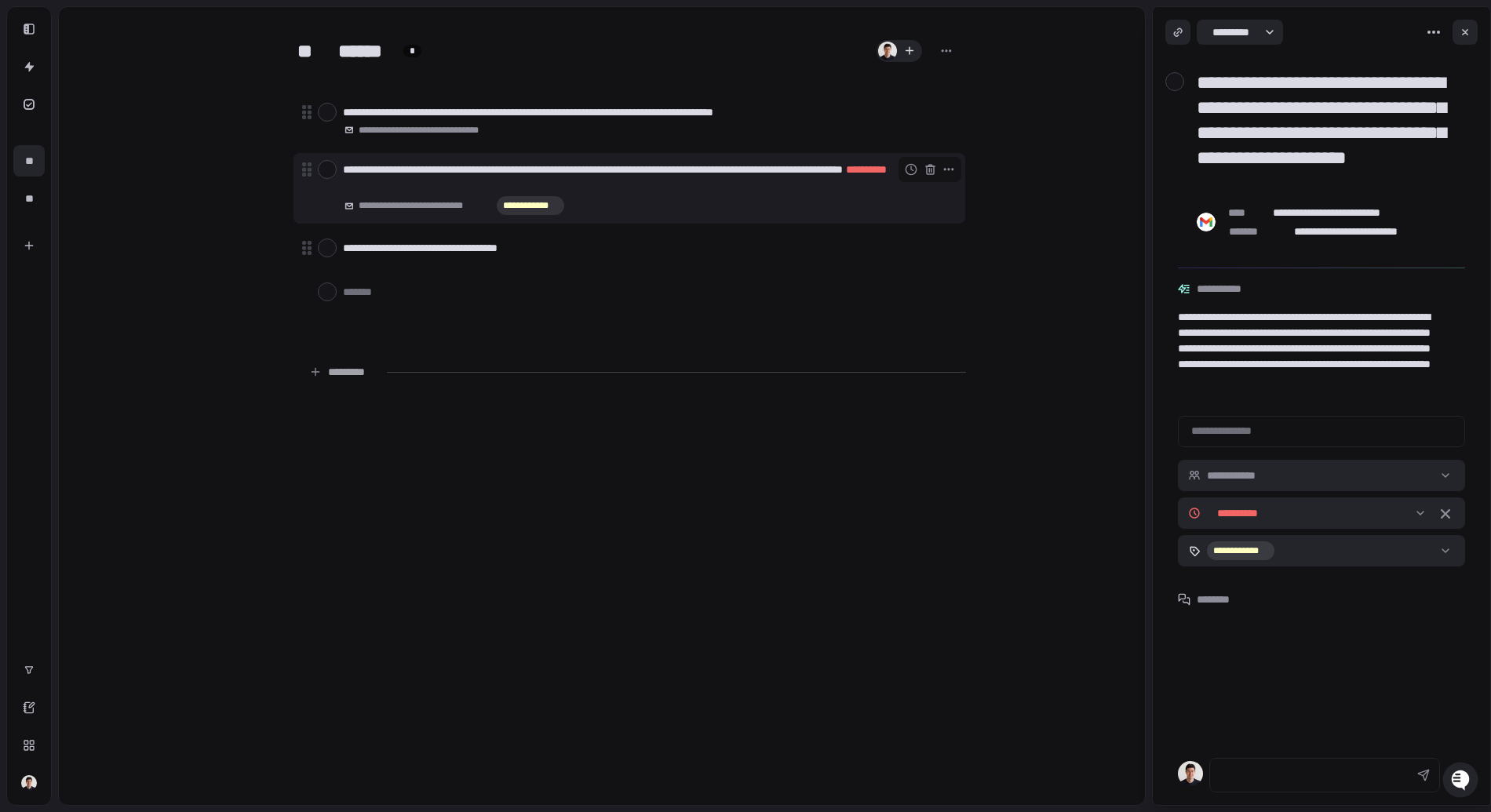 click at bounding box center (327, 169) 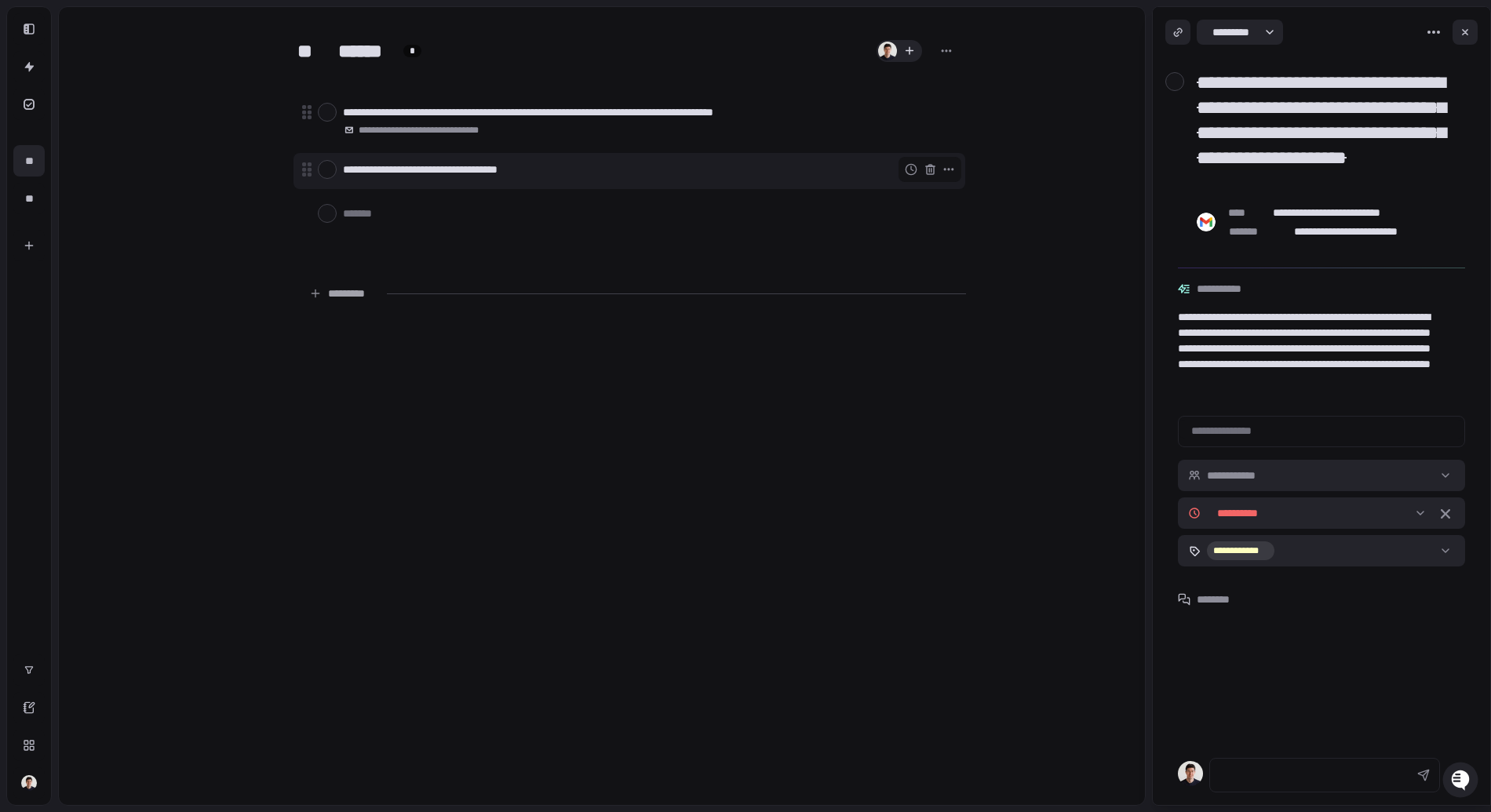 click at bounding box center [327, 169] 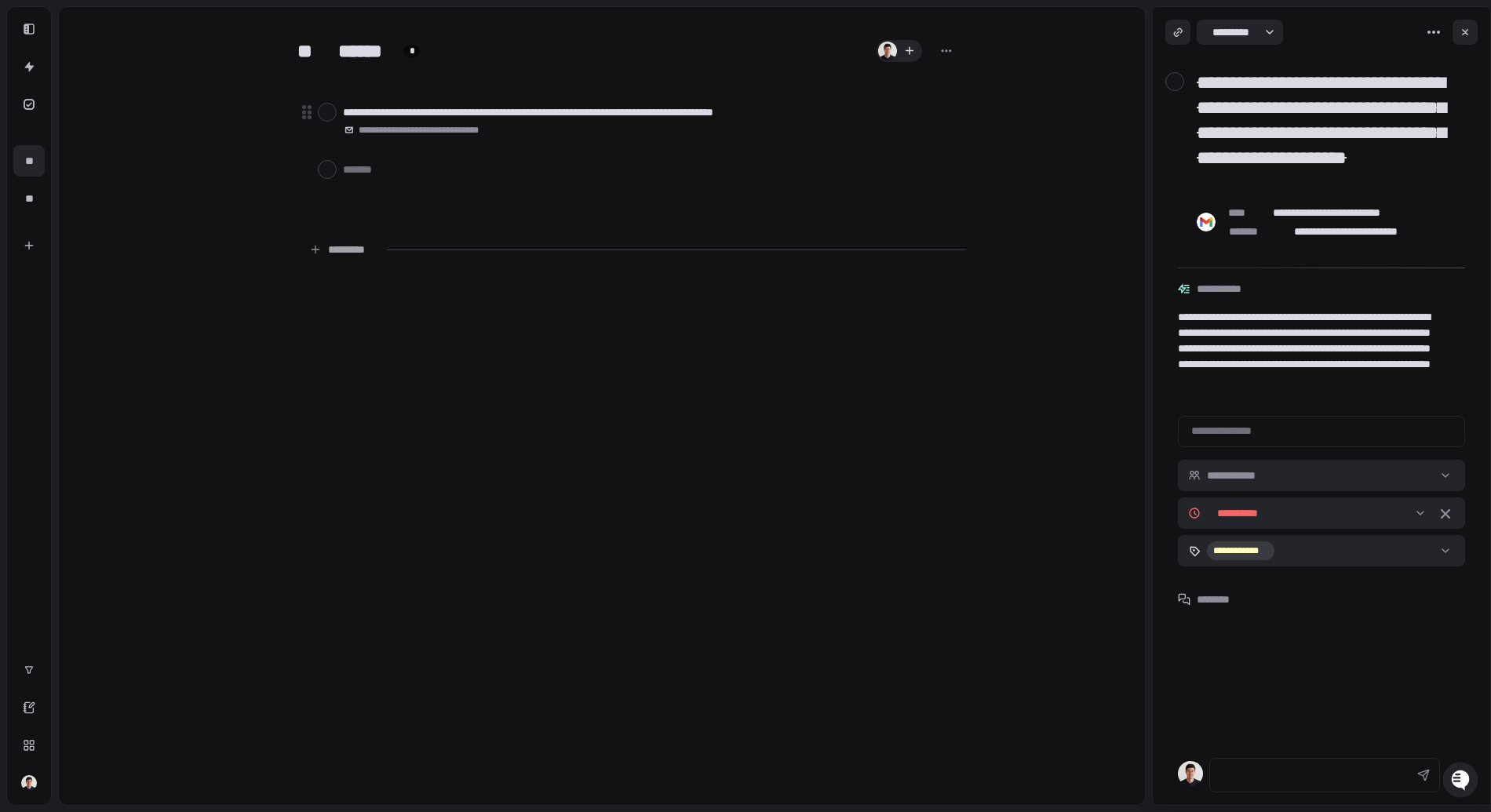 click on "**********" at bounding box center [602, 406] 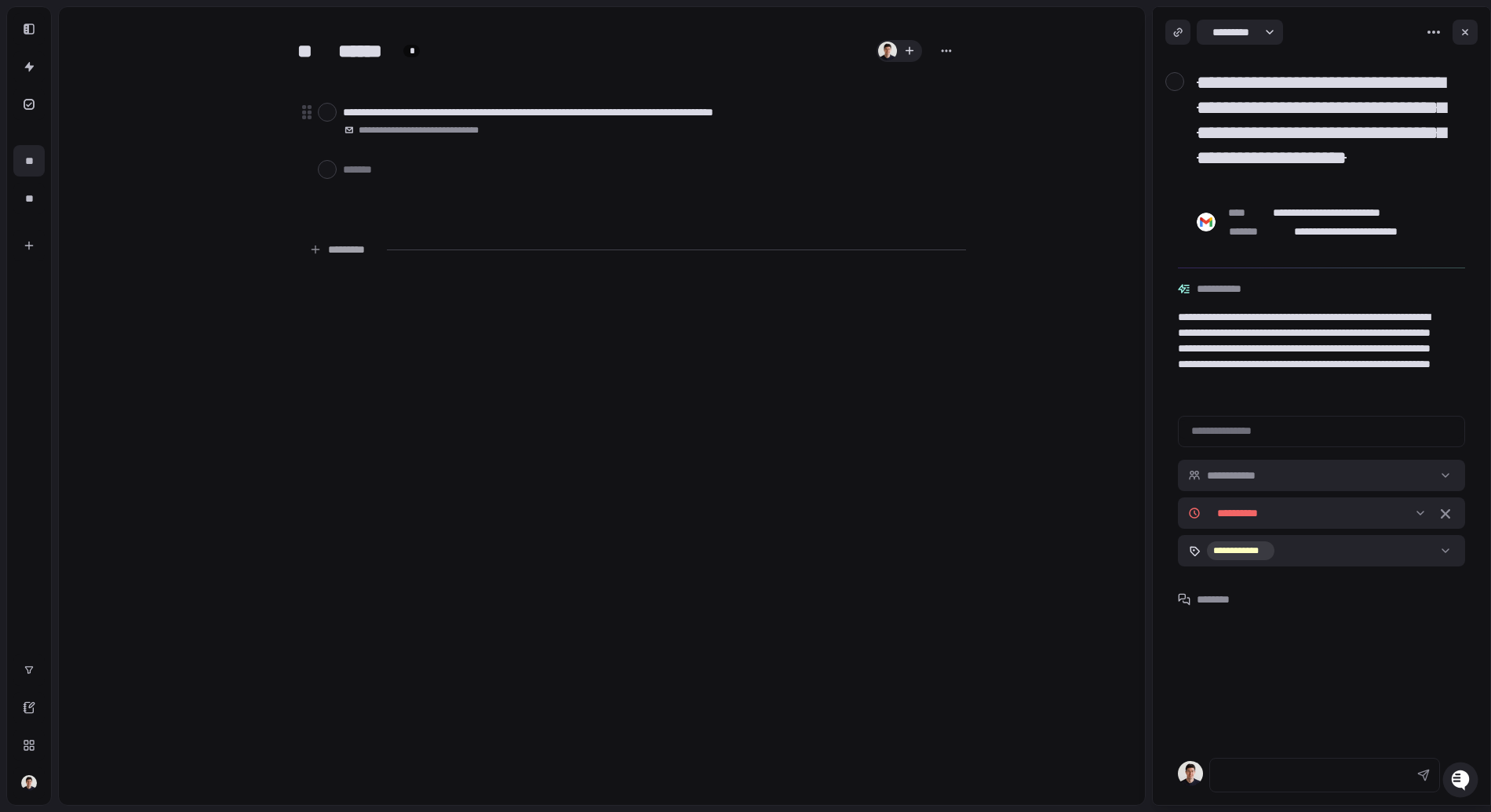 click 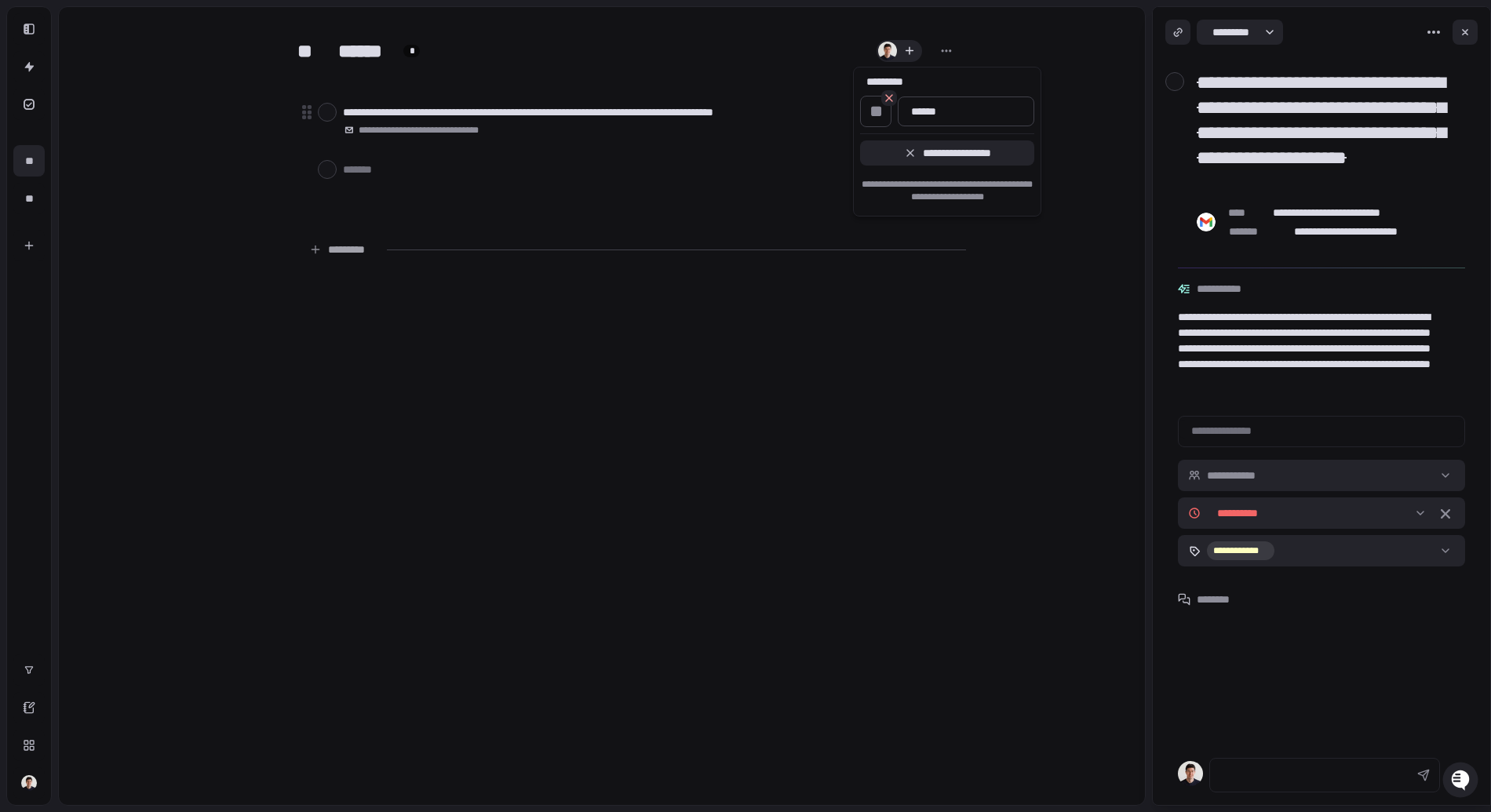 click at bounding box center [746, 406] 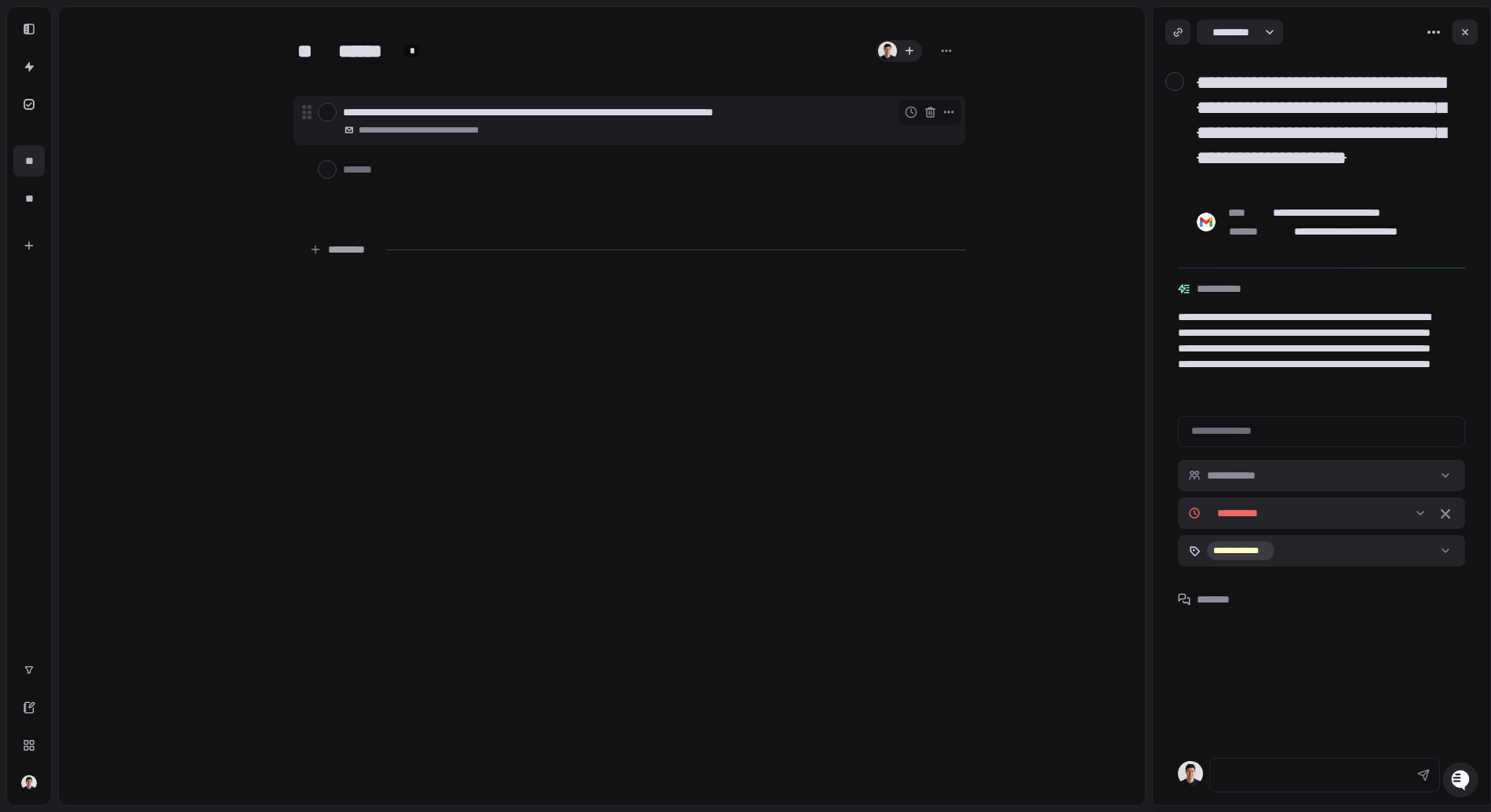 click at bounding box center (327, 112) 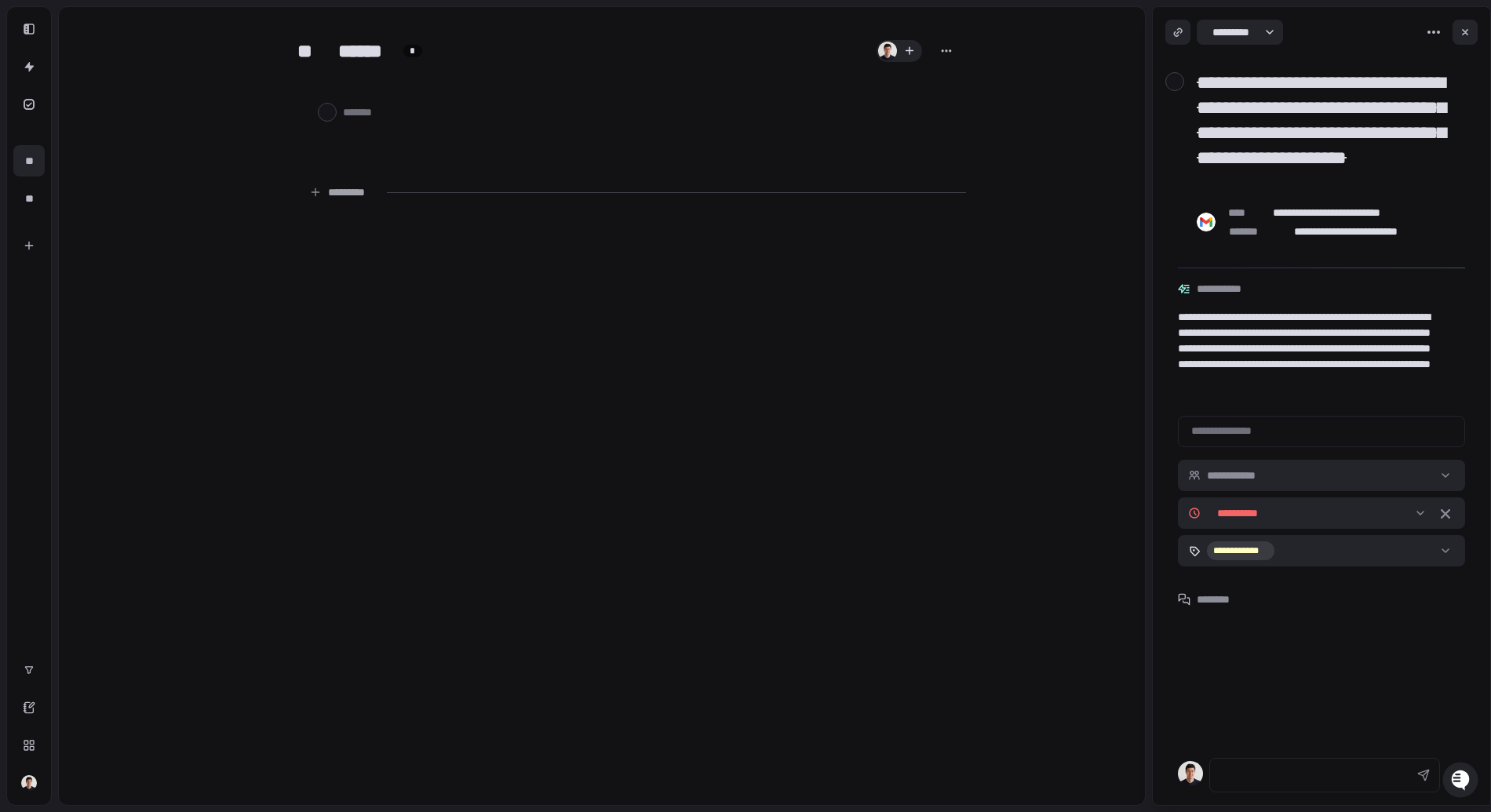 click at bounding box center (947, 51) 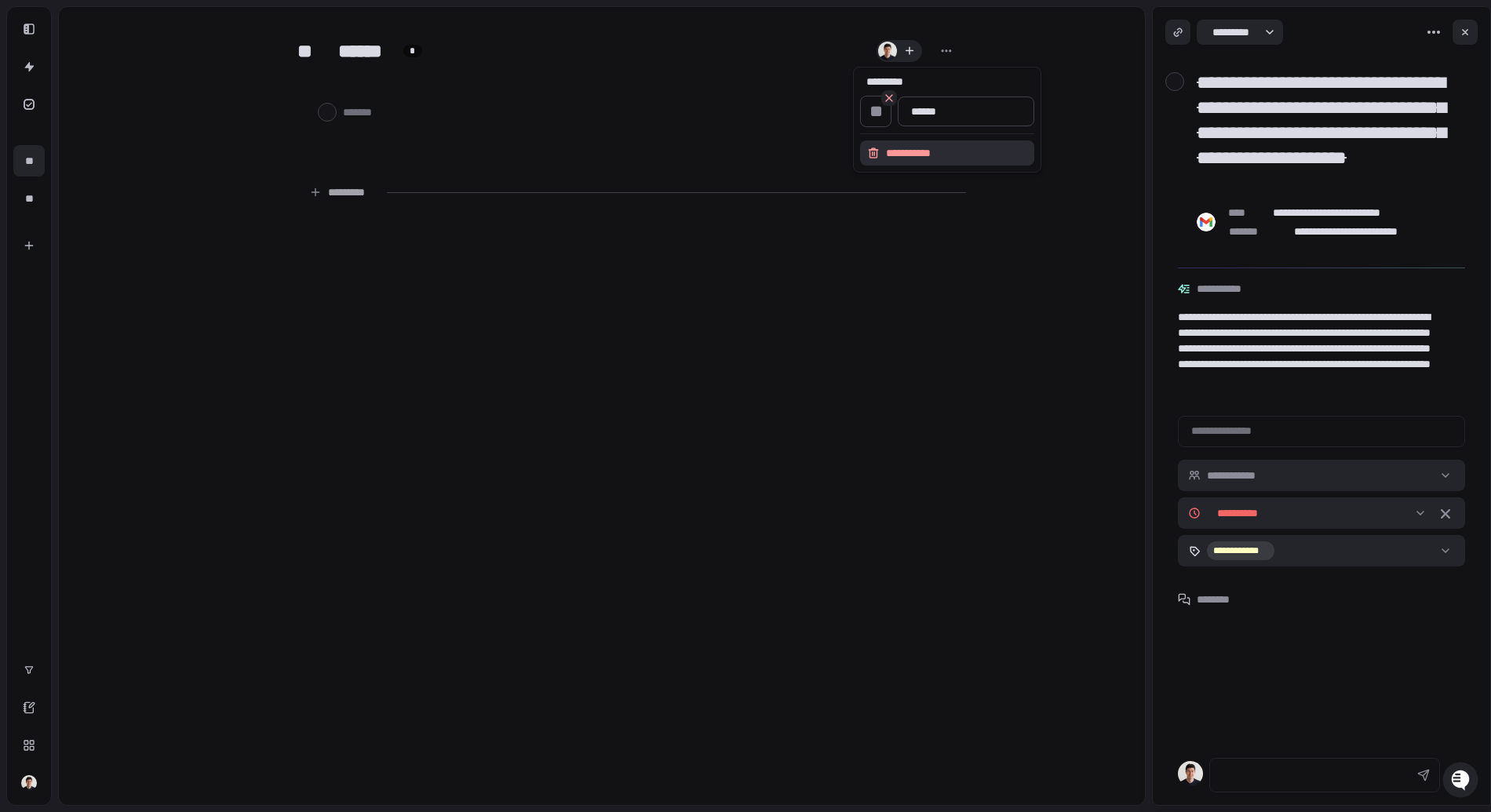 click on "**********" at bounding box center (947, 153) 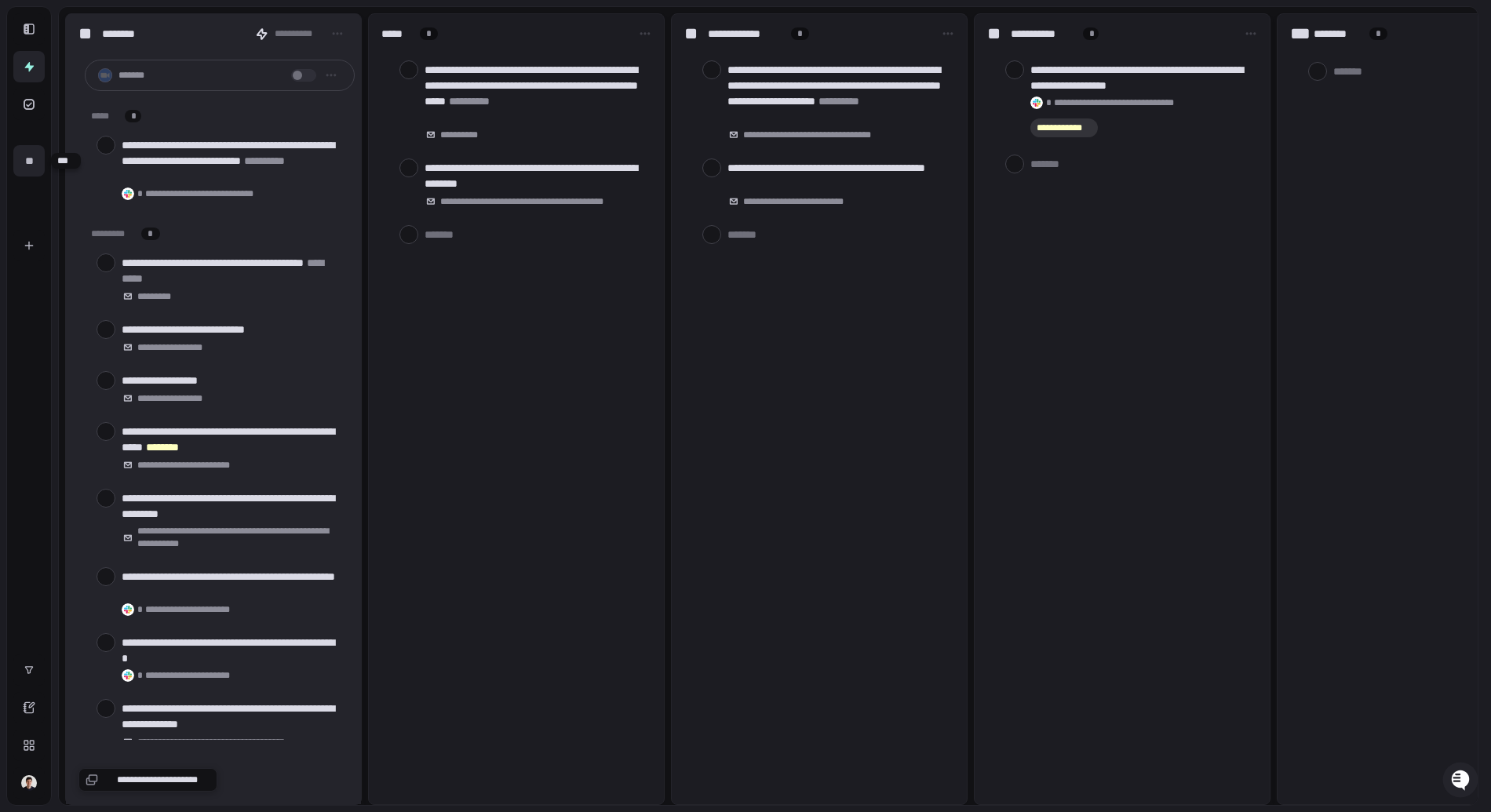 click on "**" at bounding box center [29, 161] 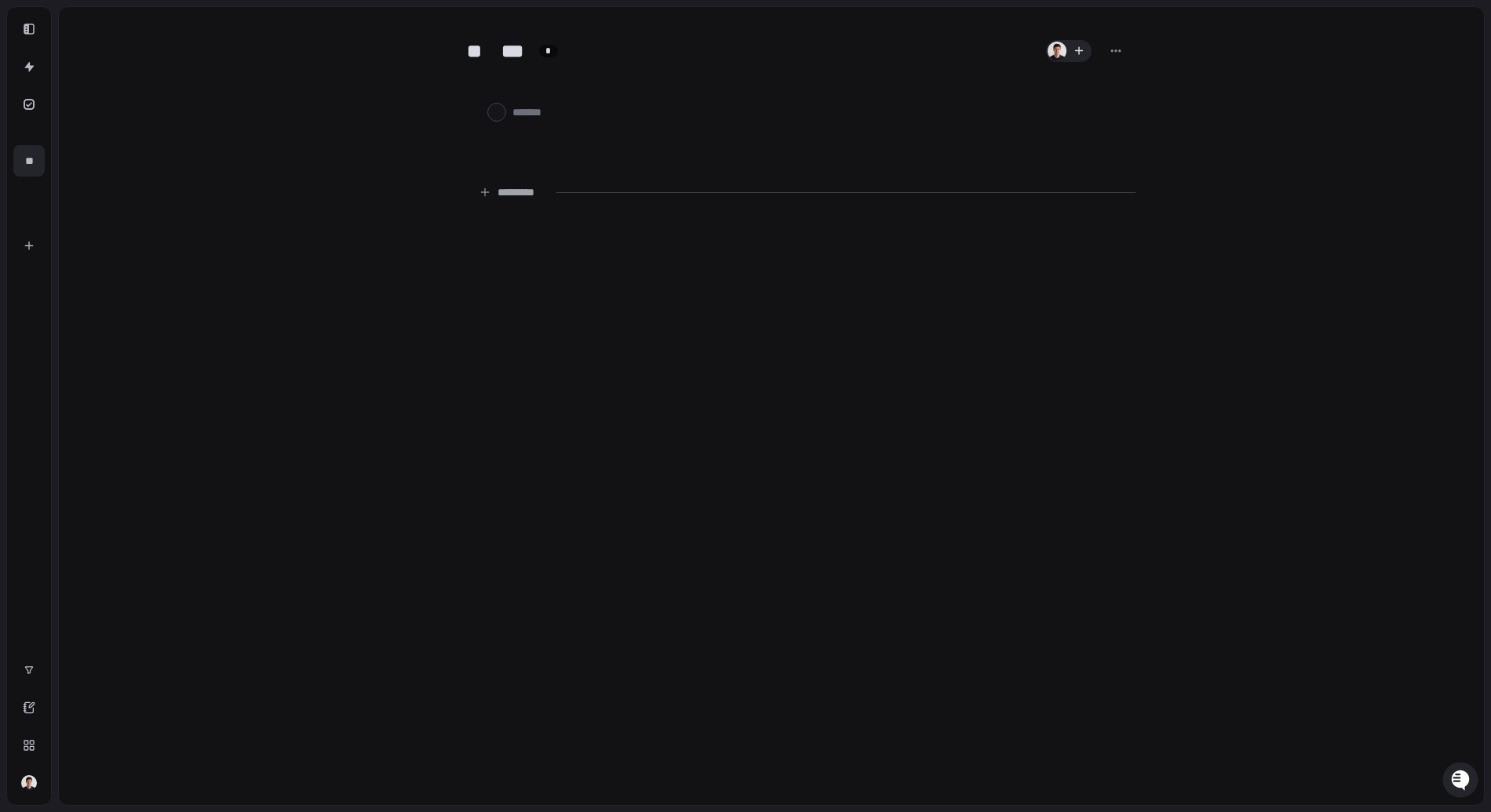 click on "**" at bounding box center (476, 51) 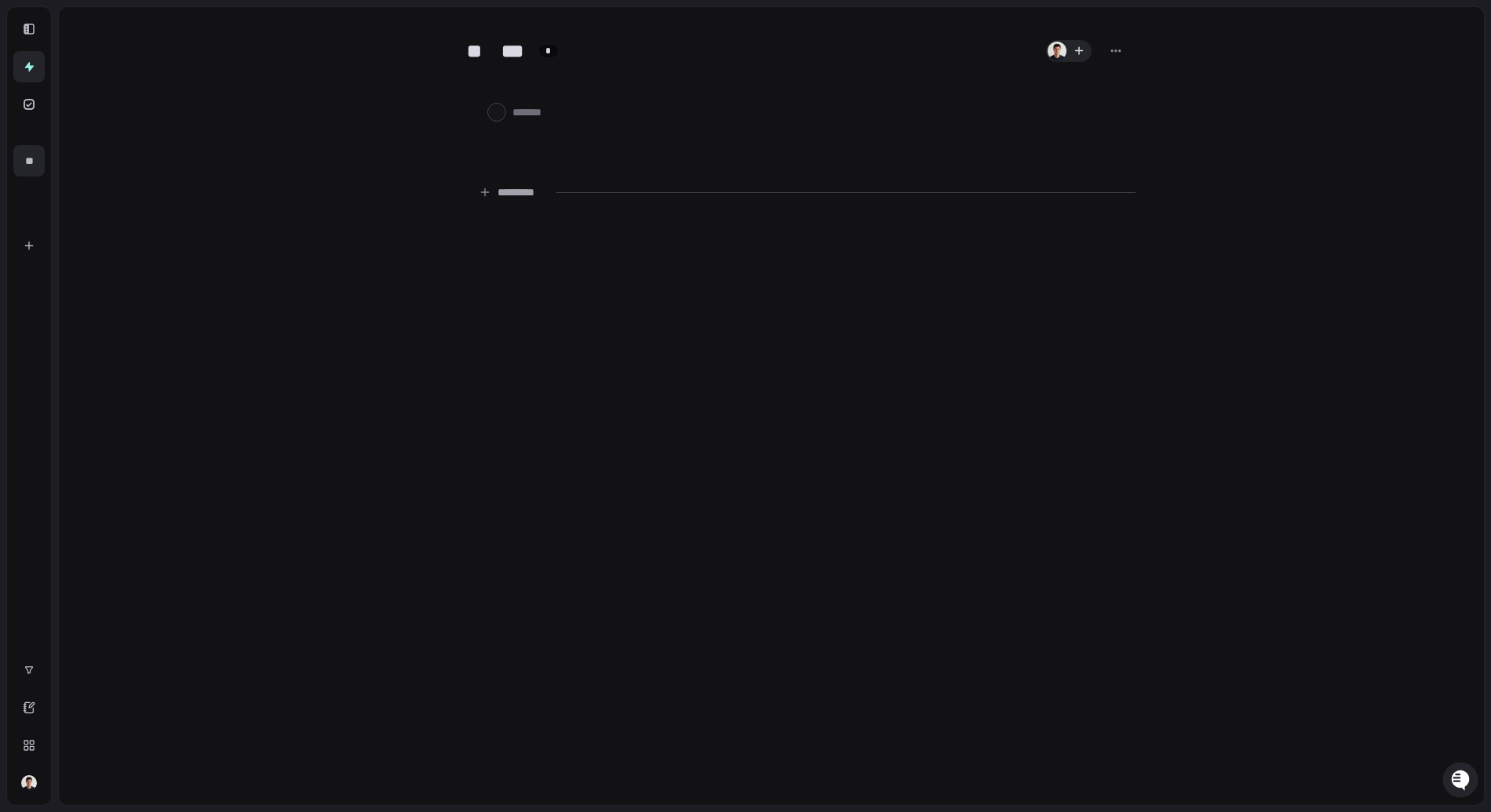 click at bounding box center [29, 29] 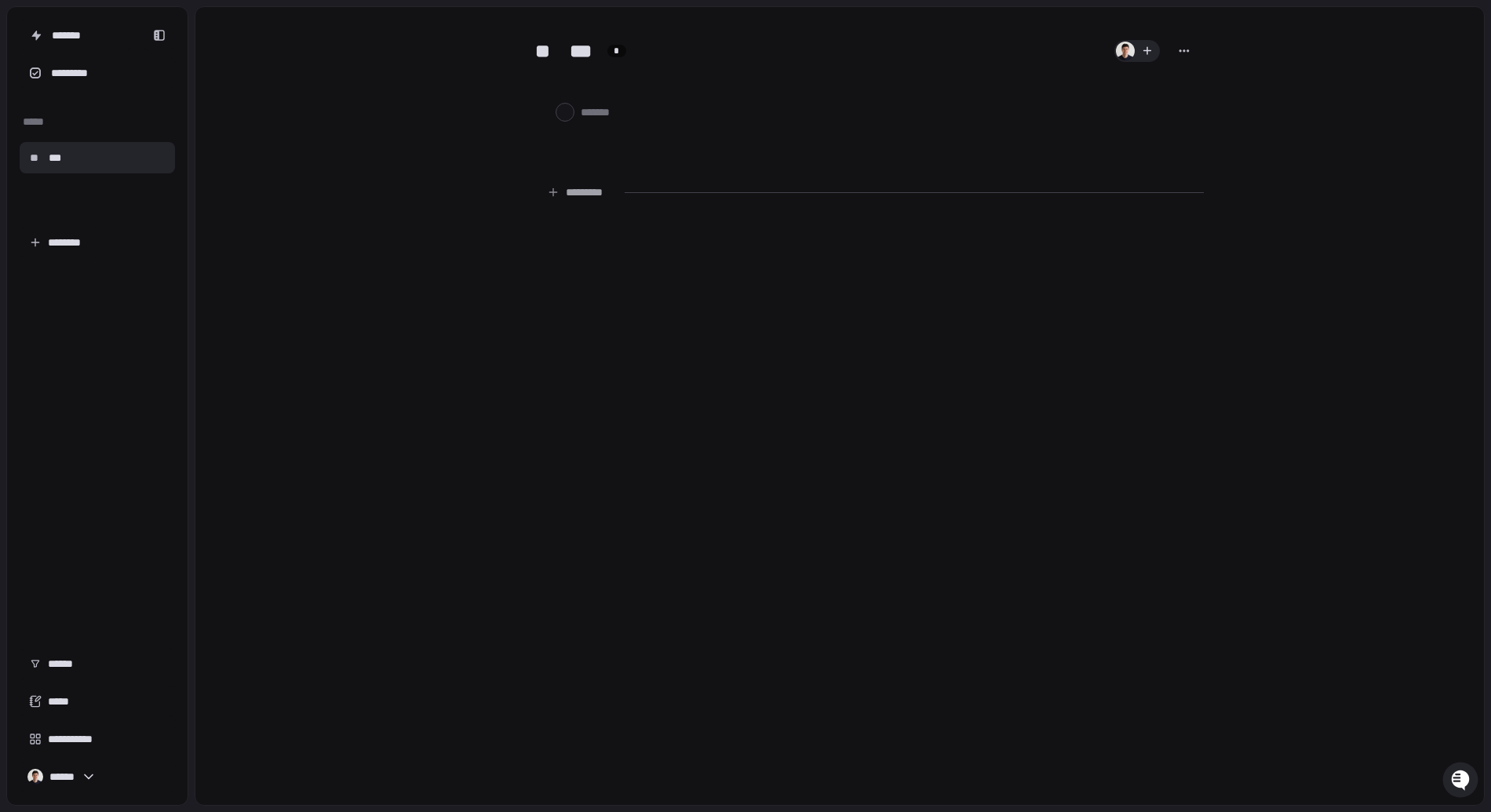 click at bounding box center [1185, 51] 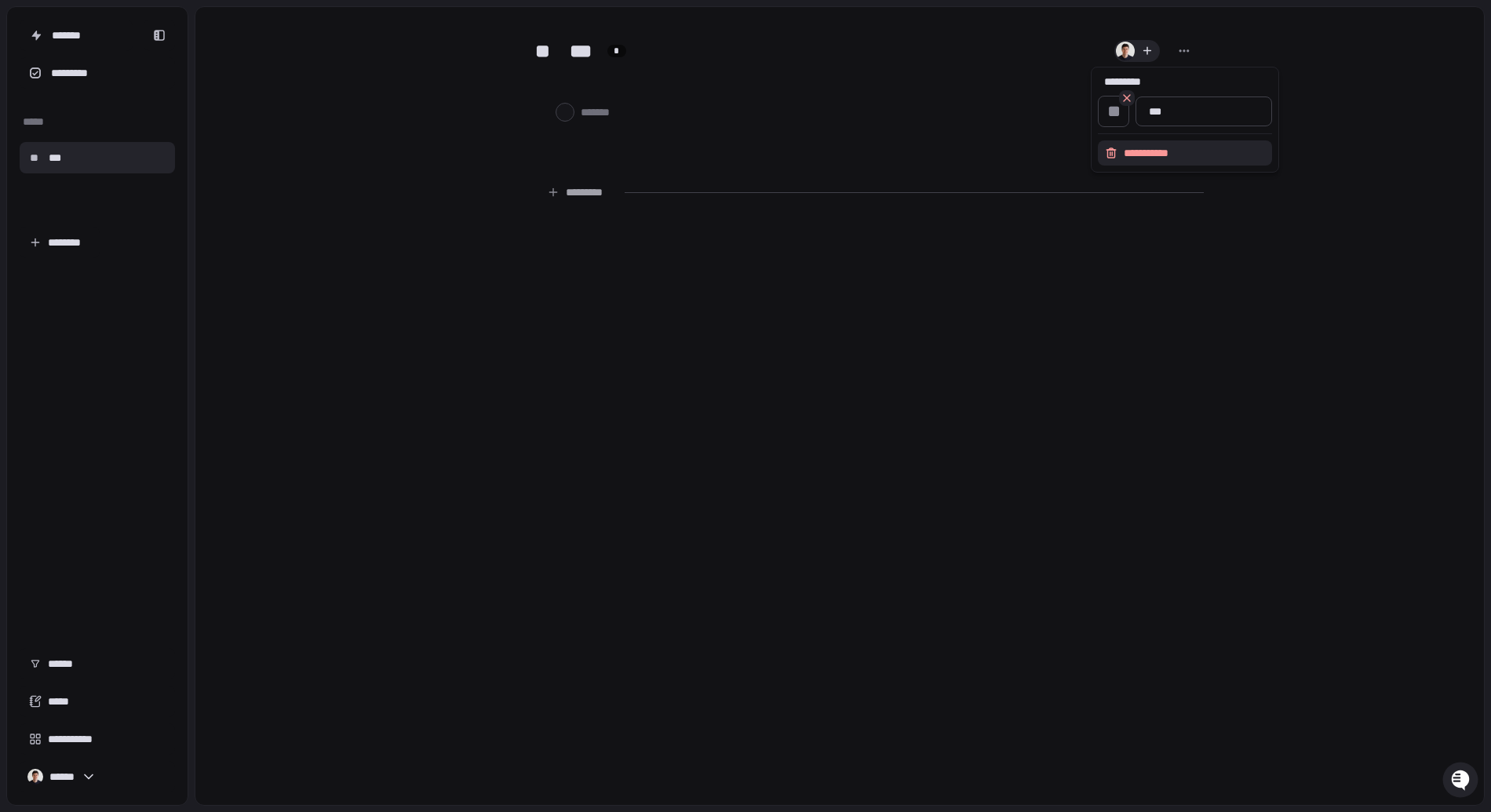 click on "**" at bounding box center [1114, 111] 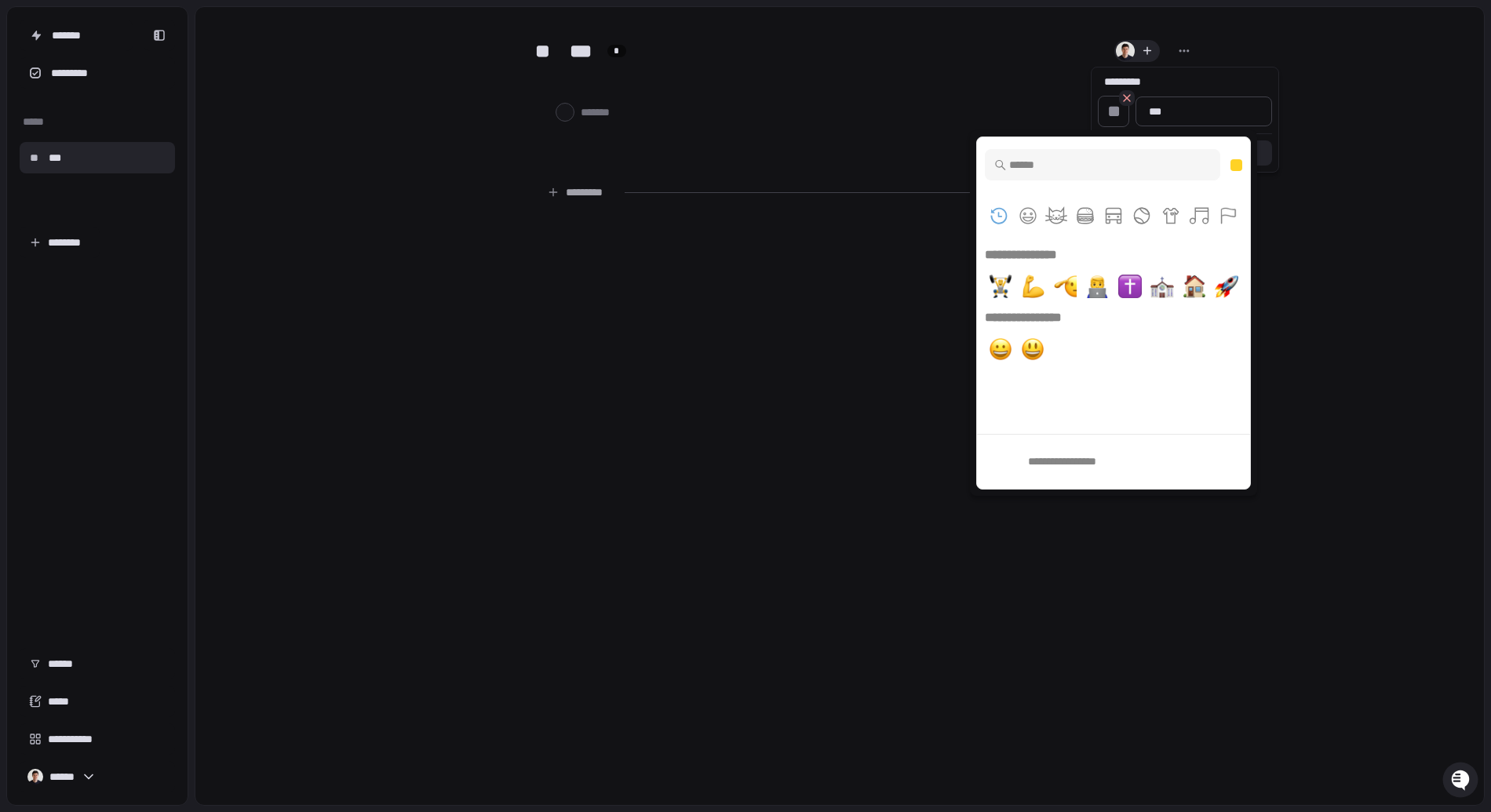scroll, scrollTop: 1, scrollLeft: 0, axis: vertical 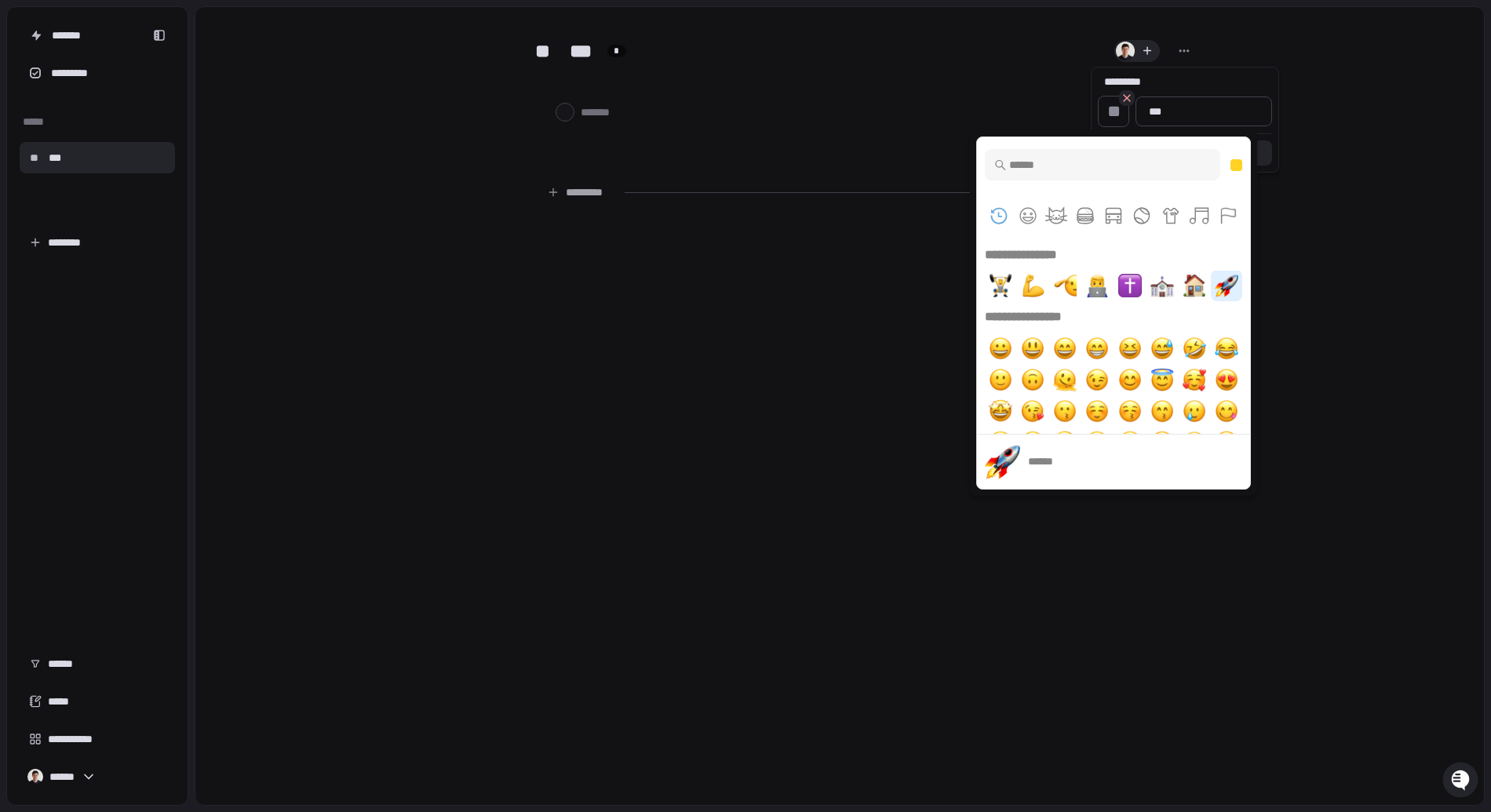 click at bounding box center [1227, 286] 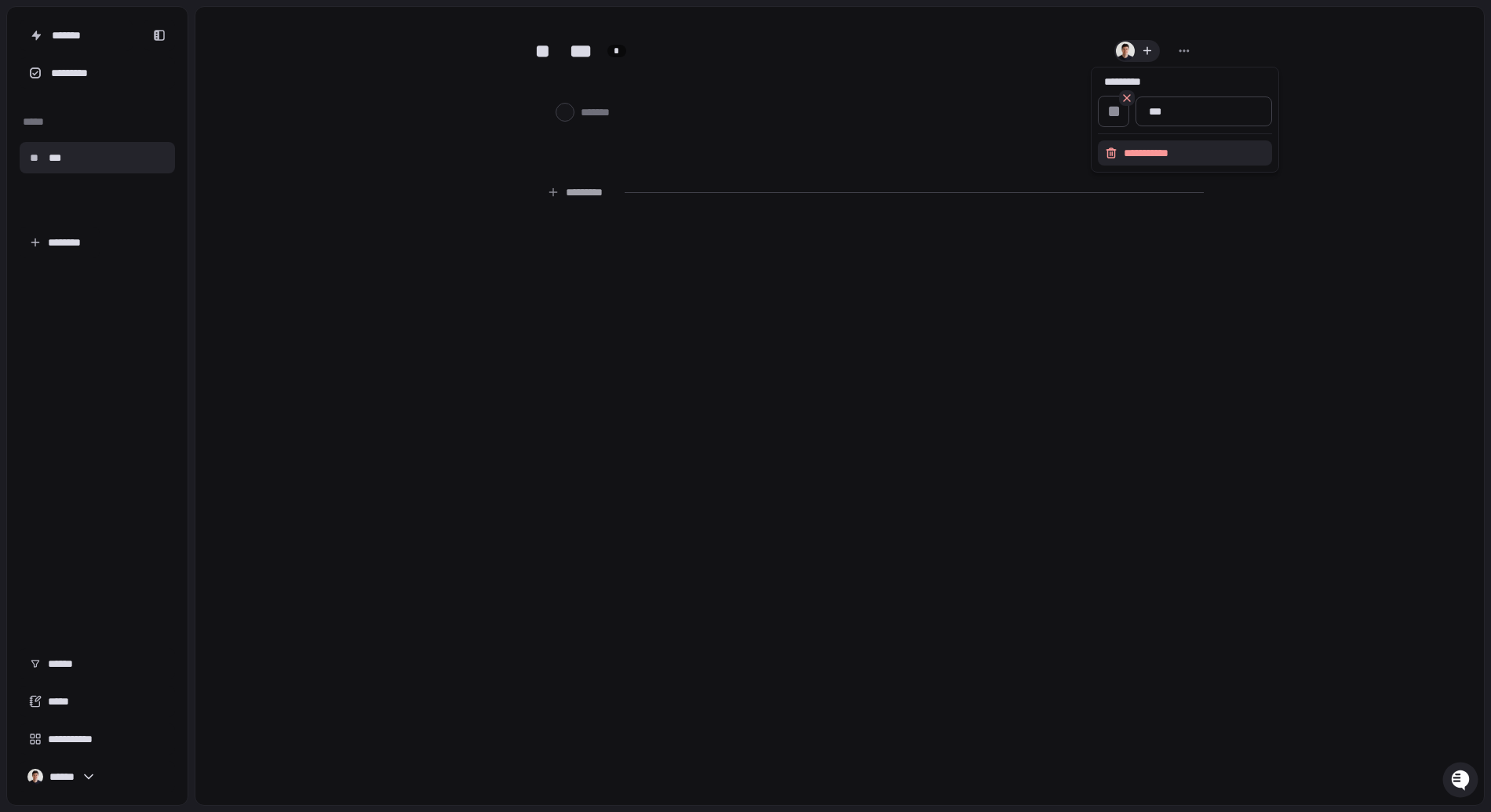 click on "**" at bounding box center (1114, 111) 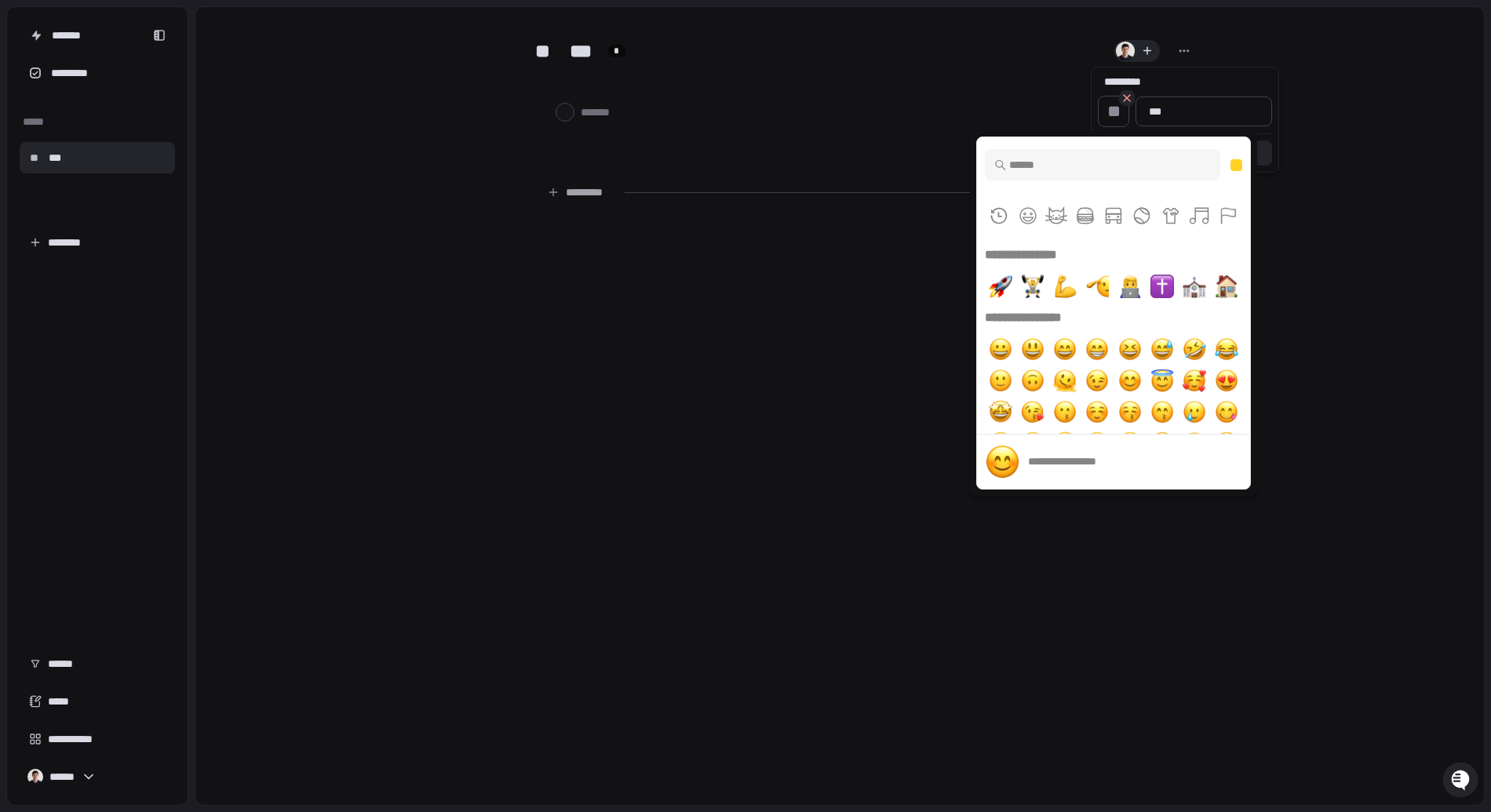 scroll, scrollTop: 1, scrollLeft: 0, axis: vertical 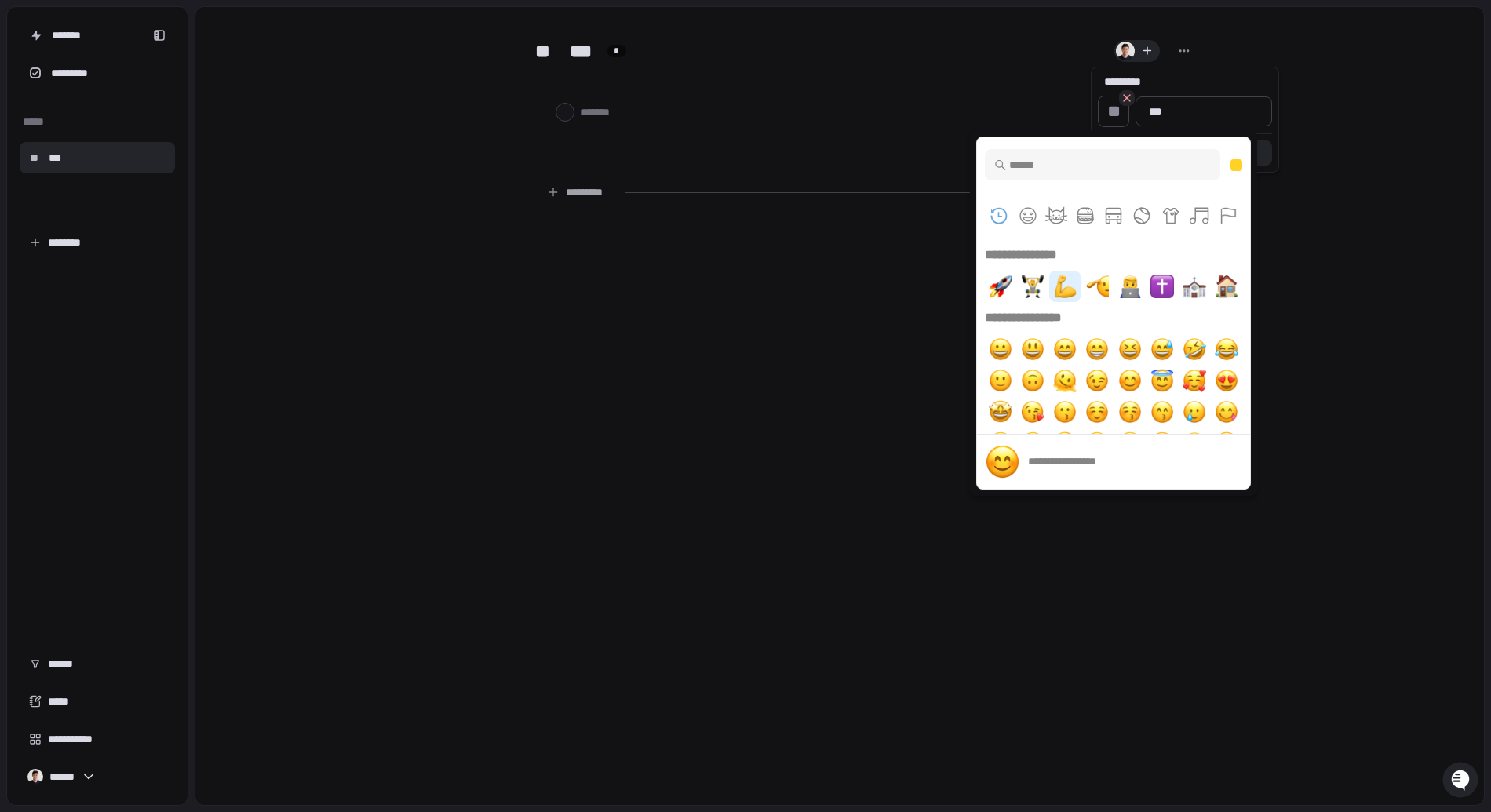 click at bounding box center (1065, 286) 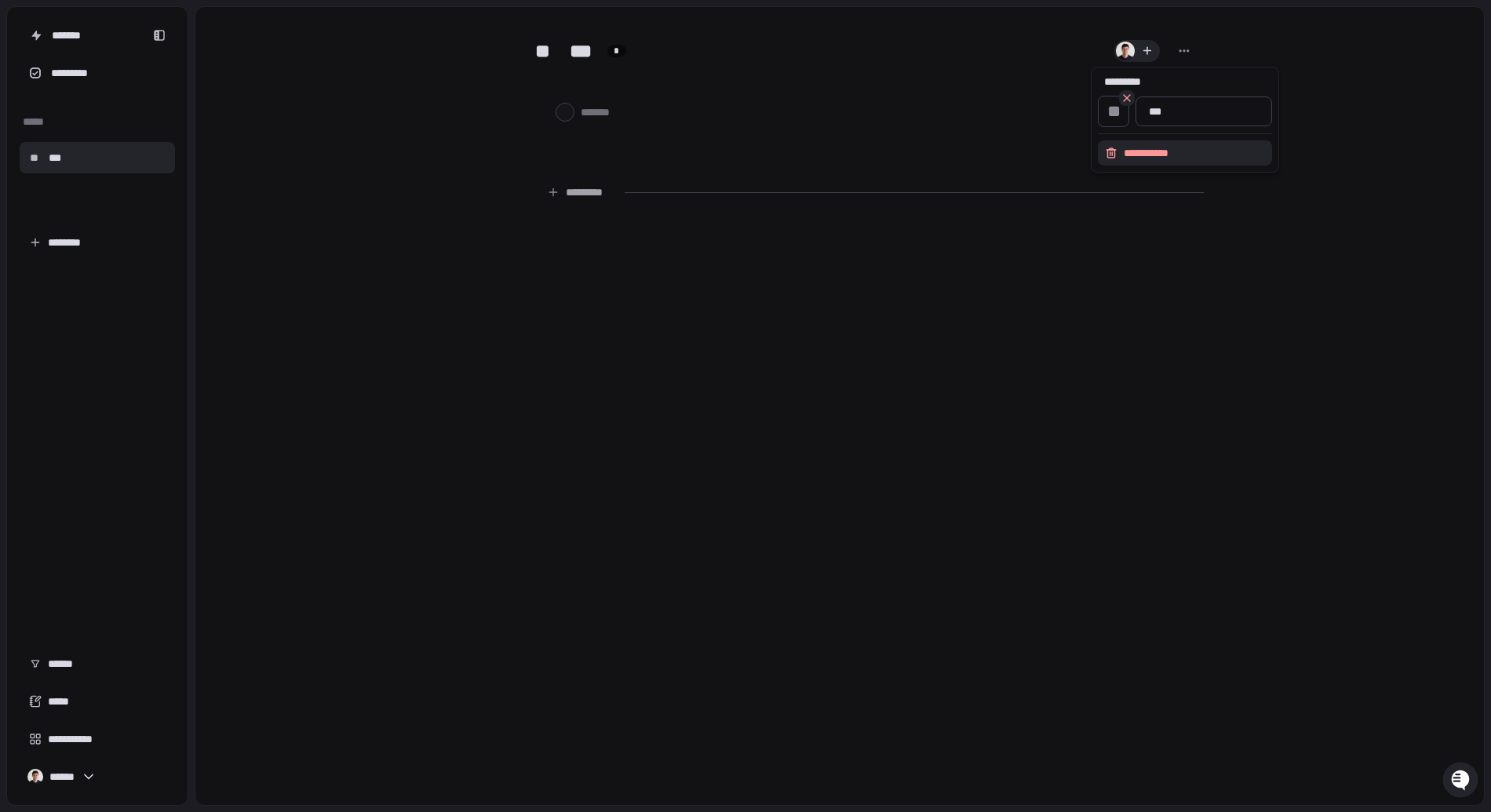 click at bounding box center (746, 406) 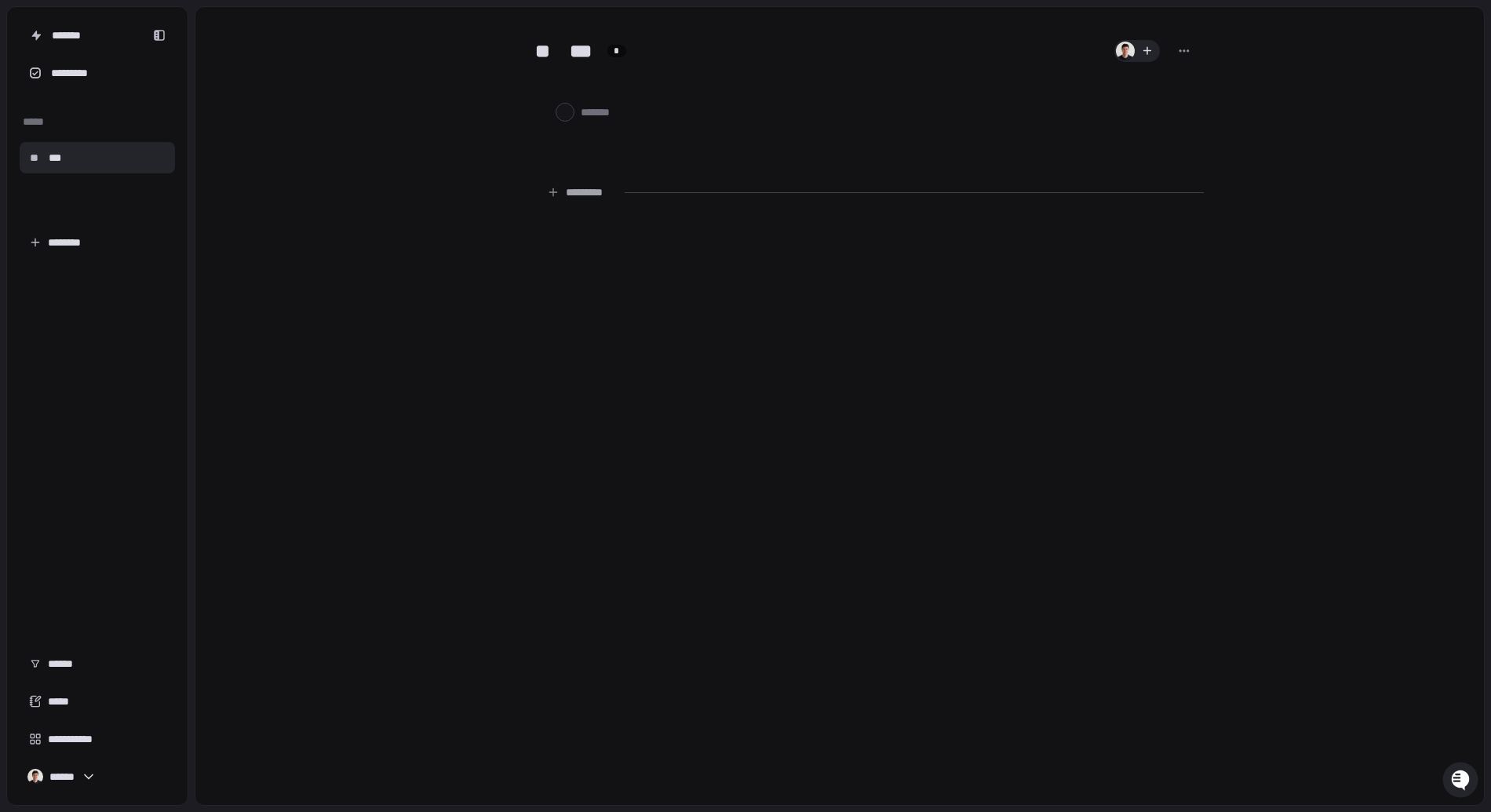type on "*" 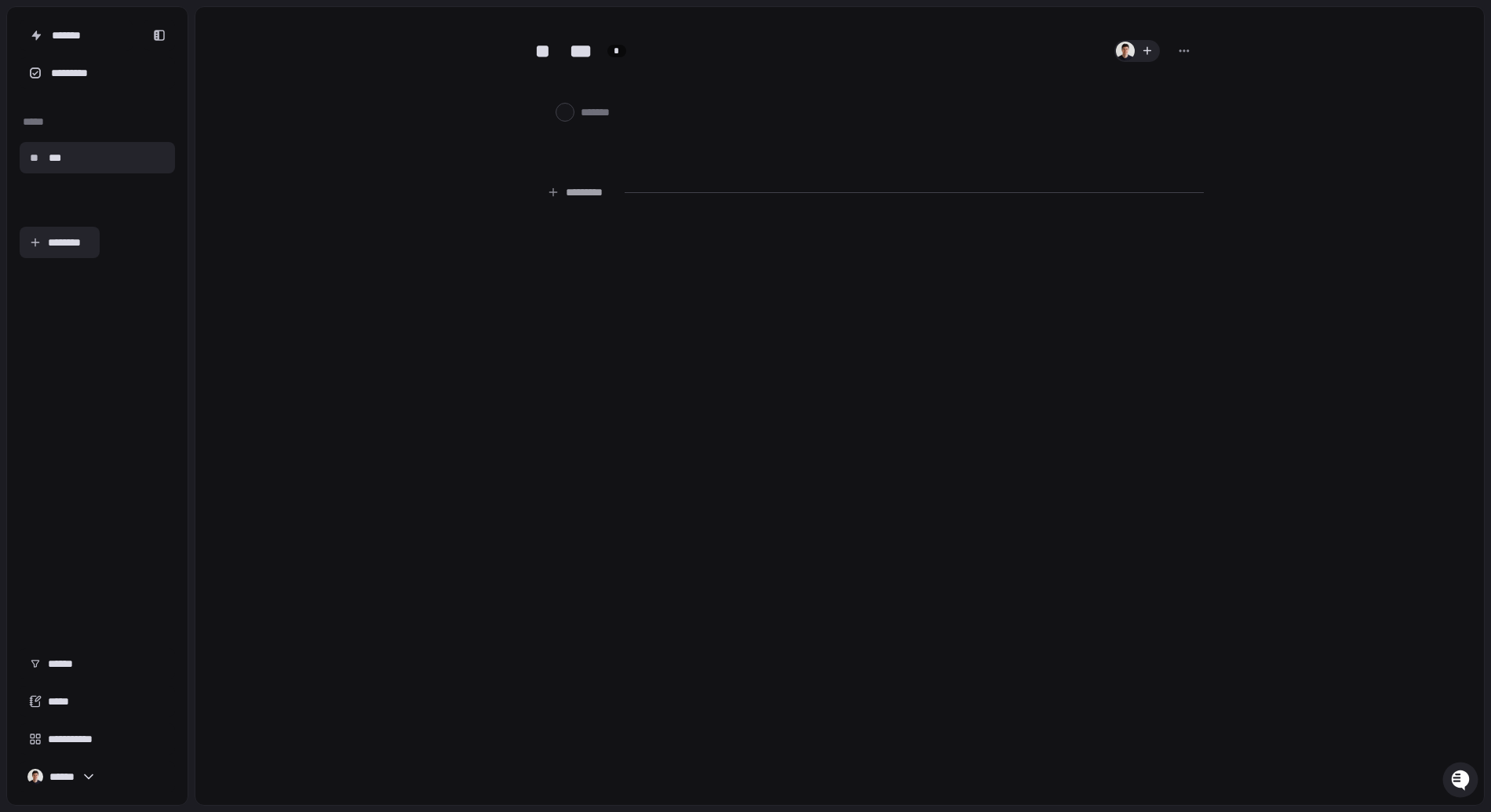 click on "********" at bounding box center [60, 242] 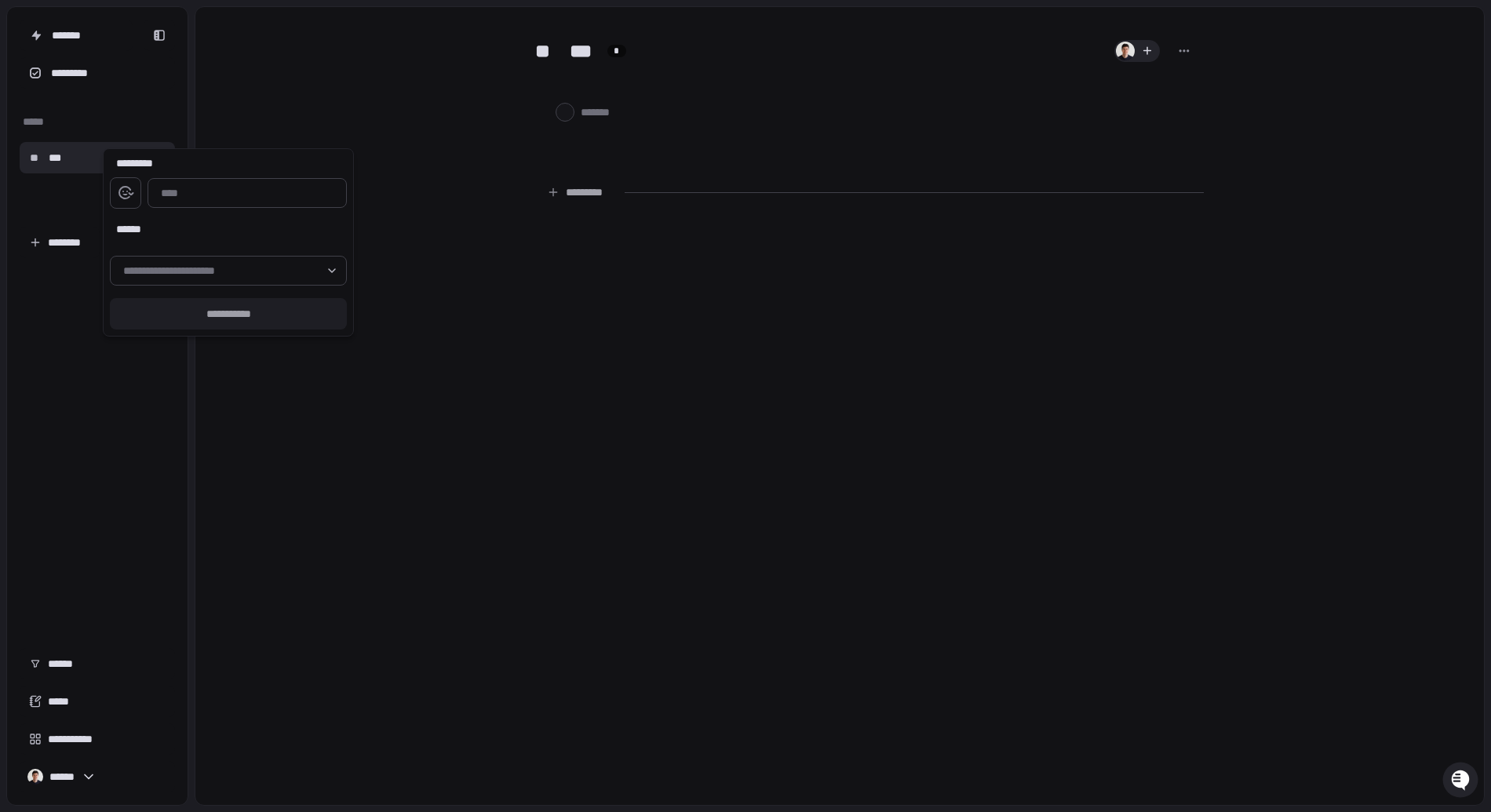 click at bounding box center (247, 193) 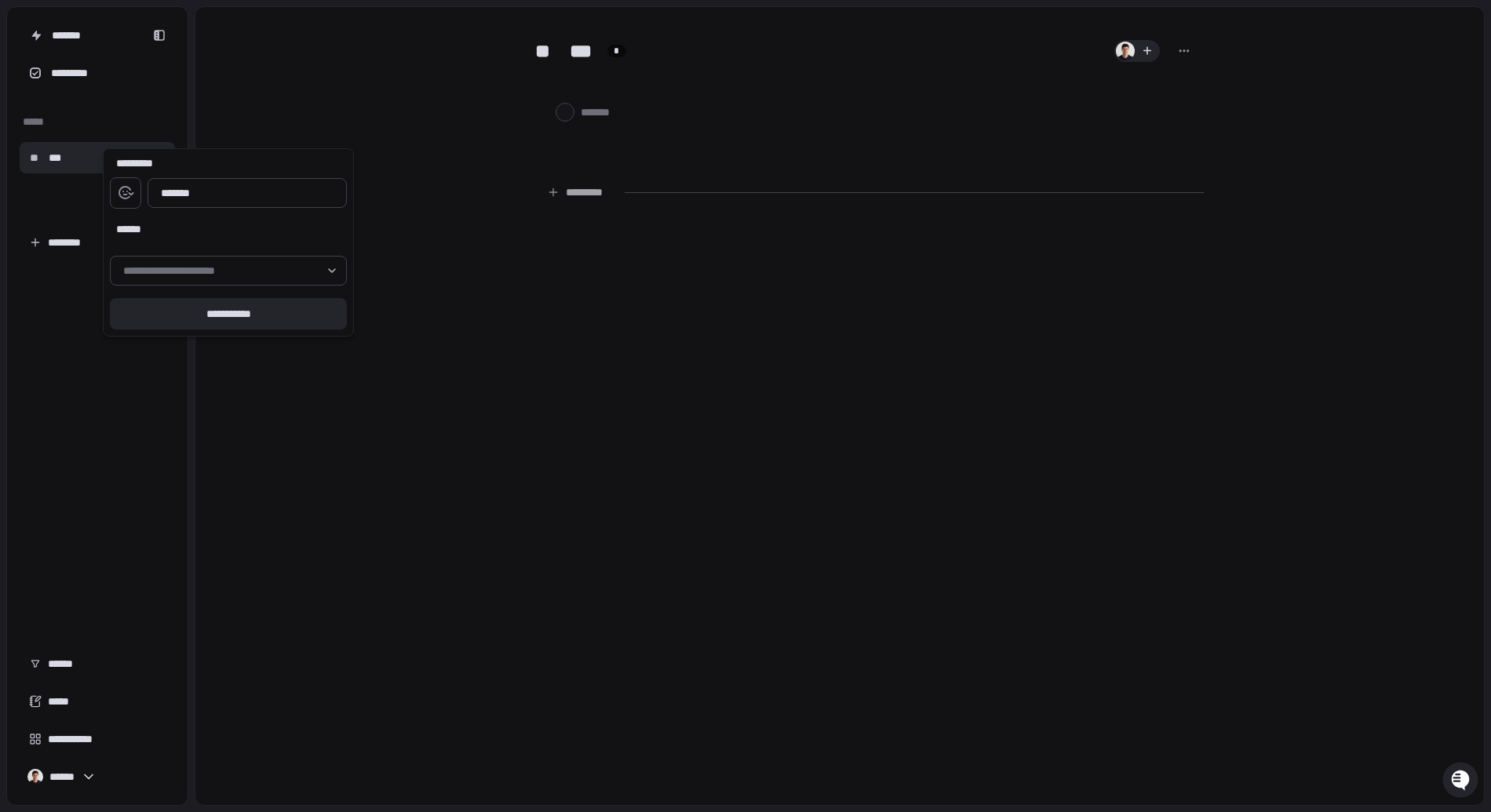 type on "*******" 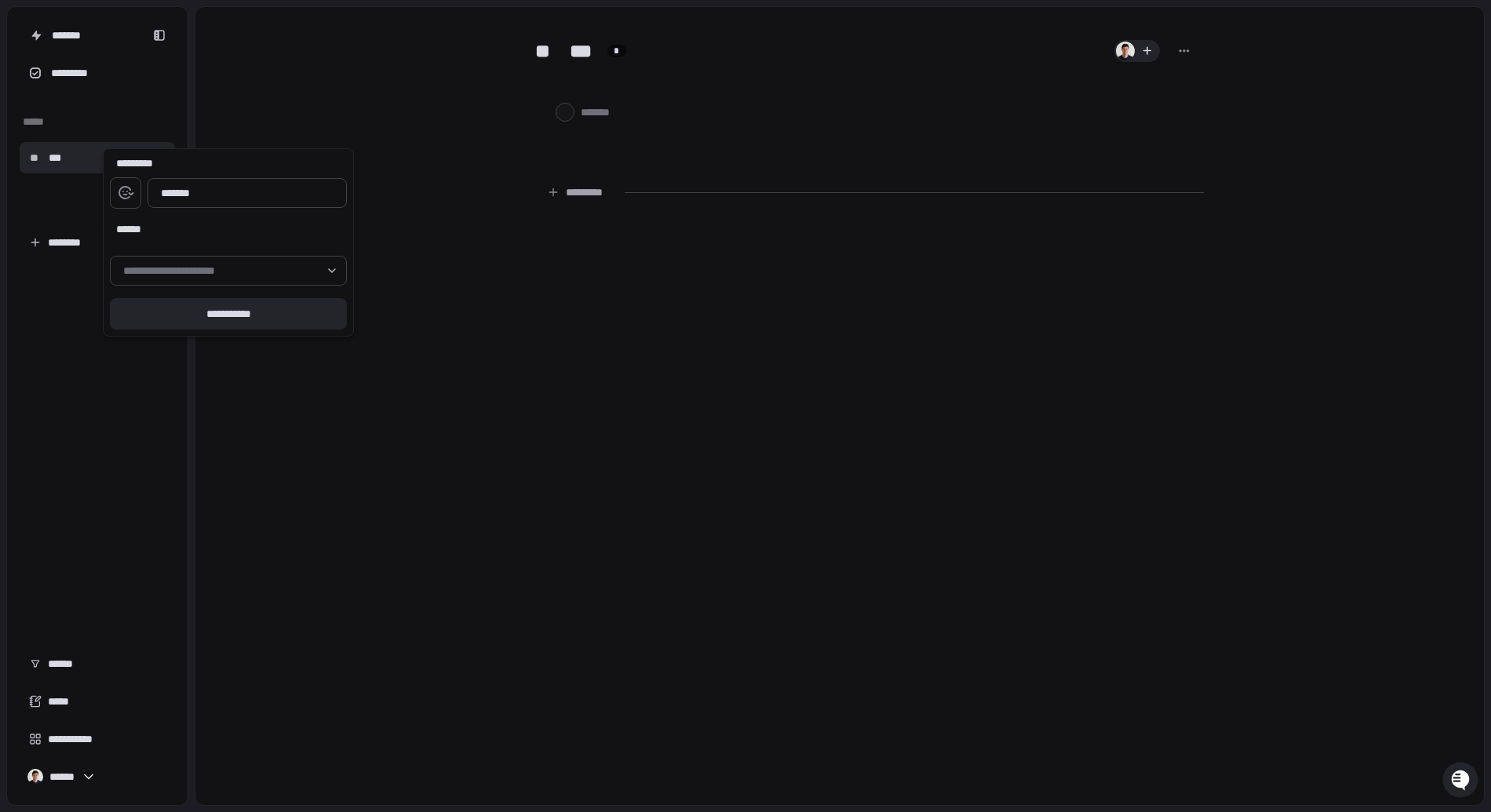 click on "*******" at bounding box center [228, 193] 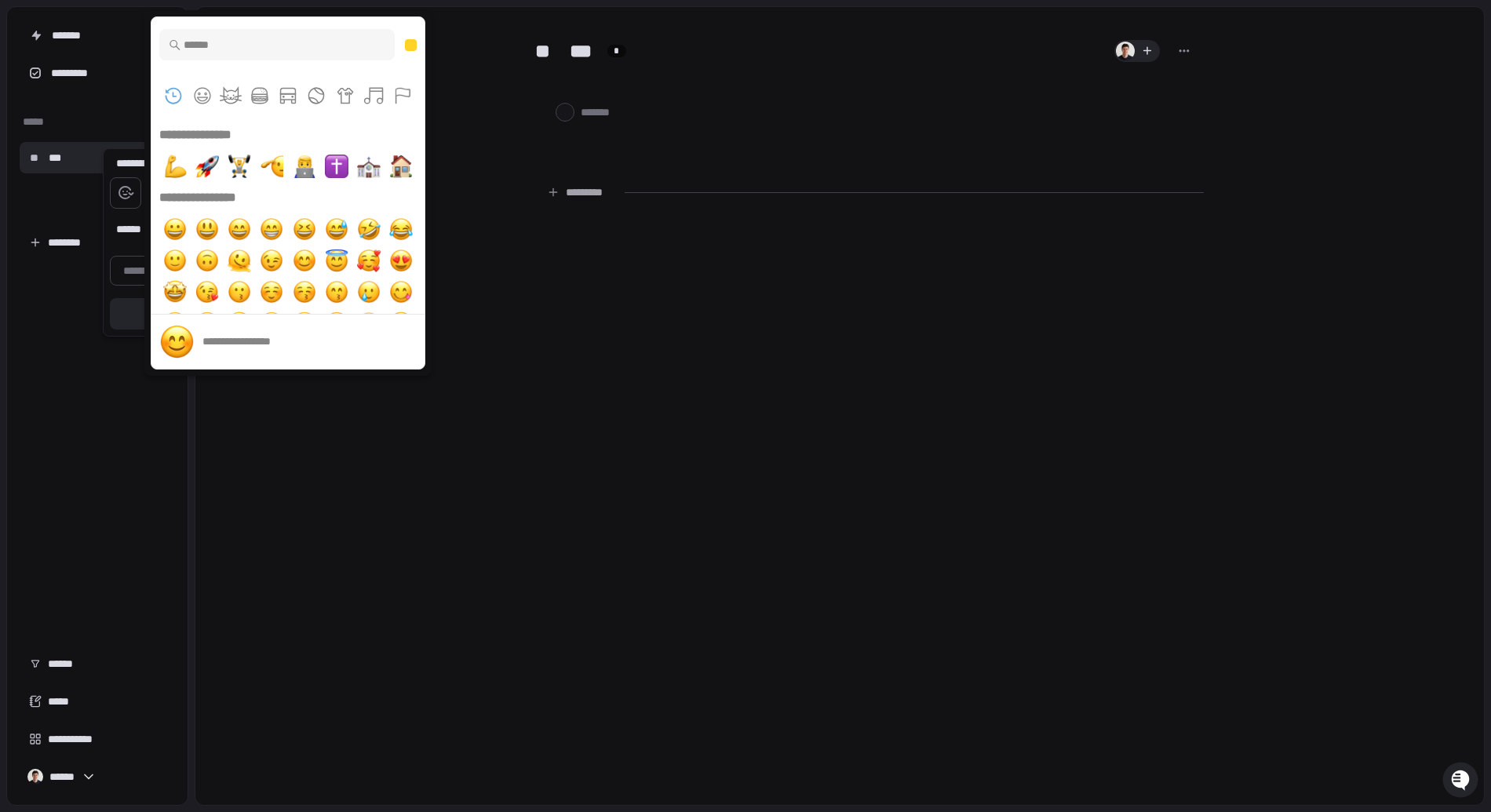 scroll, scrollTop: 1, scrollLeft: 0, axis: vertical 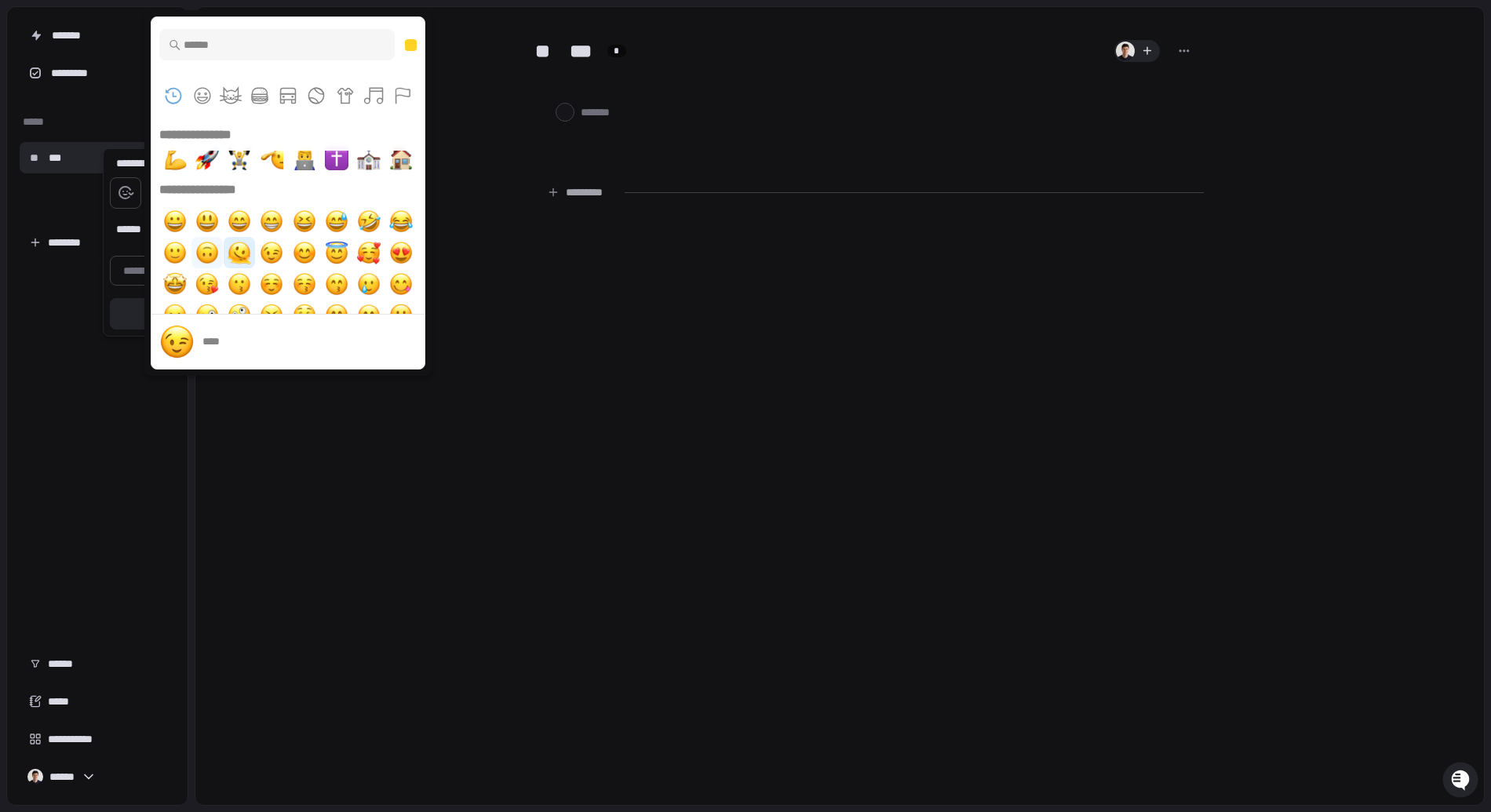 type on "*" 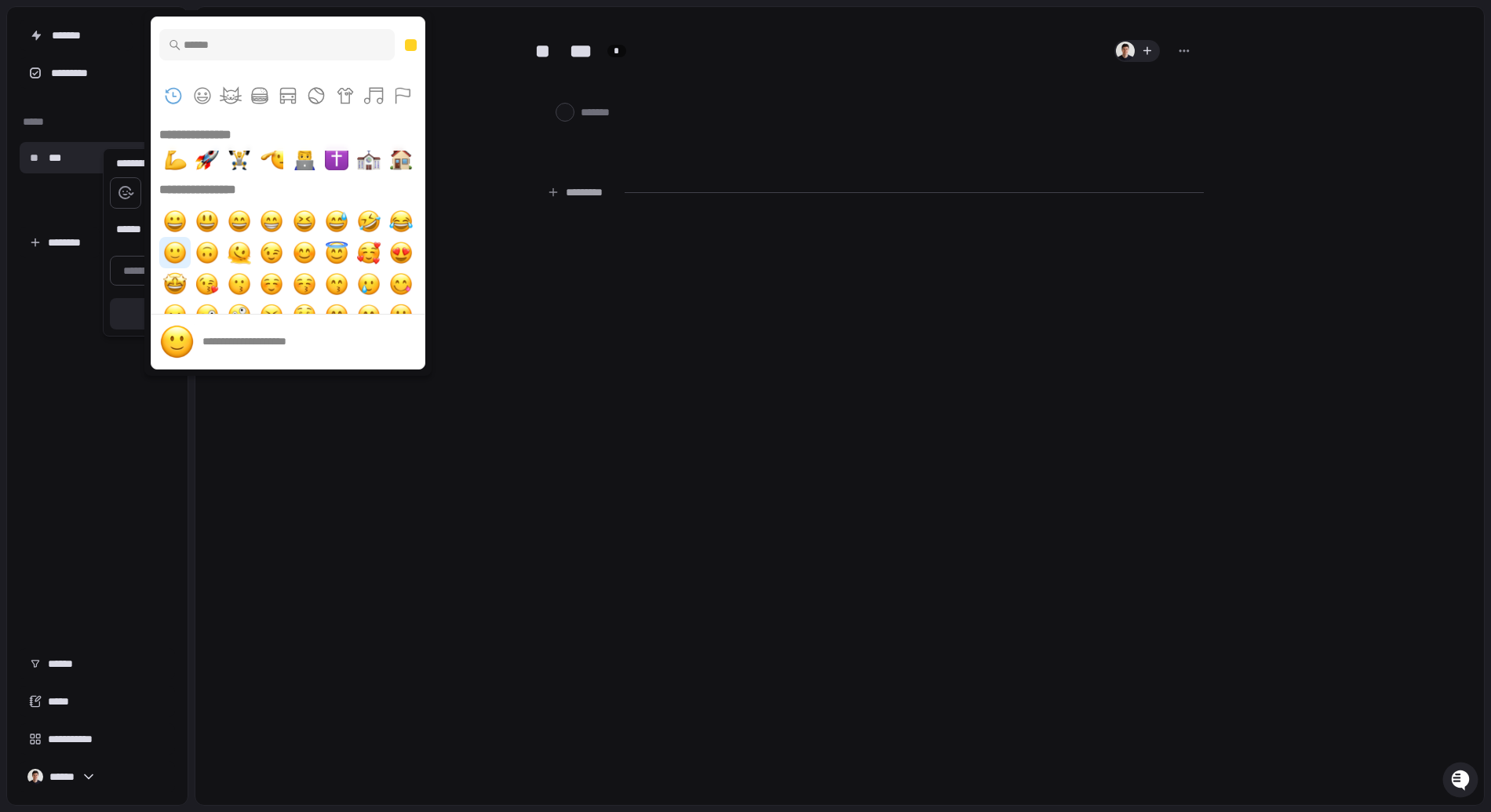 click at bounding box center (175, 253) 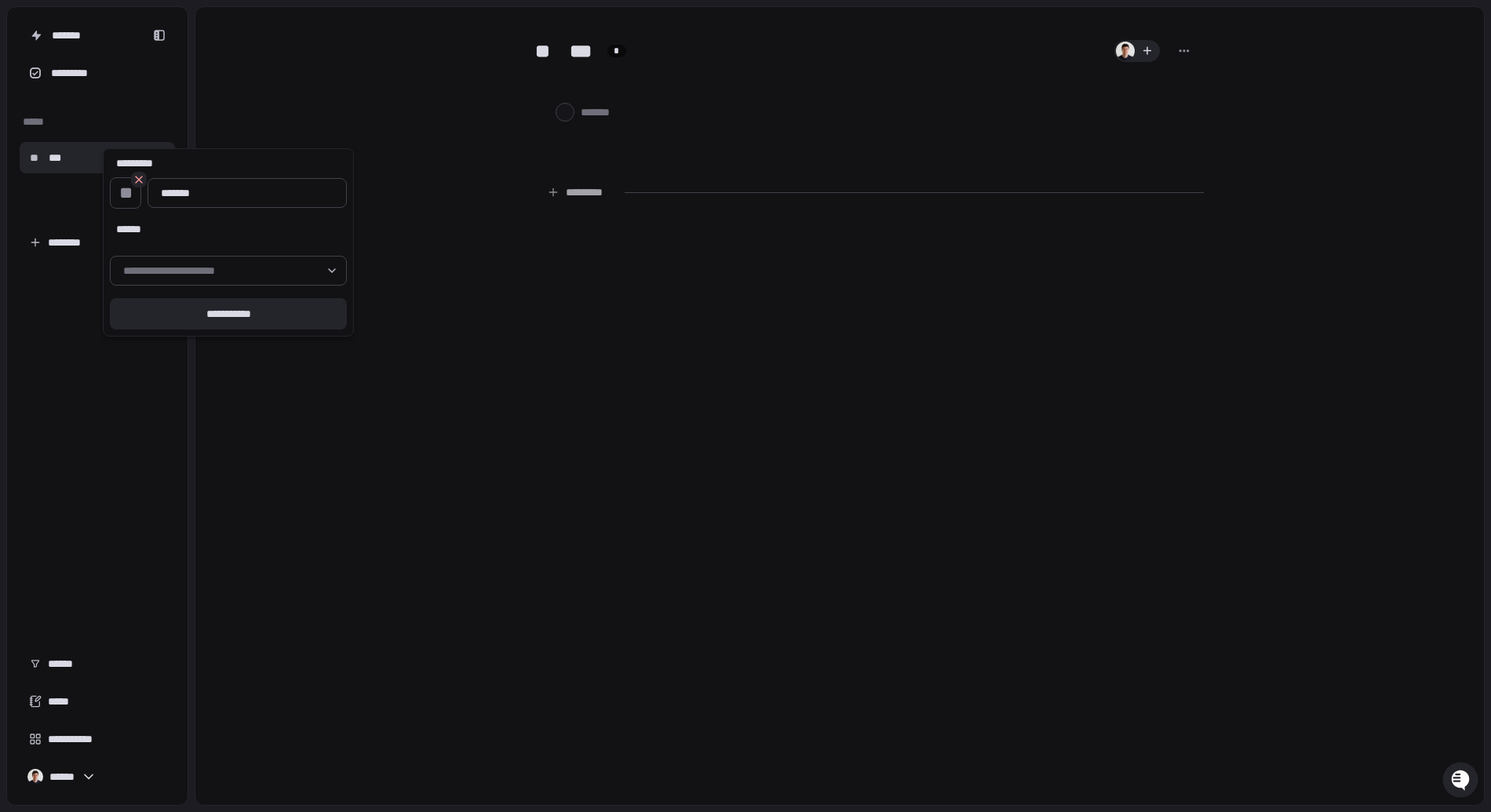 click at bounding box center [746, 406] 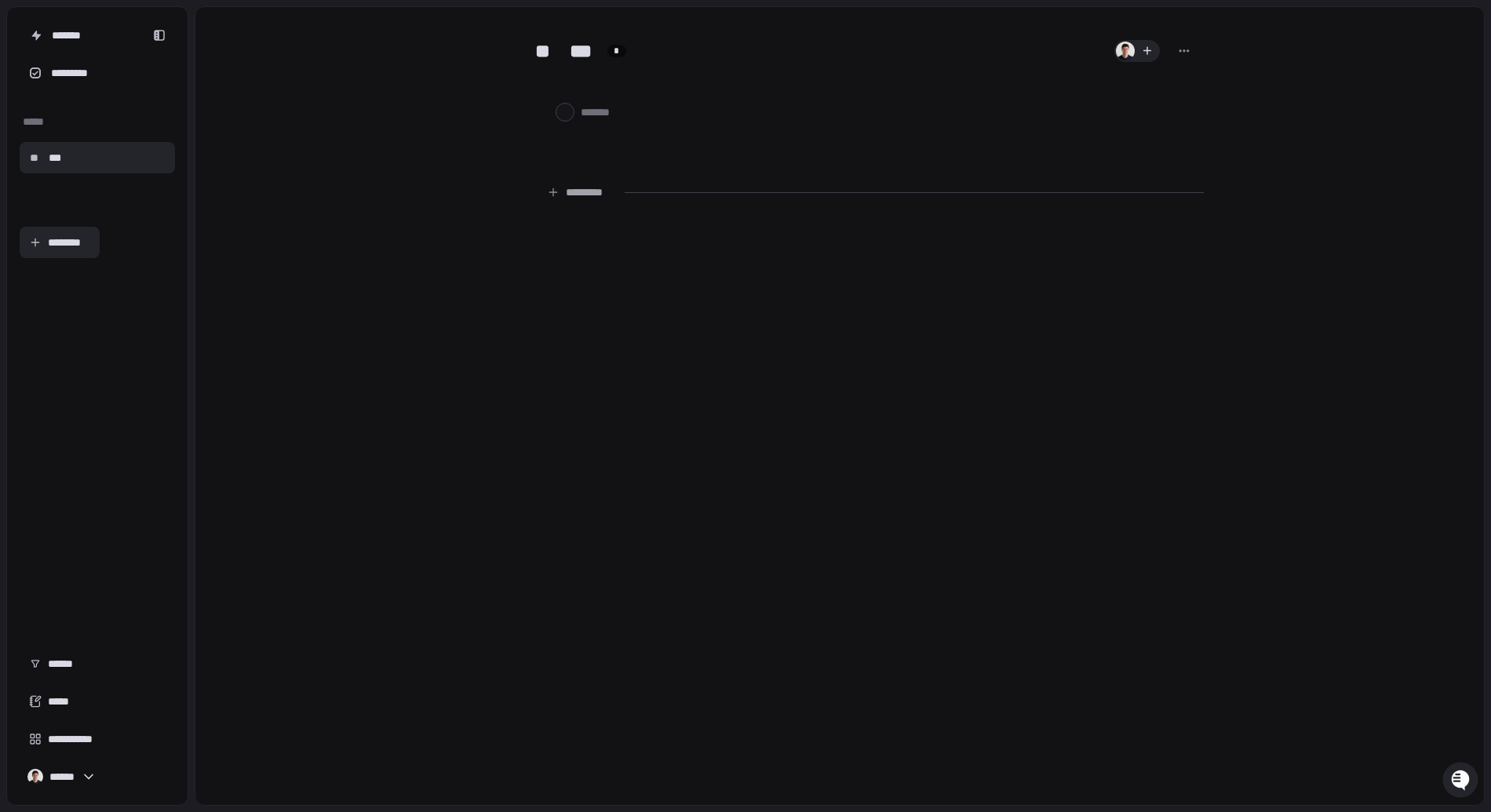click on "********" at bounding box center [60, 242] 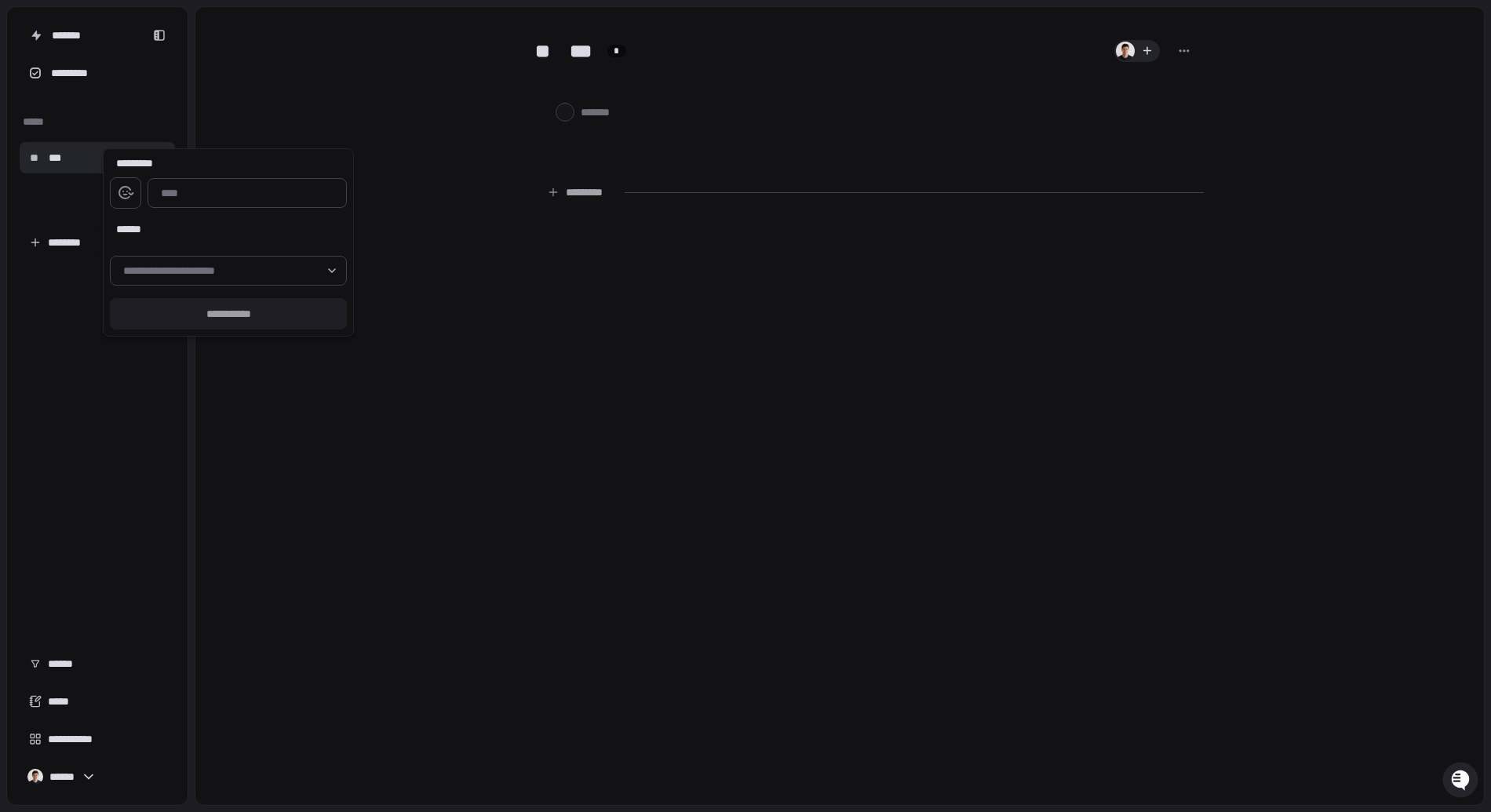 click 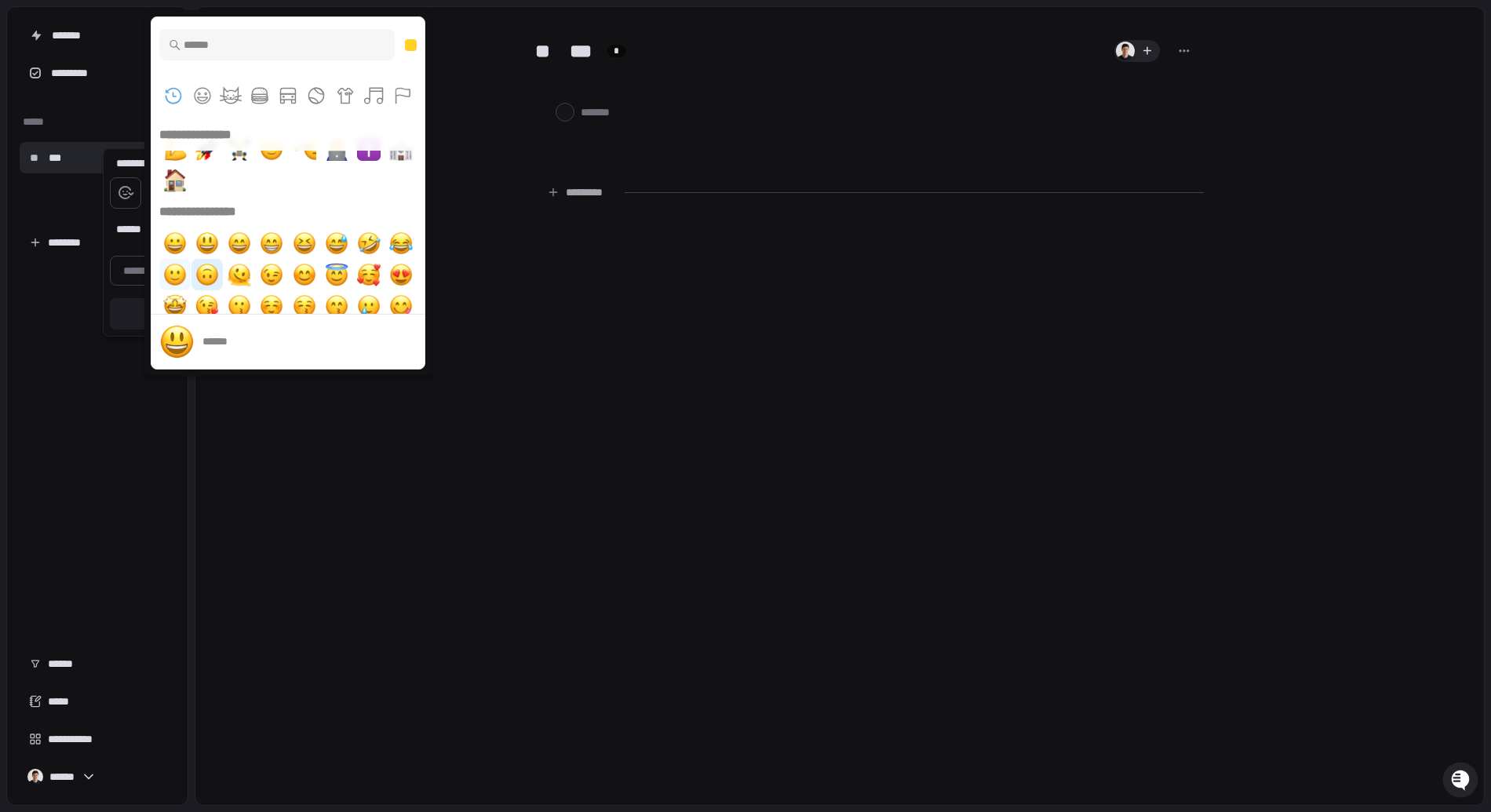 scroll, scrollTop: 22, scrollLeft: 0, axis: vertical 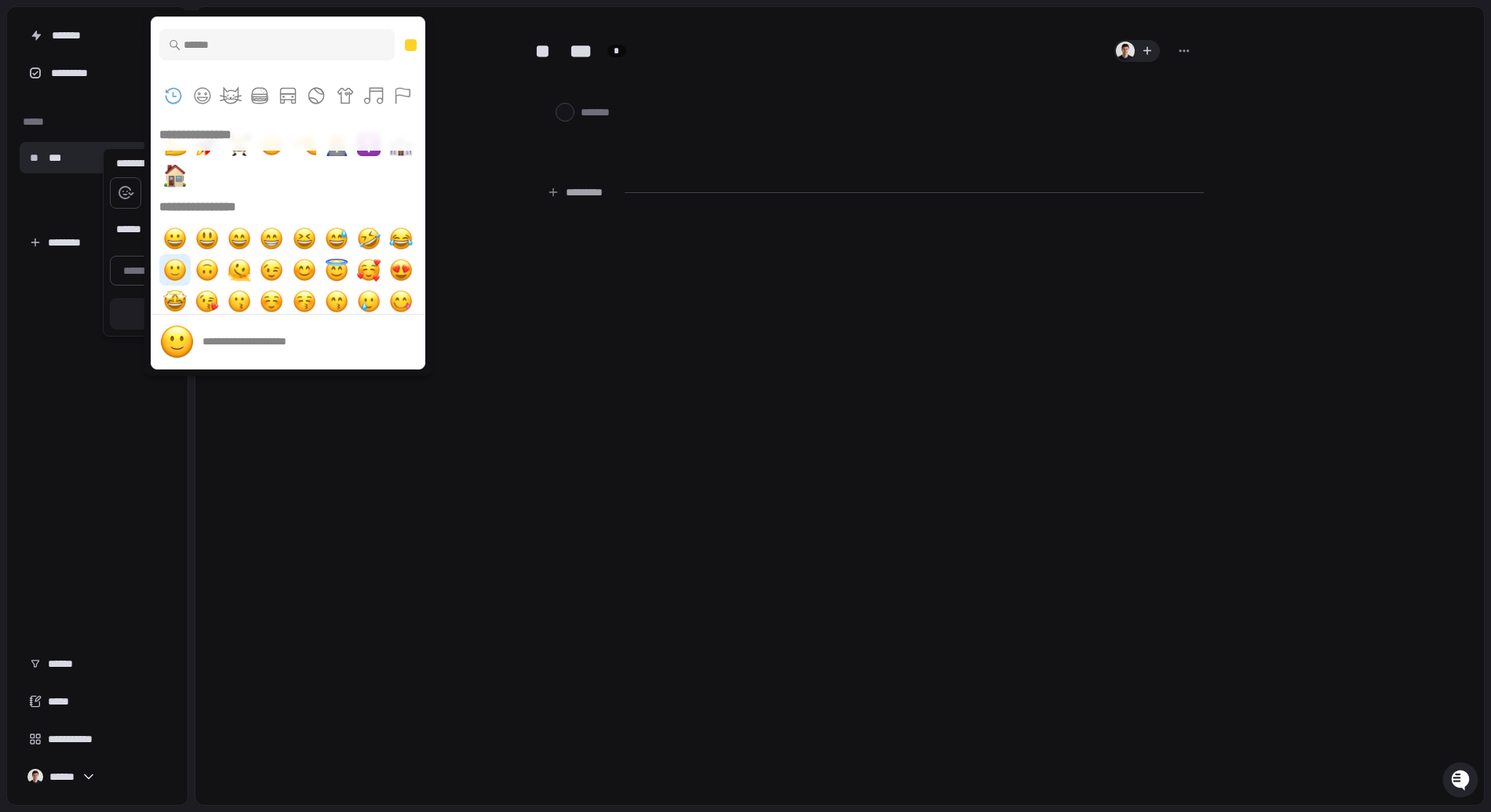 click at bounding box center (175, 270) 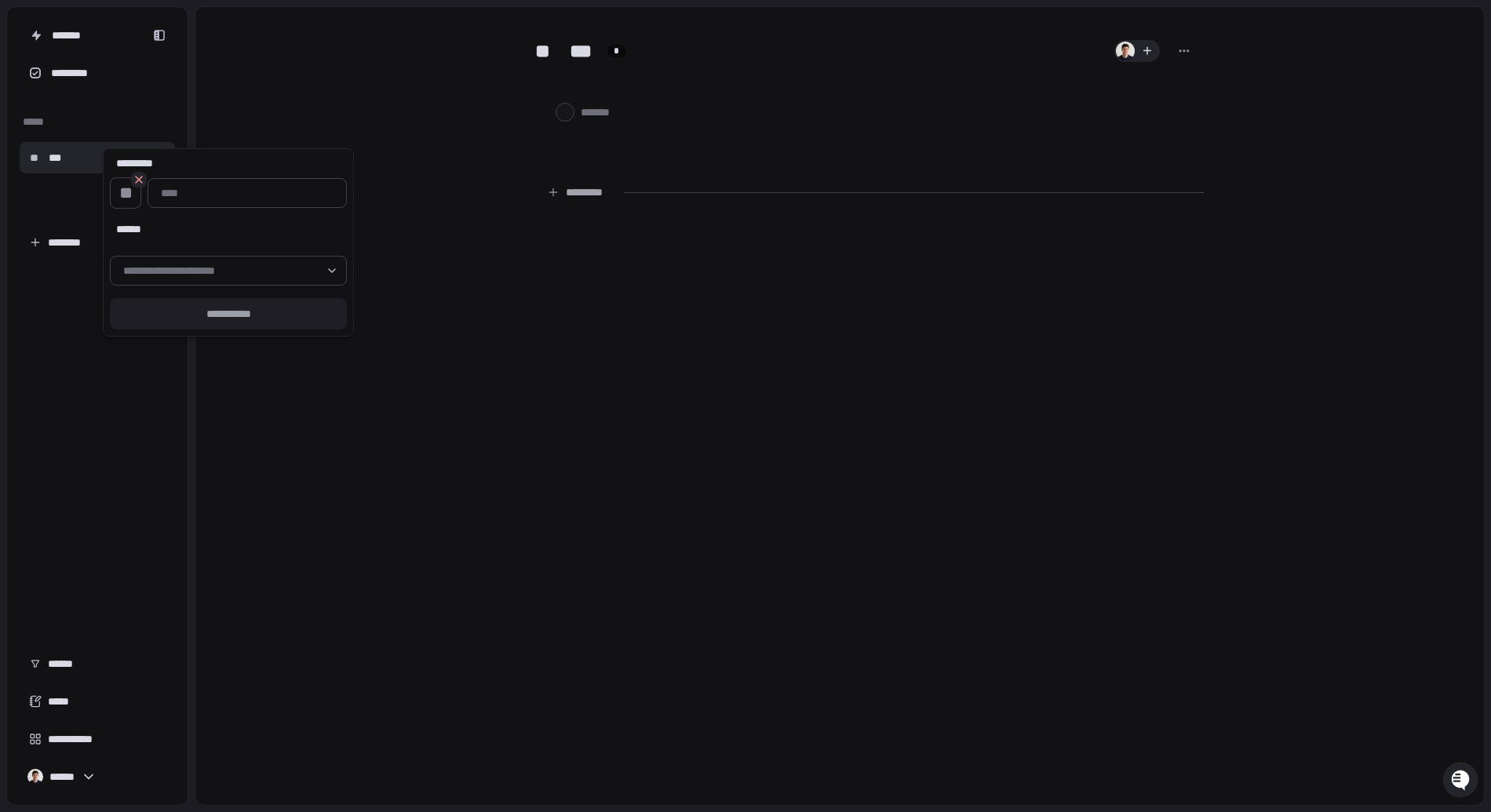 click at bounding box center (247, 193) 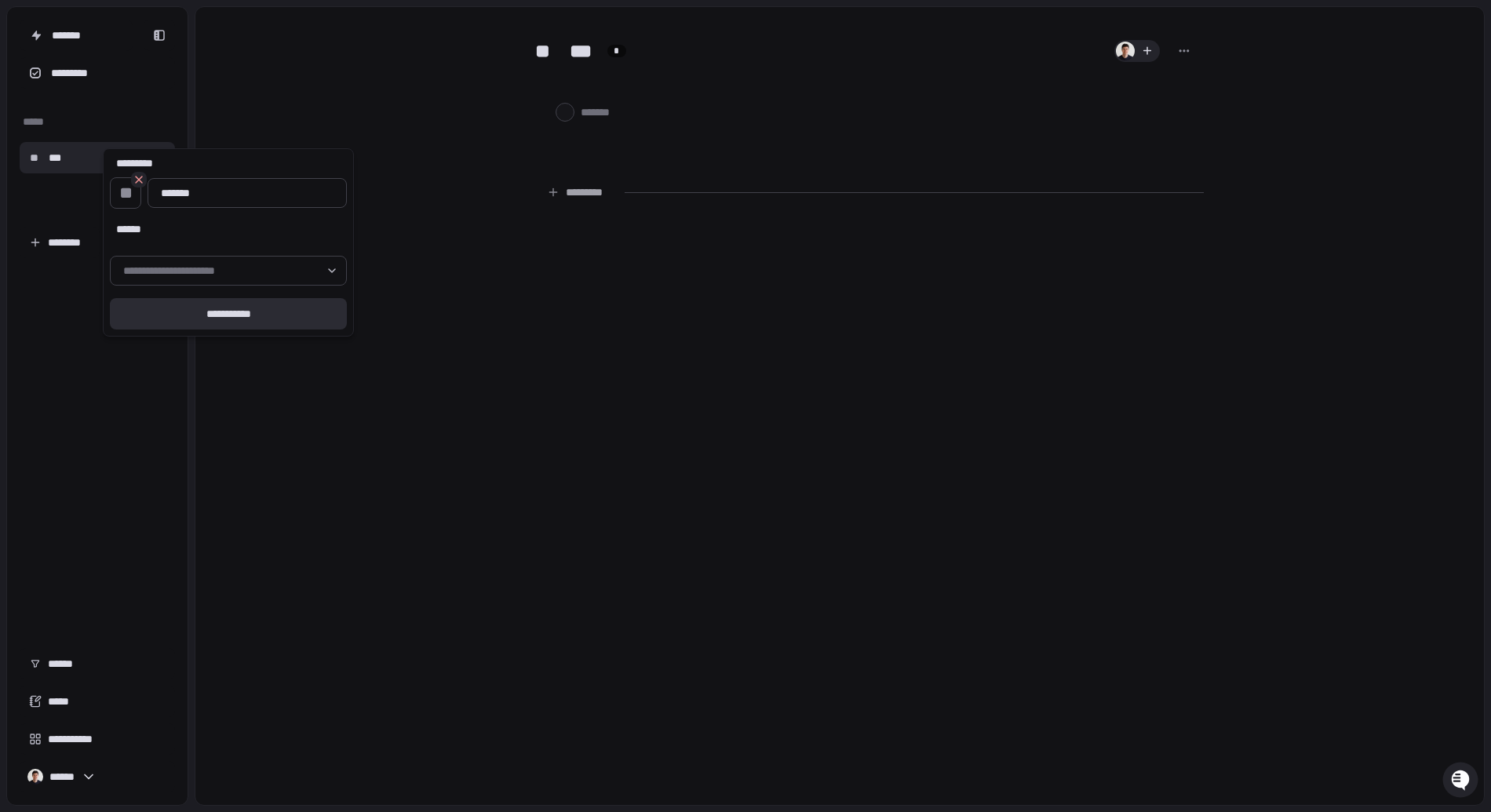 type on "*******" 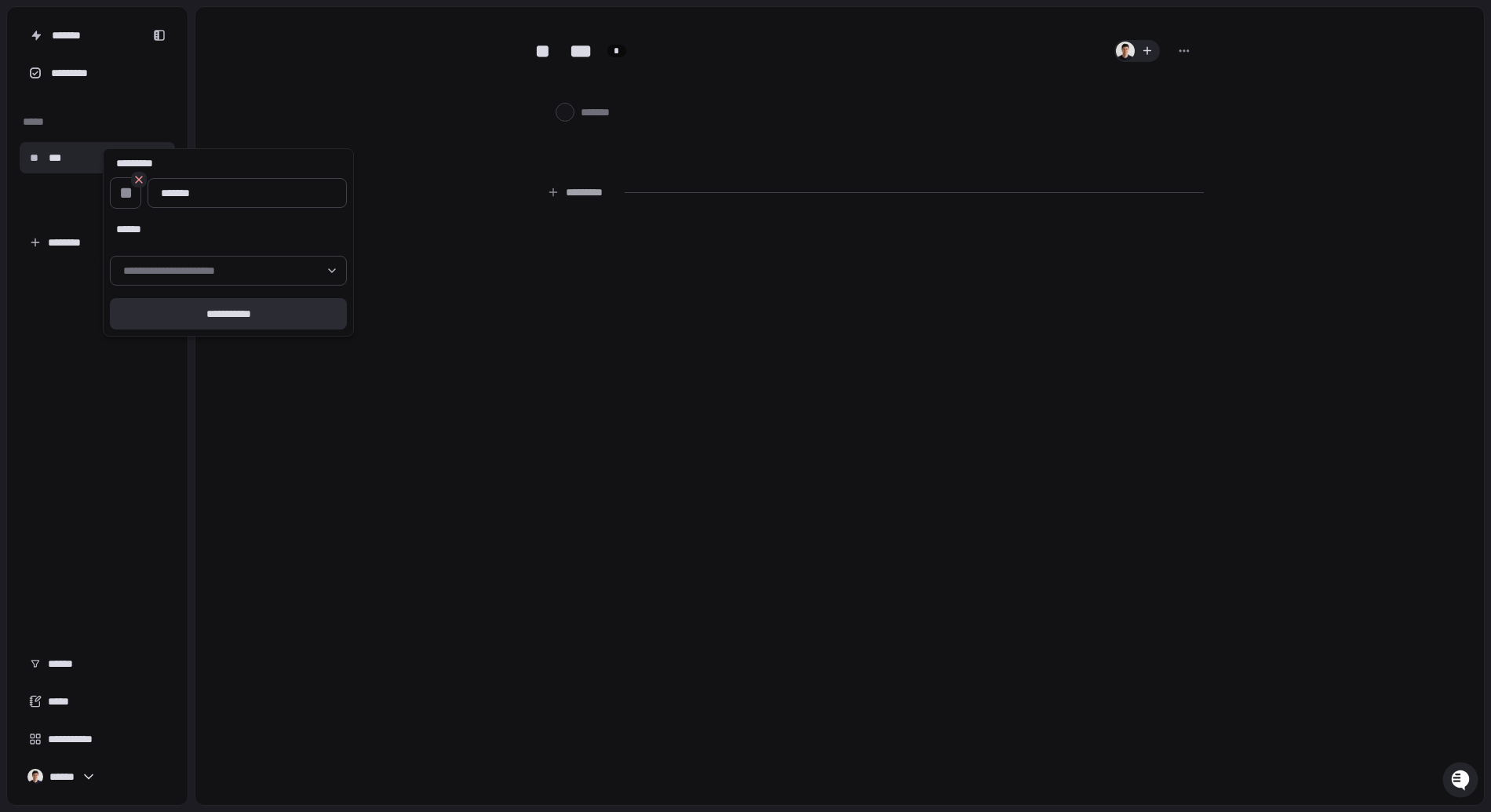 click on "**********" at bounding box center [228, 314] 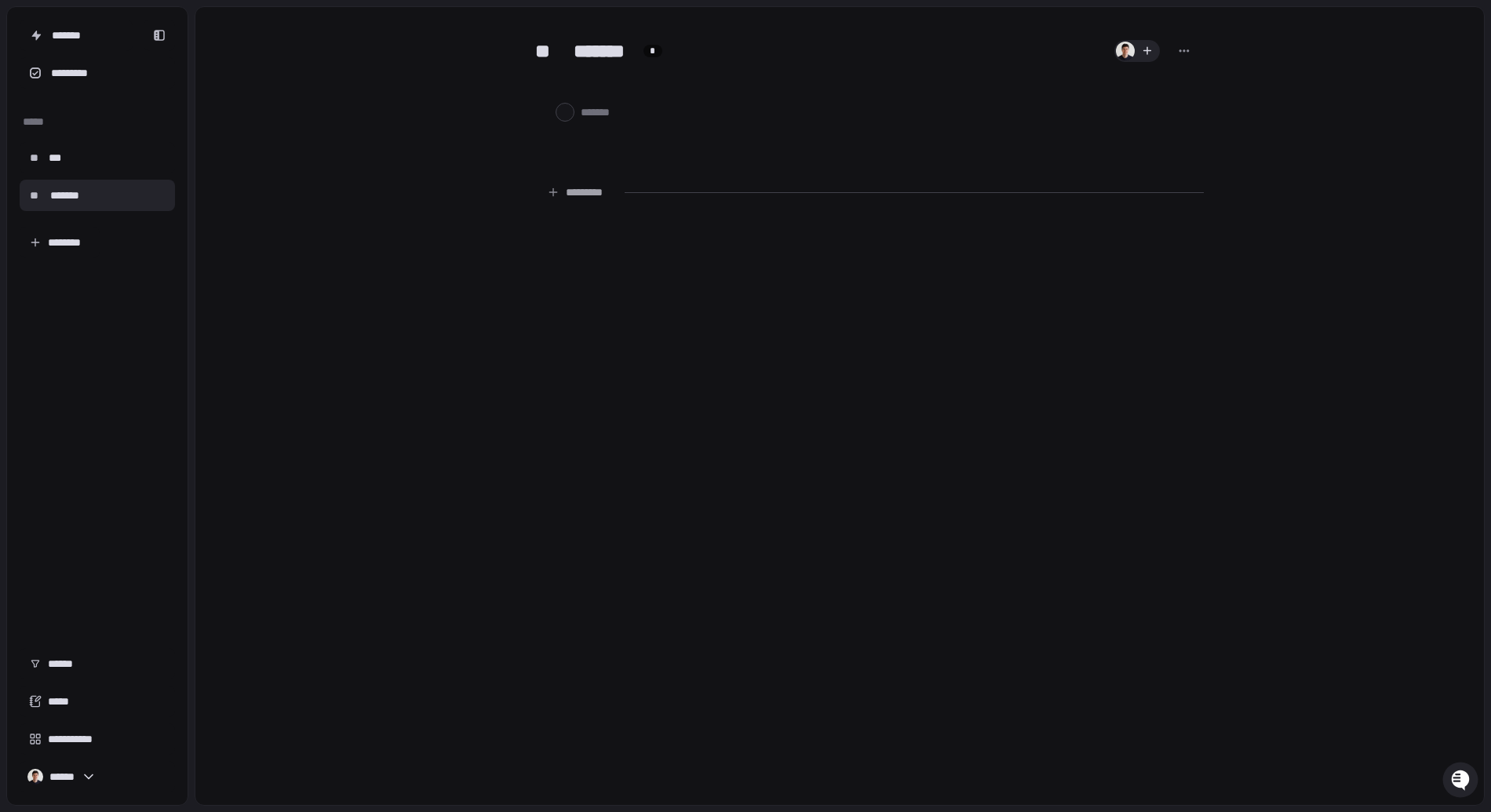 click on "** ******* * *********" at bounding box center [840, 406] 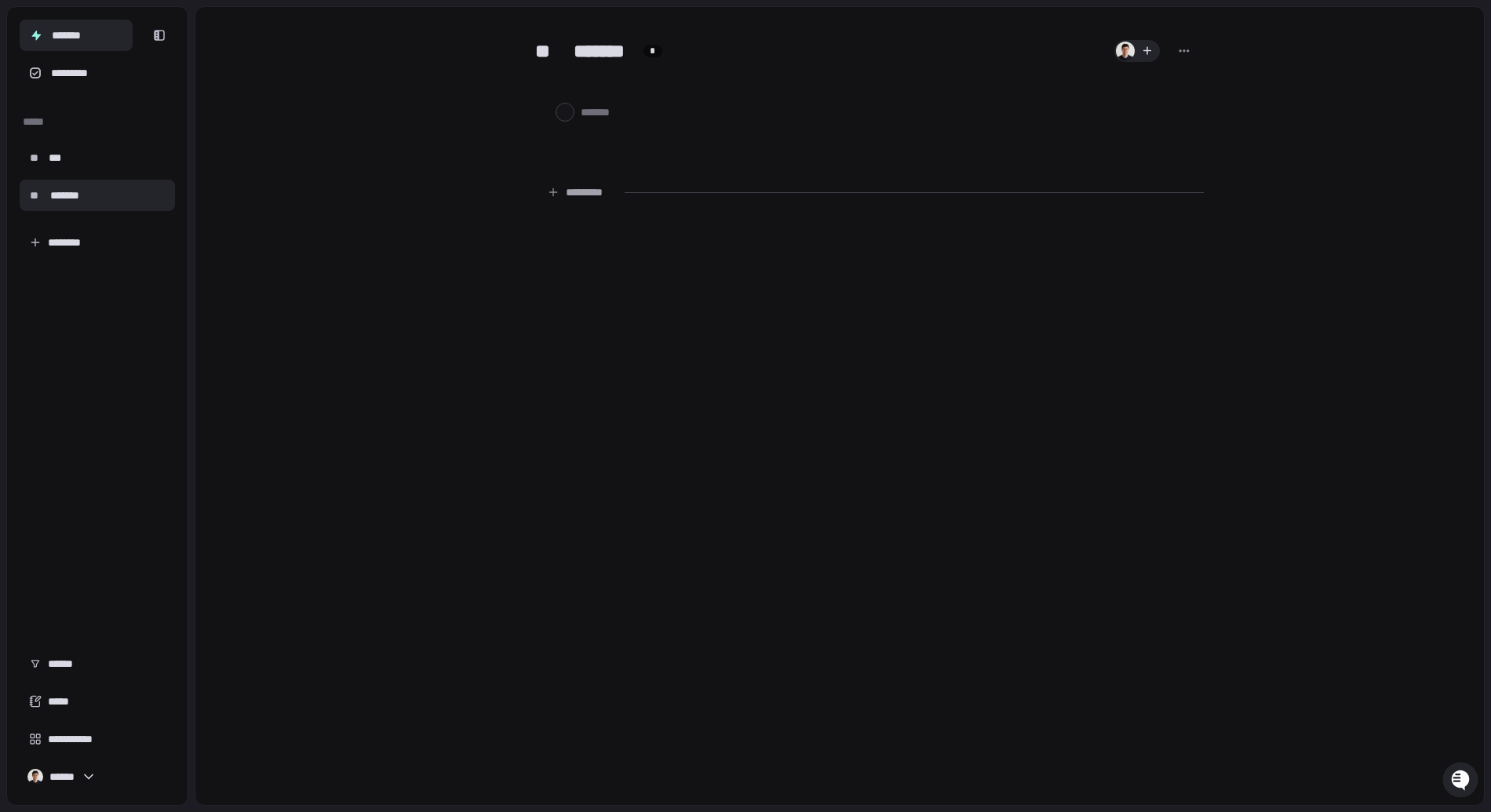 click on "*******" at bounding box center (76, 35) 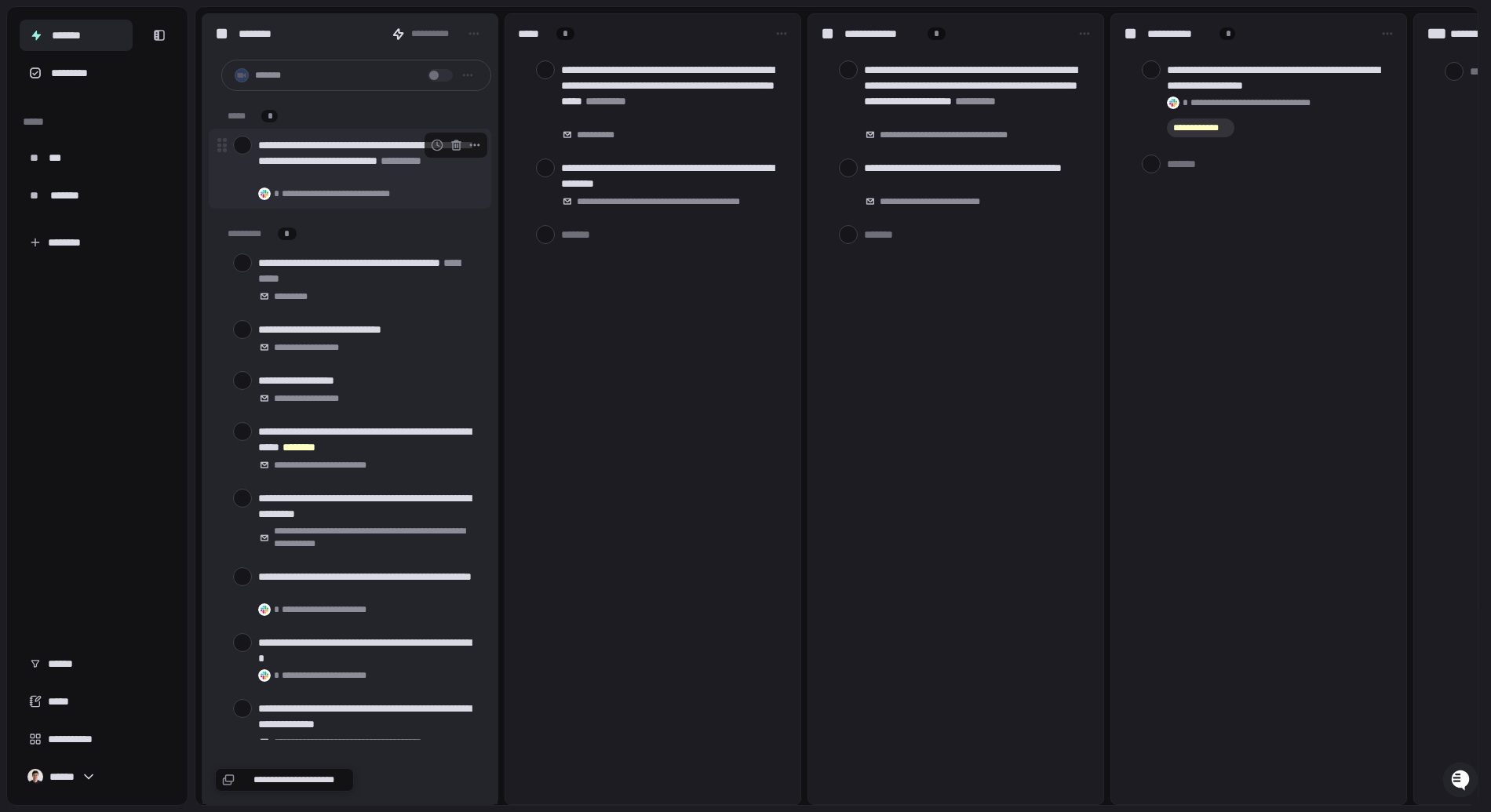click at bounding box center (242, 145) 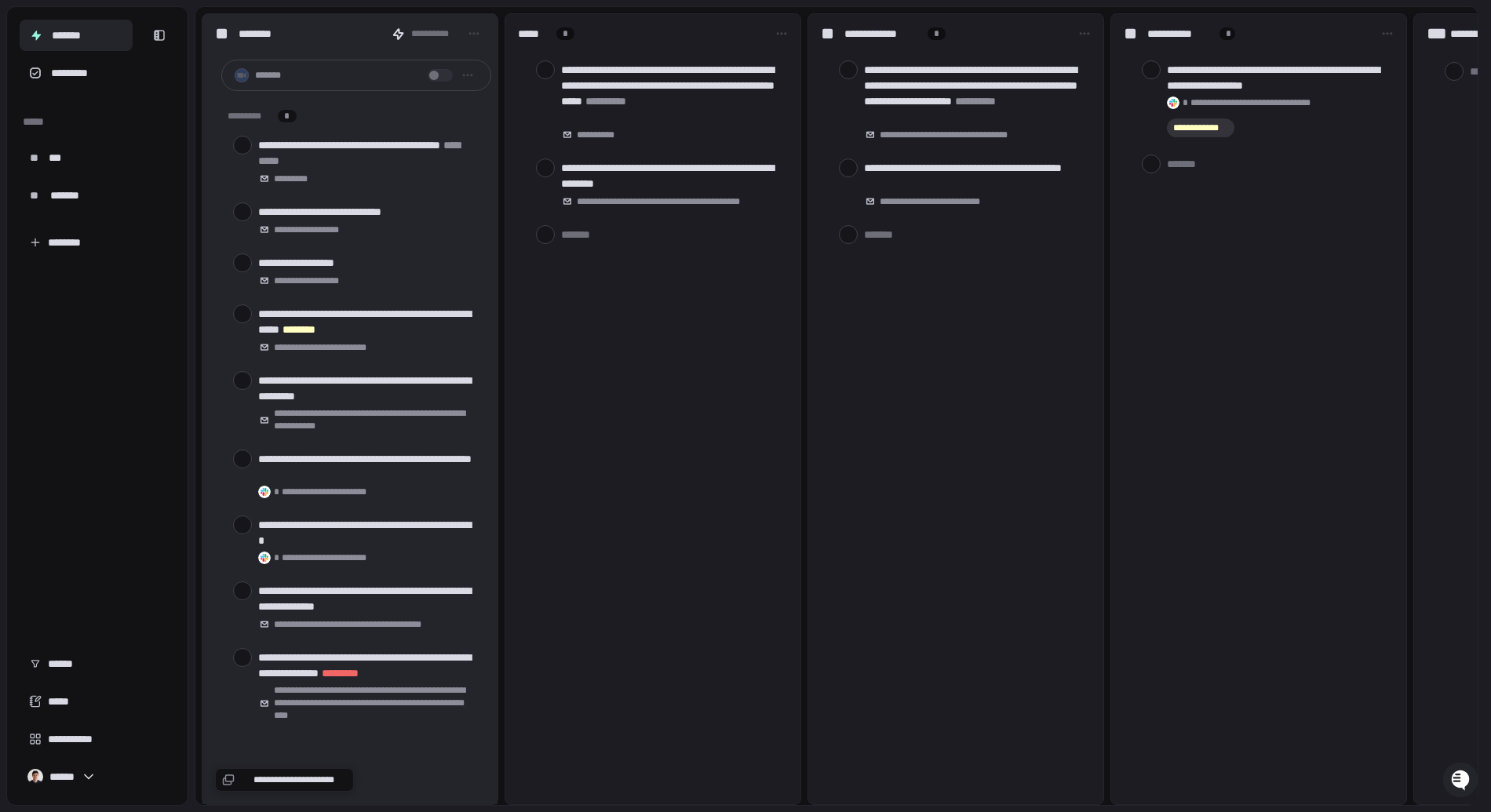 scroll, scrollTop: 5, scrollLeft: 0, axis: vertical 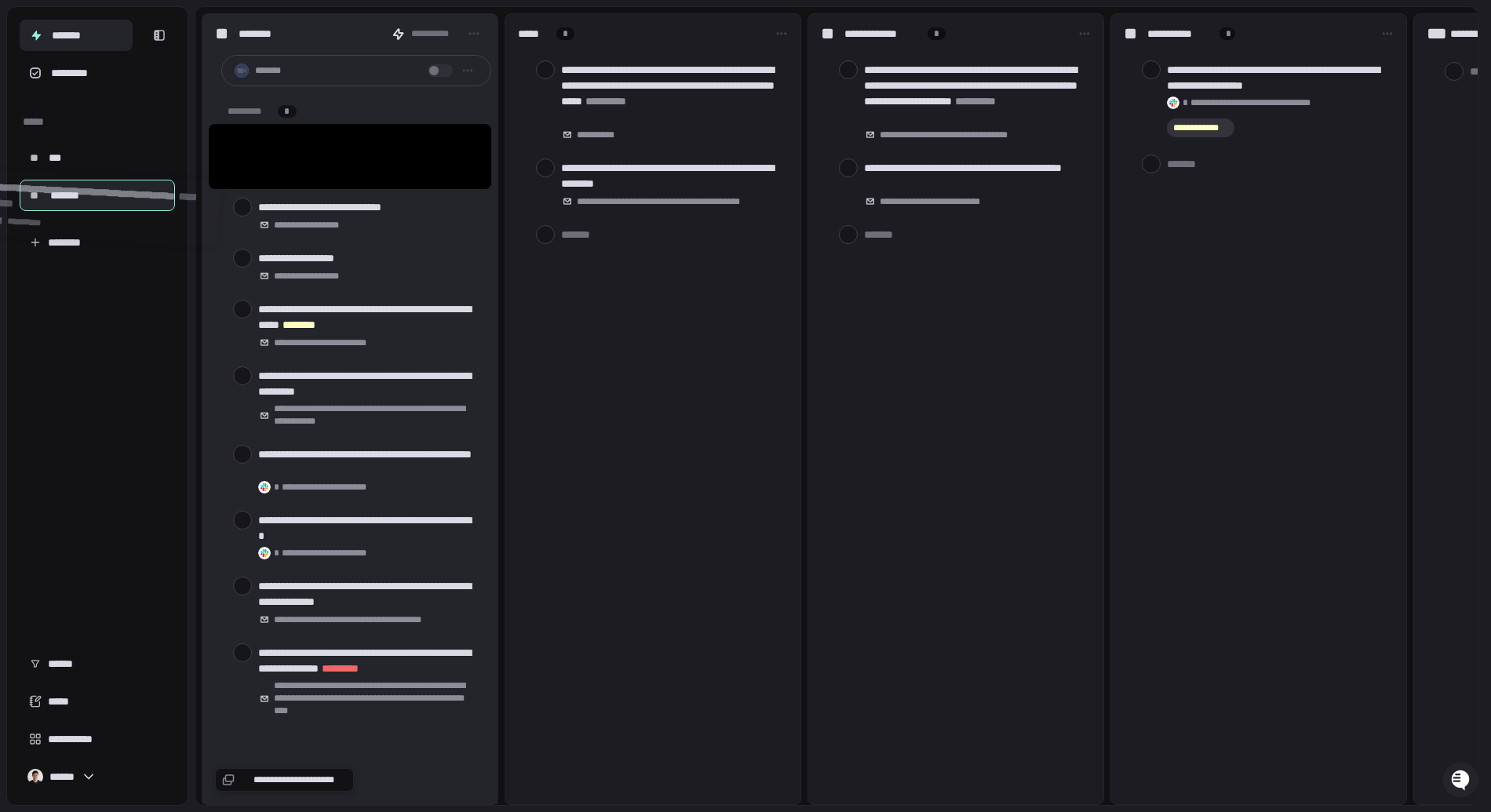 drag, startPoint x: 347, startPoint y: 146, endPoint x: 104, endPoint y: 197, distance: 248.29418 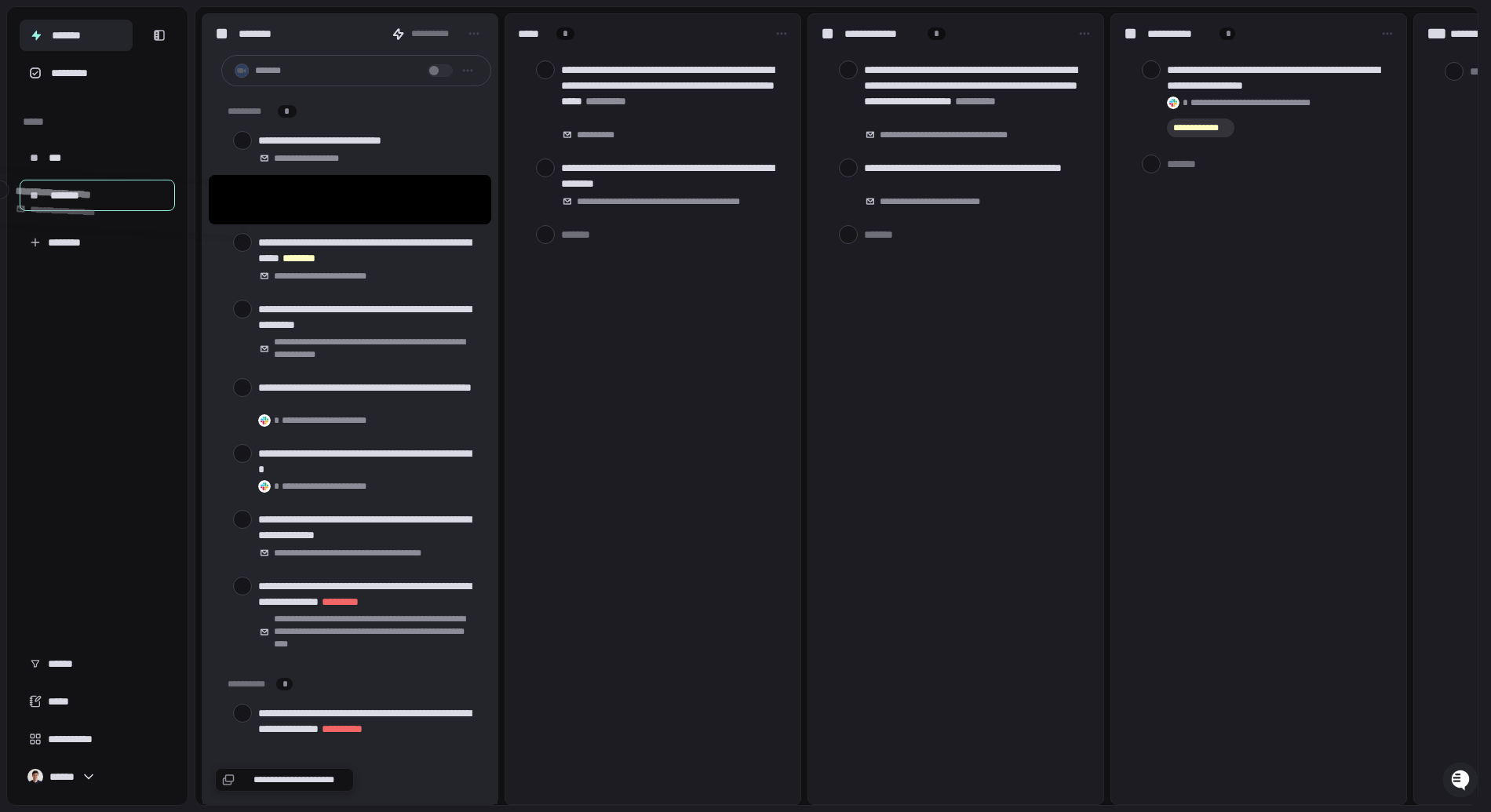 drag, startPoint x: 326, startPoint y: 194, endPoint x: 183, endPoint y: 204, distance: 143.3492 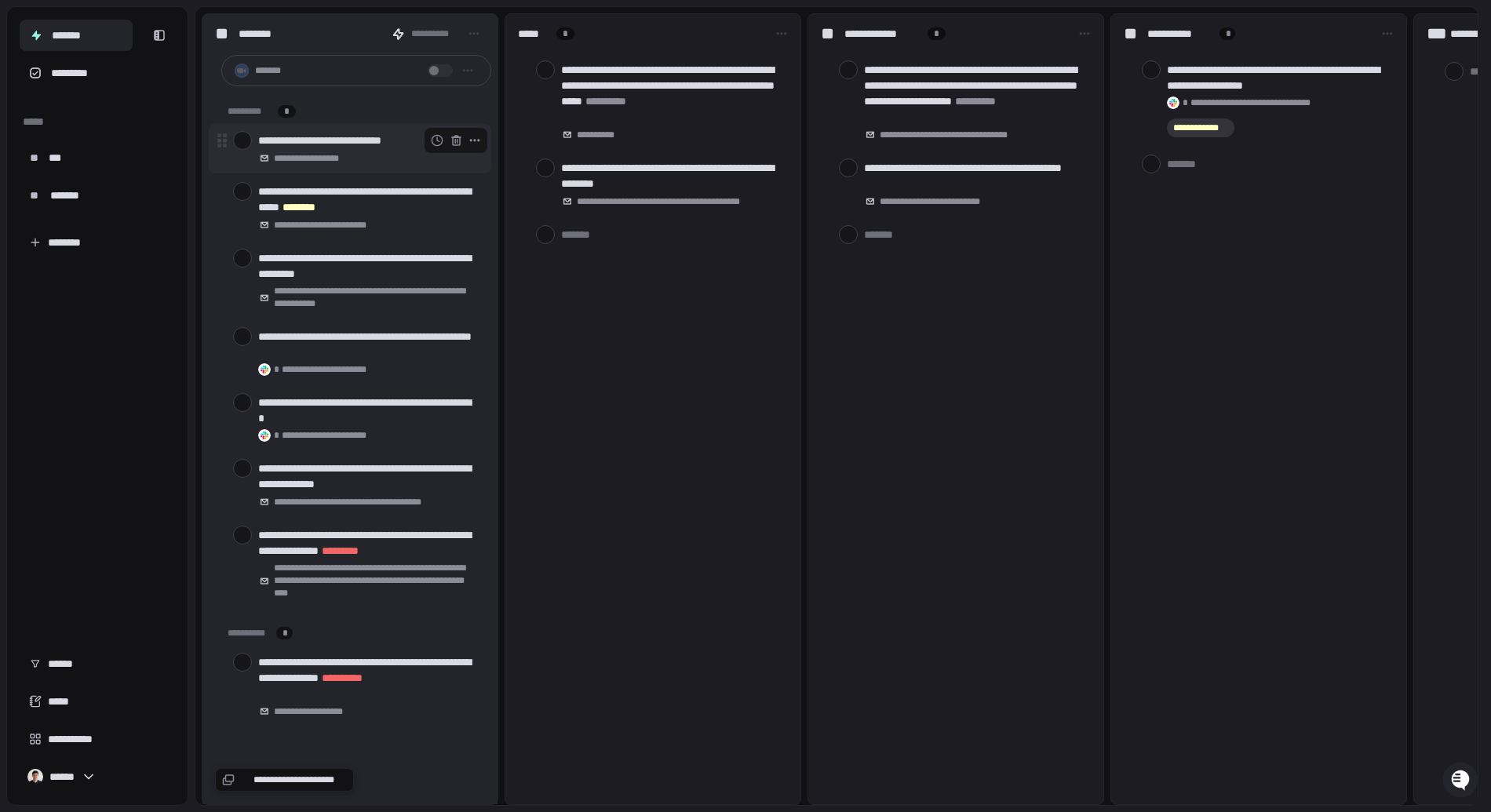 scroll, scrollTop: 17, scrollLeft: 0, axis: vertical 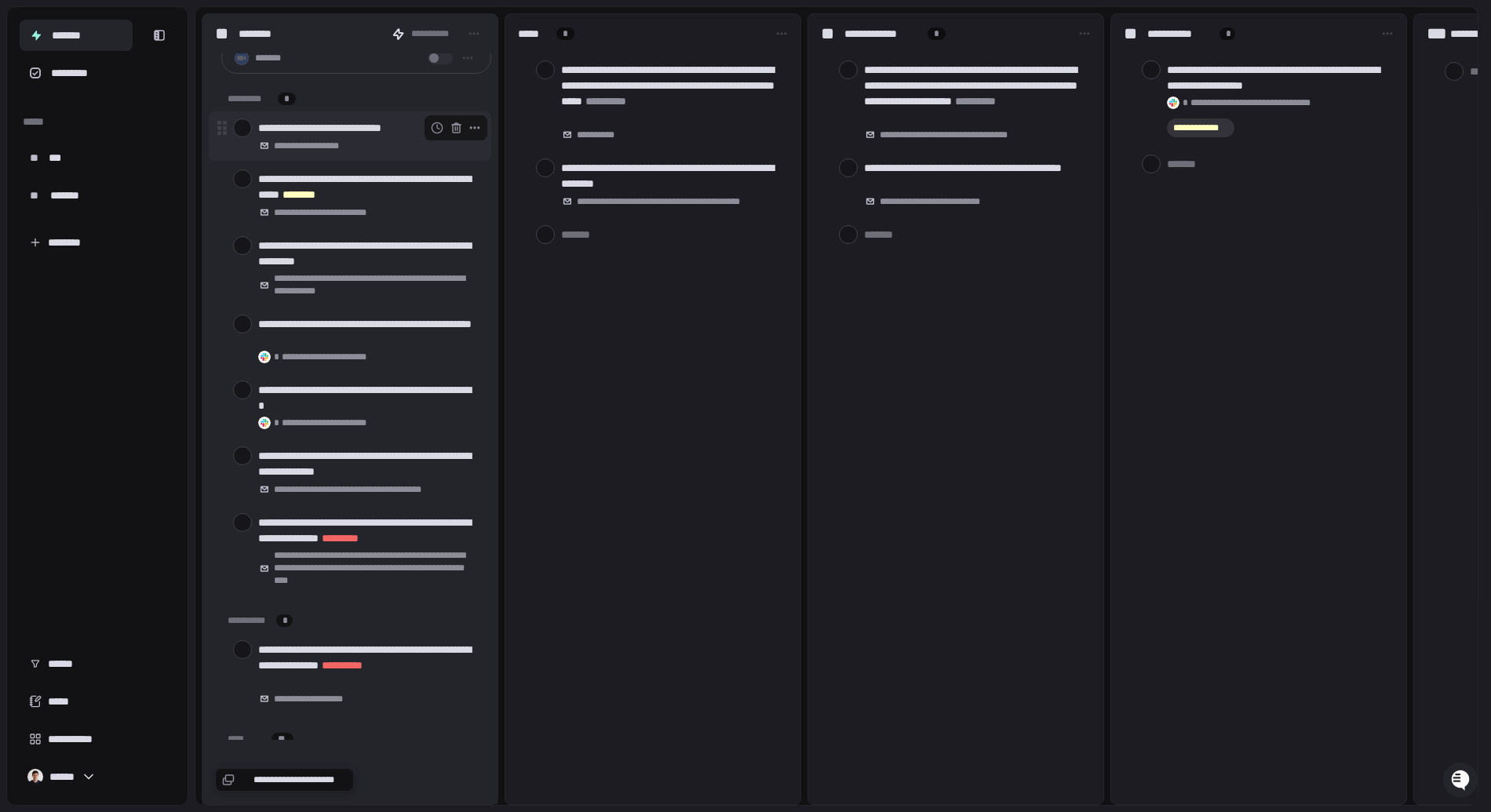 click at bounding box center (242, 128) 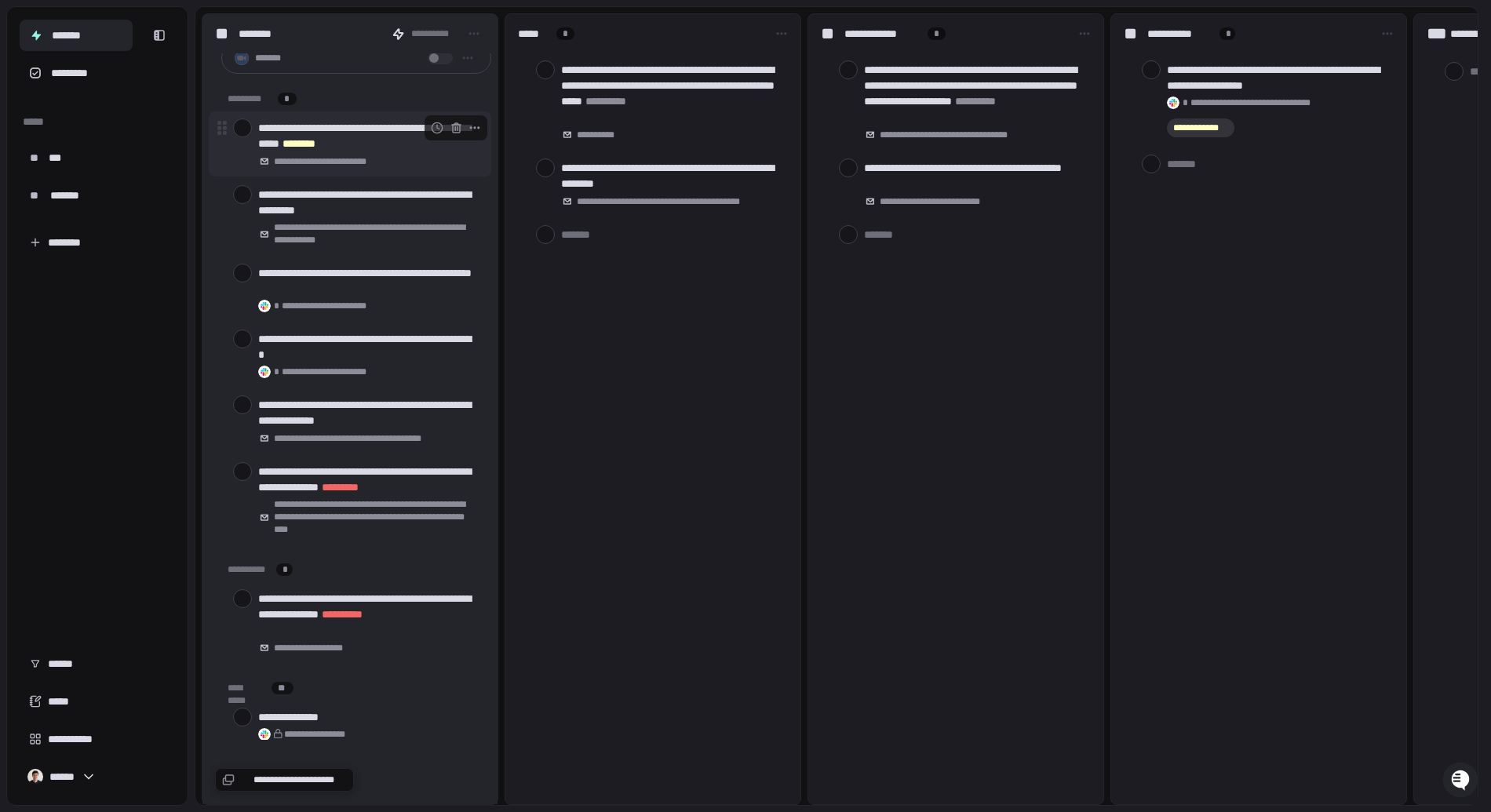 click at bounding box center [242, 128] 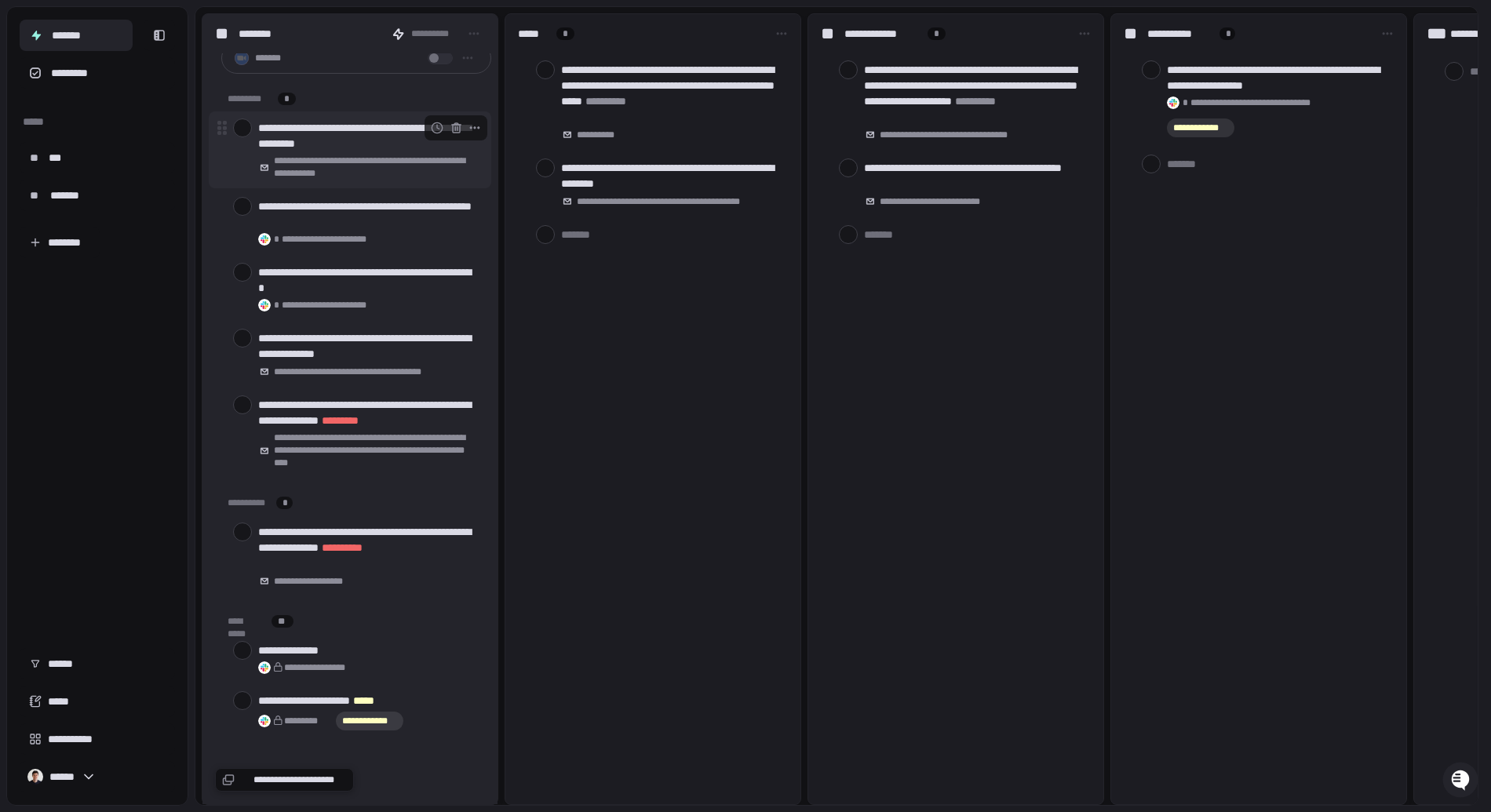 click on "**********" at bounding box center [350, 150] 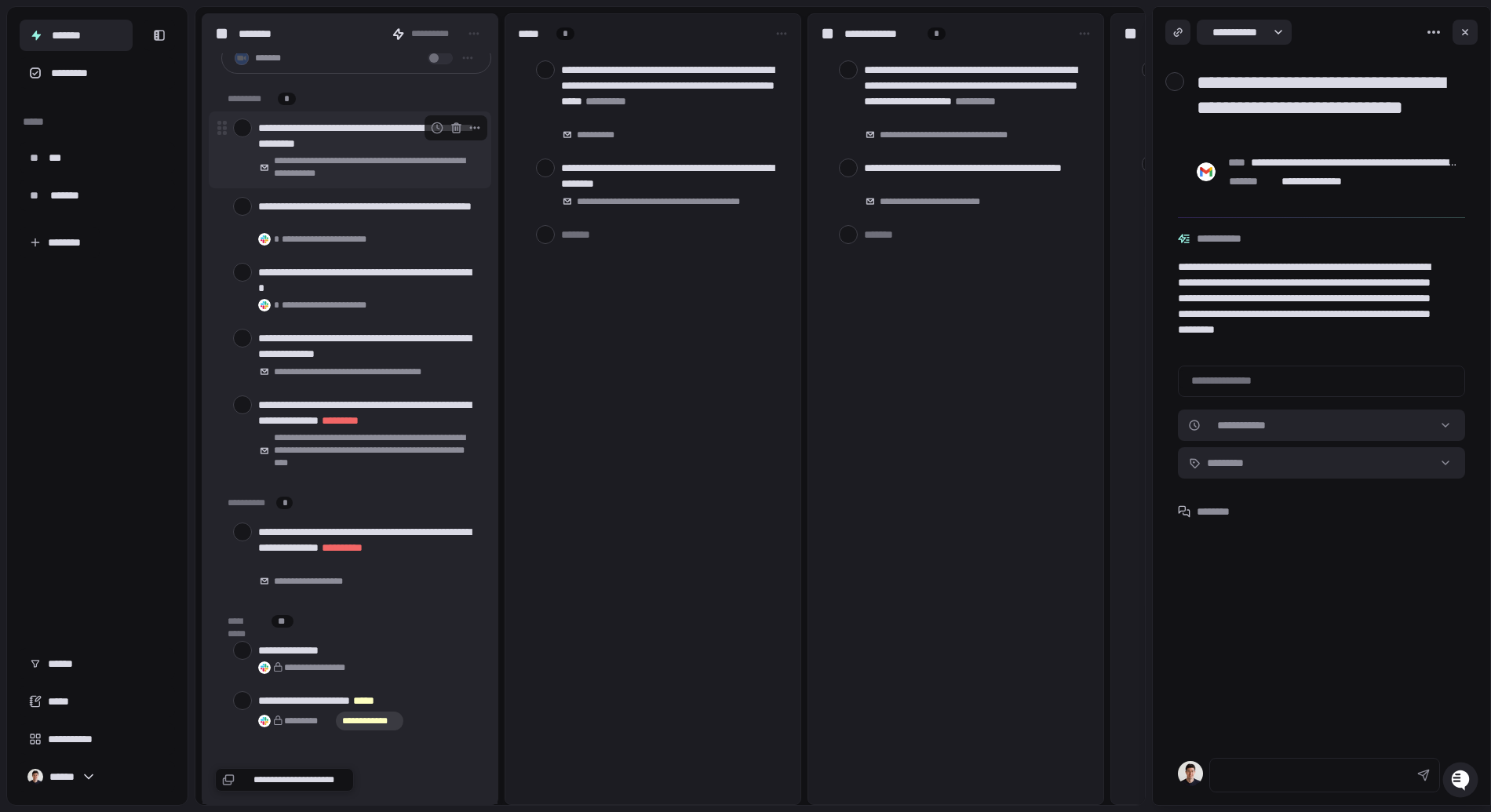 click at bounding box center [242, 128] 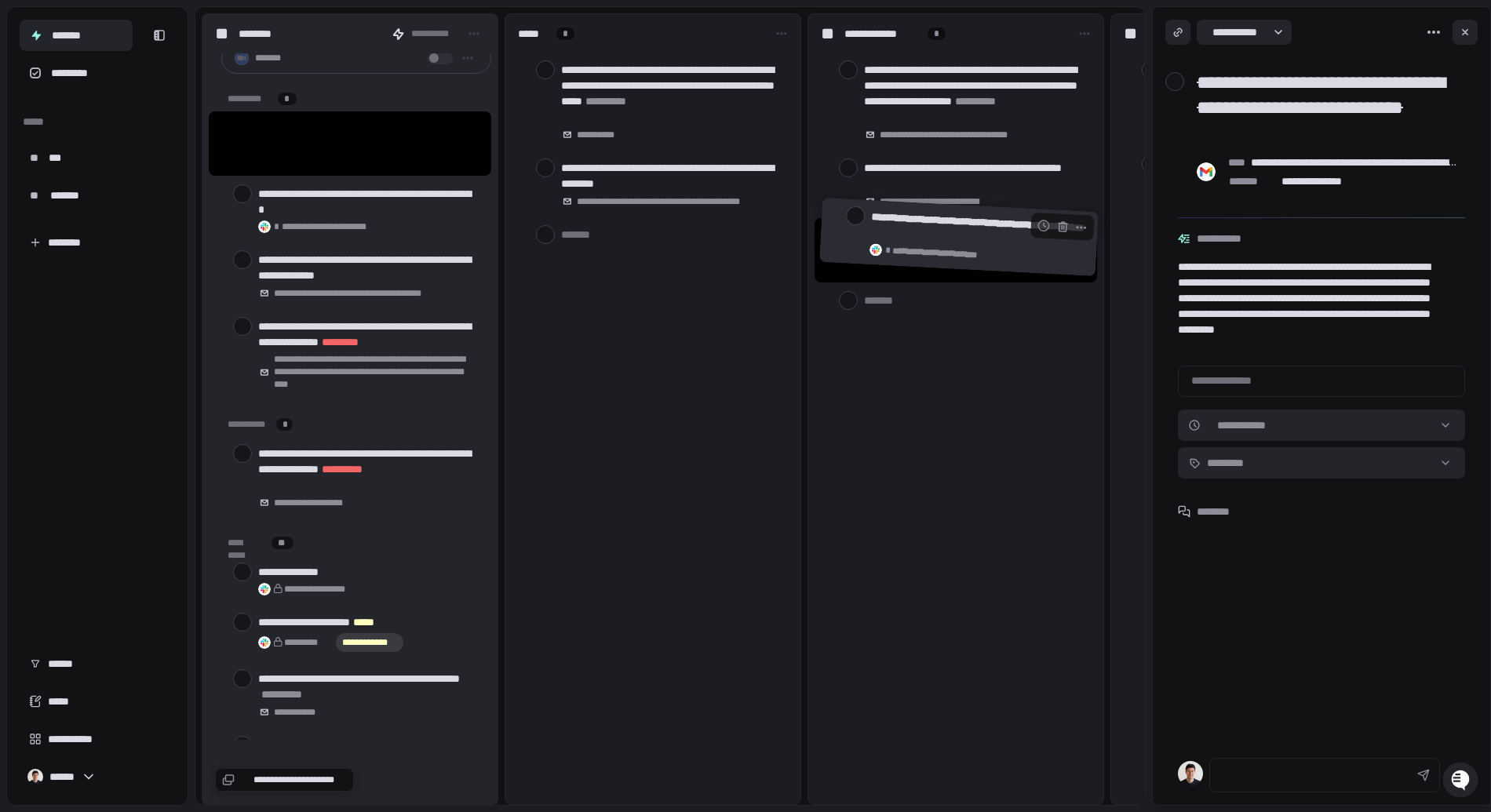 drag, startPoint x: 299, startPoint y: 133, endPoint x: 897, endPoint y: 225, distance: 605.03554 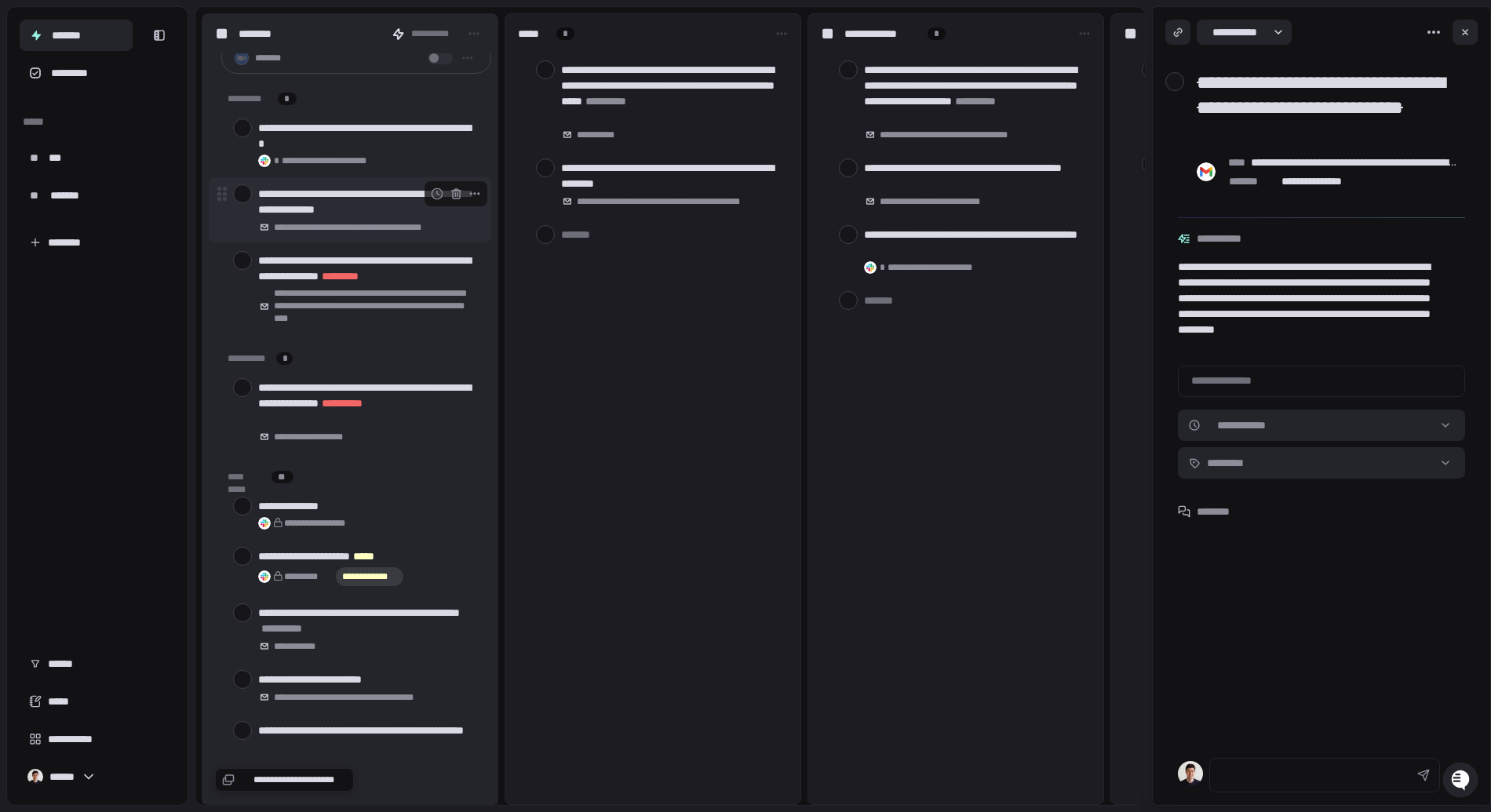 scroll, scrollTop: 31, scrollLeft: 0, axis: vertical 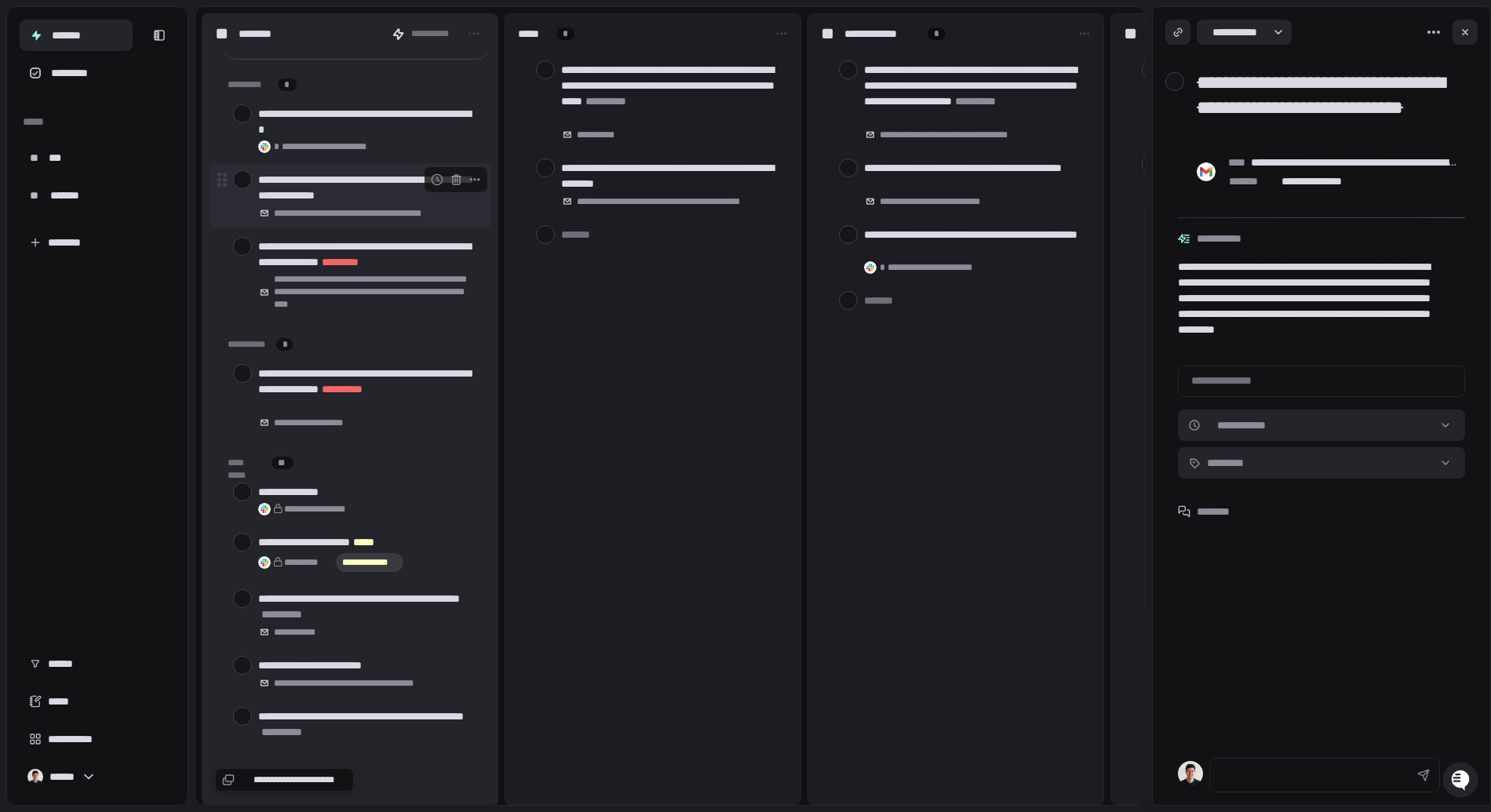 click on "**********" at bounding box center (368, 188) 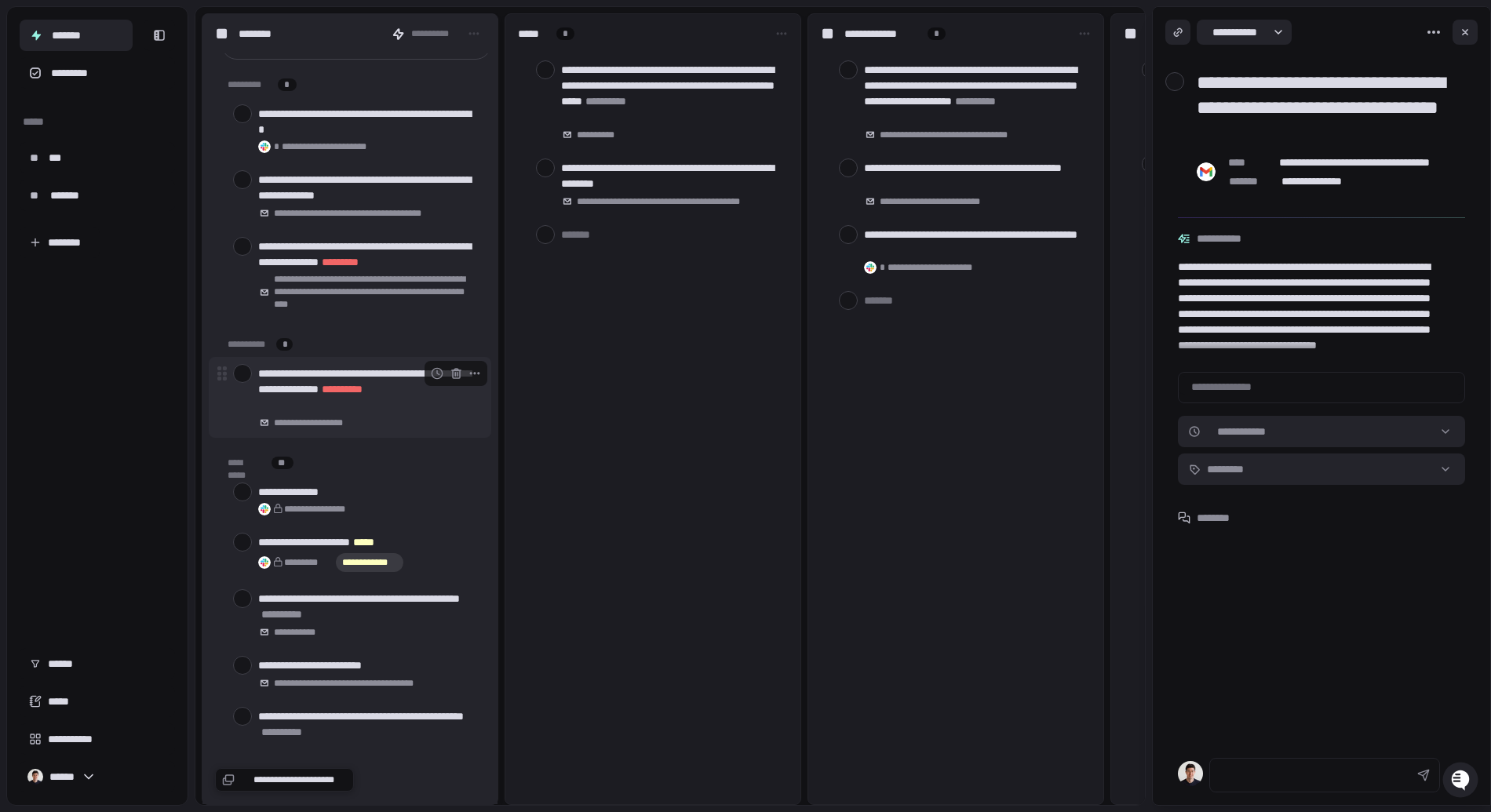click at bounding box center [242, 373] 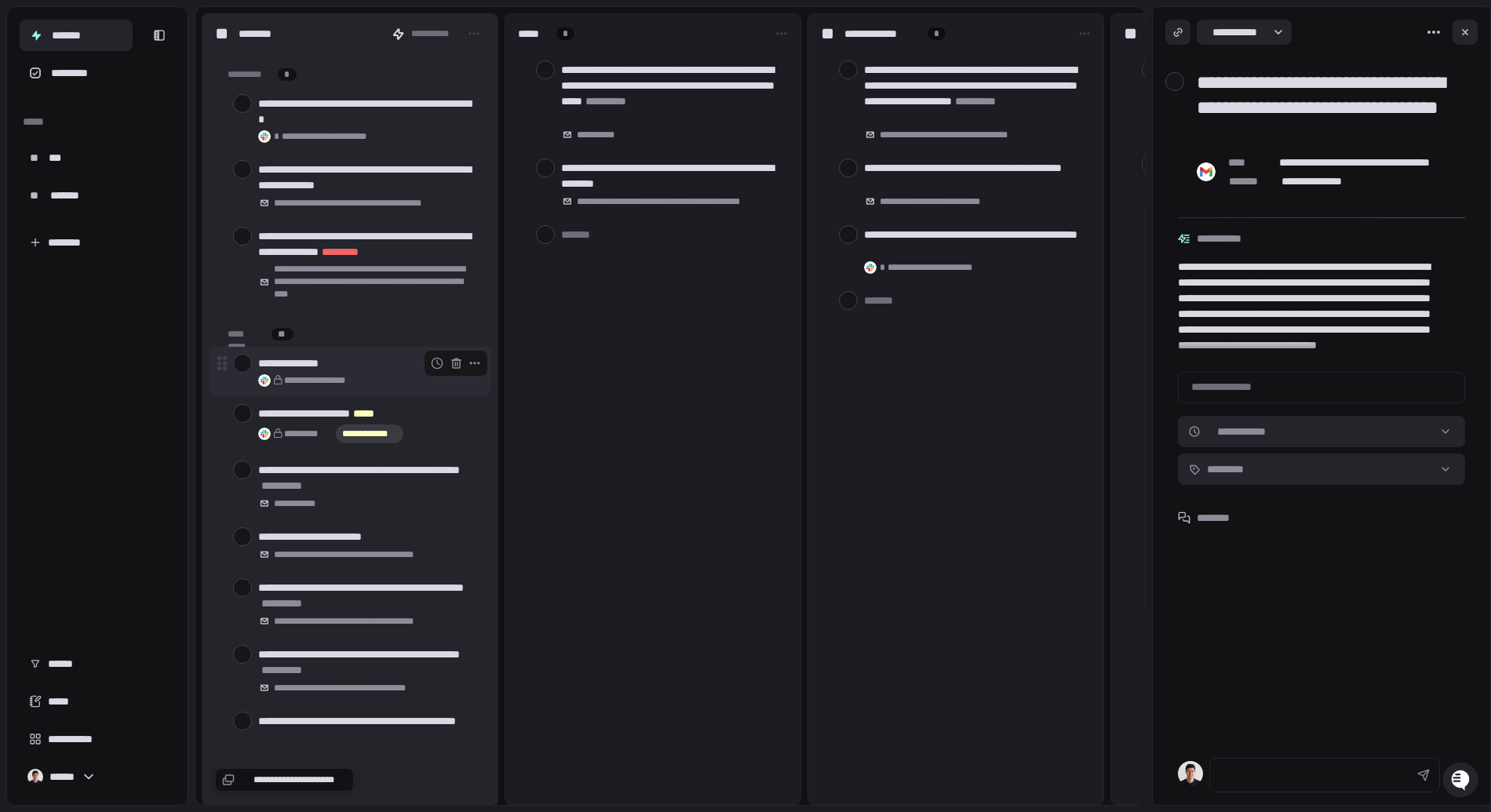 scroll, scrollTop: 49, scrollLeft: 0, axis: vertical 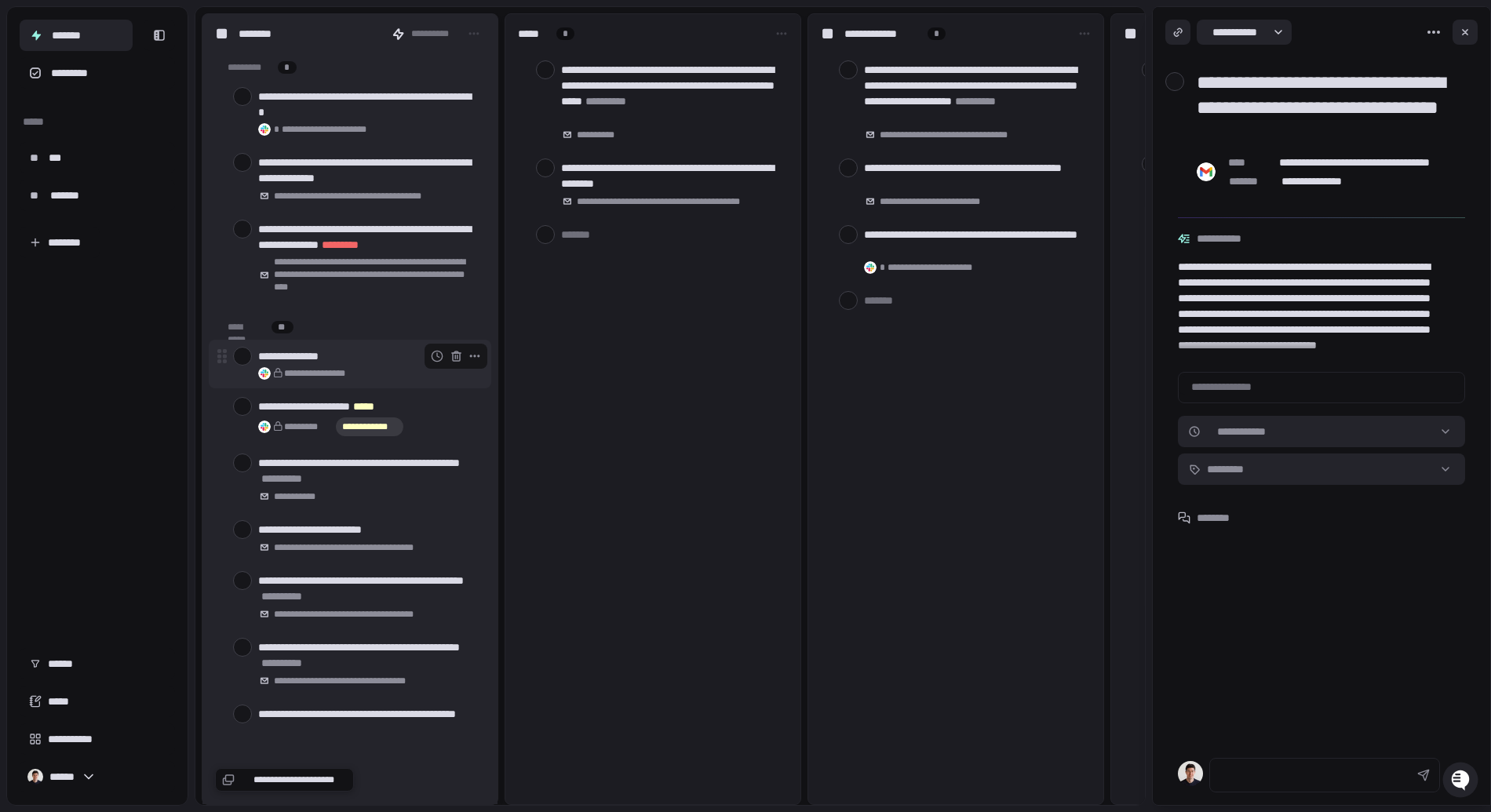 click at bounding box center [242, 356] 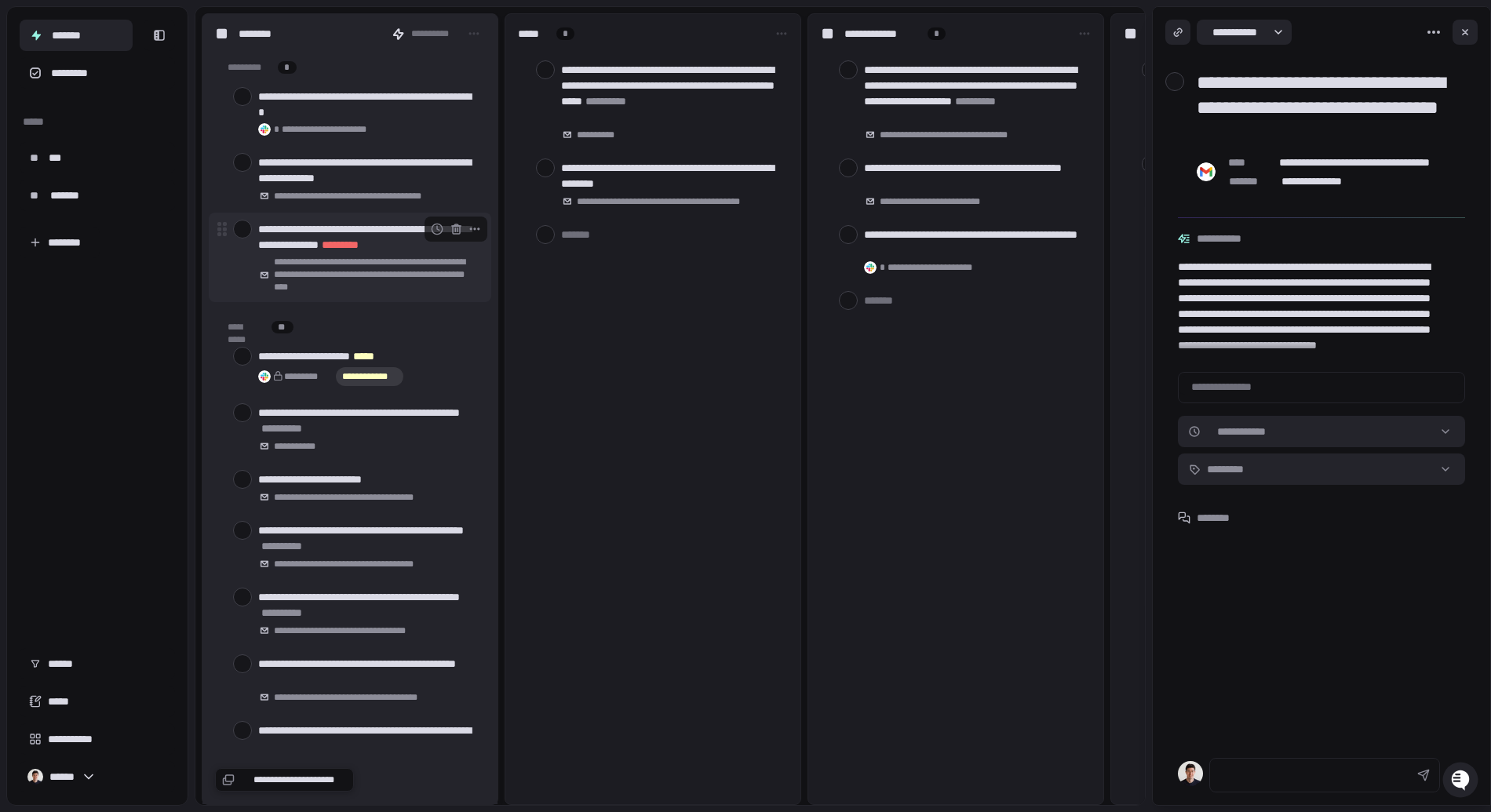 click at bounding box center [242, 229] 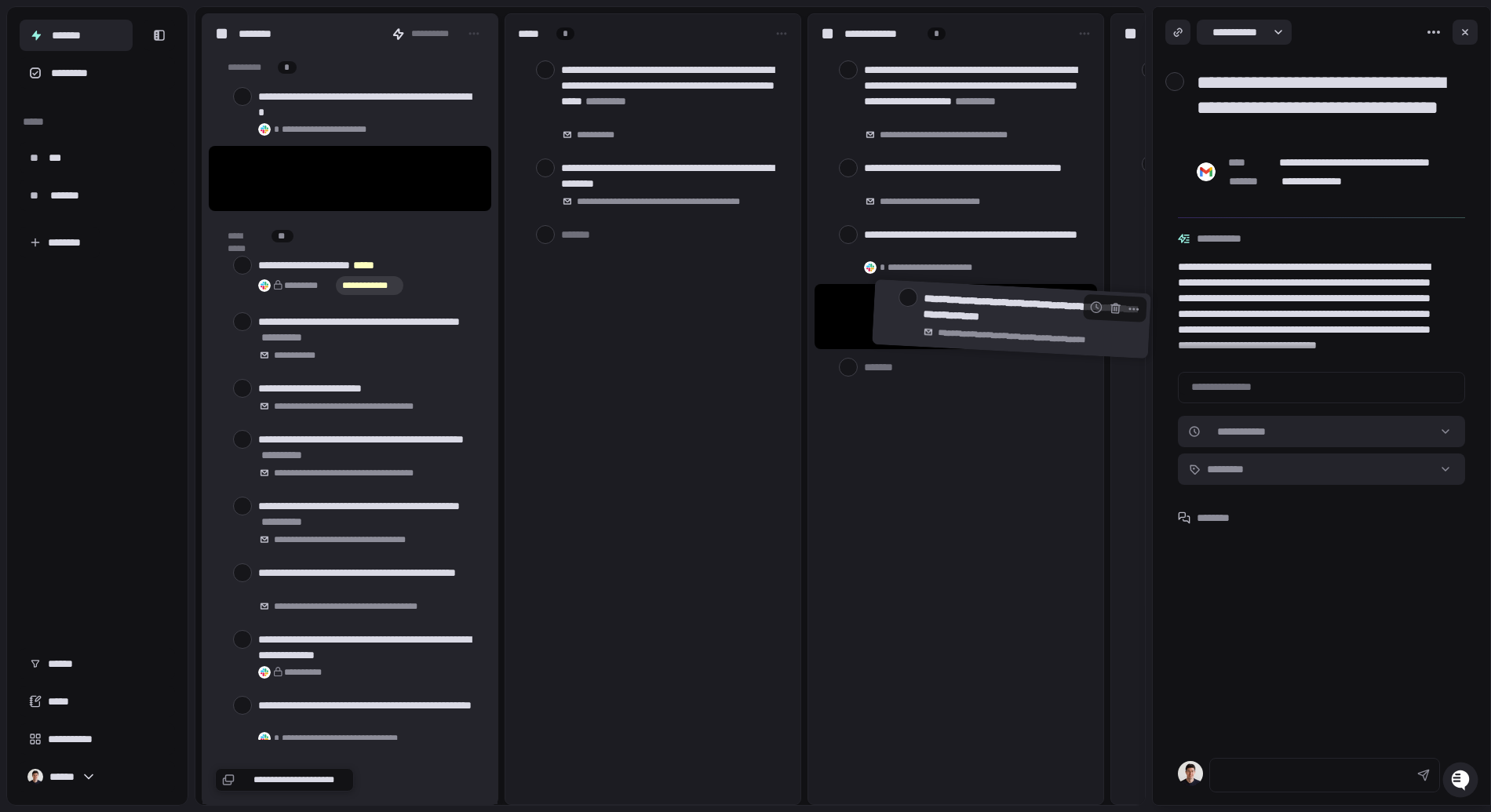 drag, startPoint x: 439, startPoint y: 195, endPoint x: 957, endPoint y: 308, distance: 530.18204 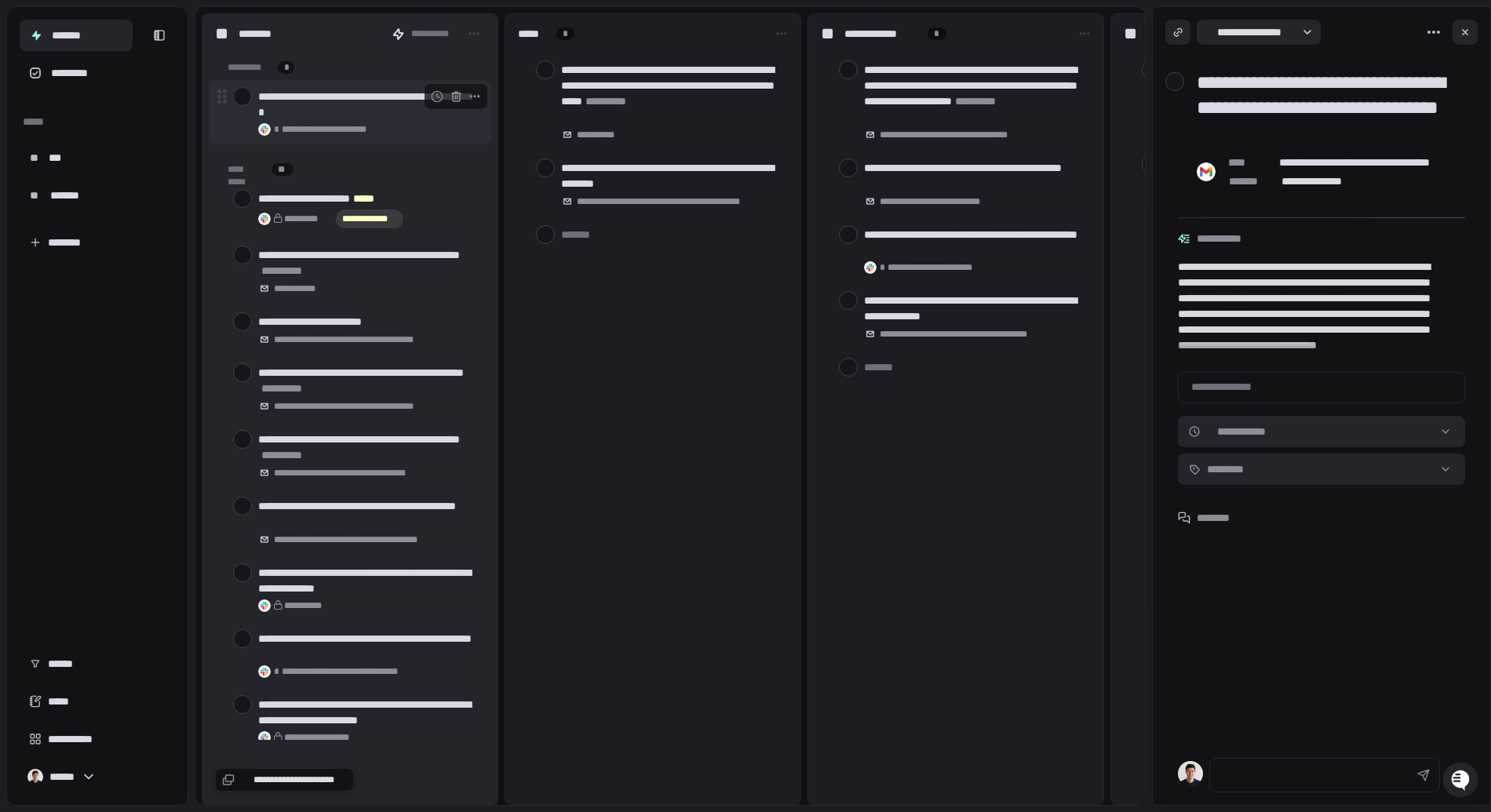 scroll, scrollTop: 54, scrollLeft: 0, axis: vertical 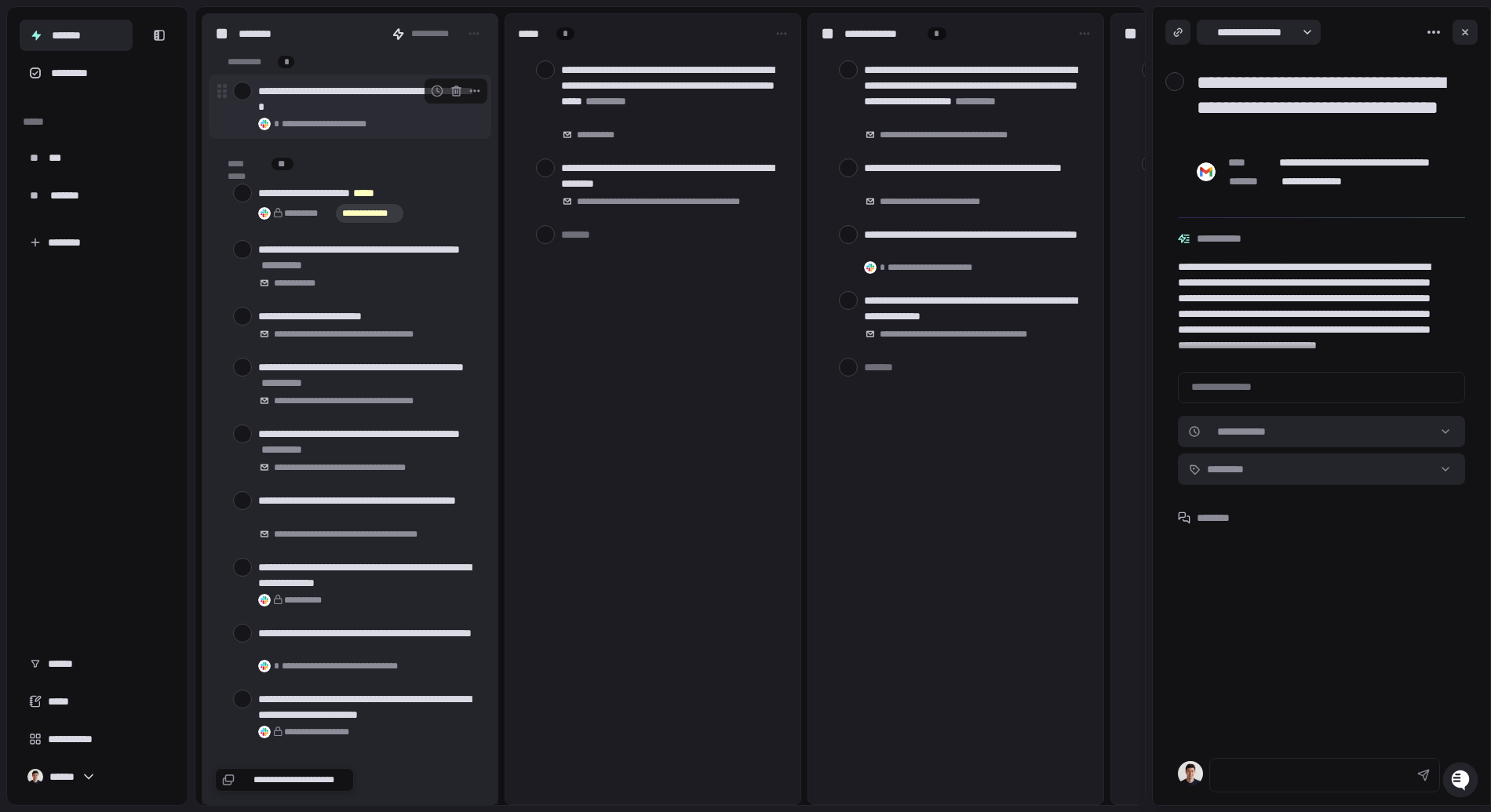 click at bounding box center [242, 91] 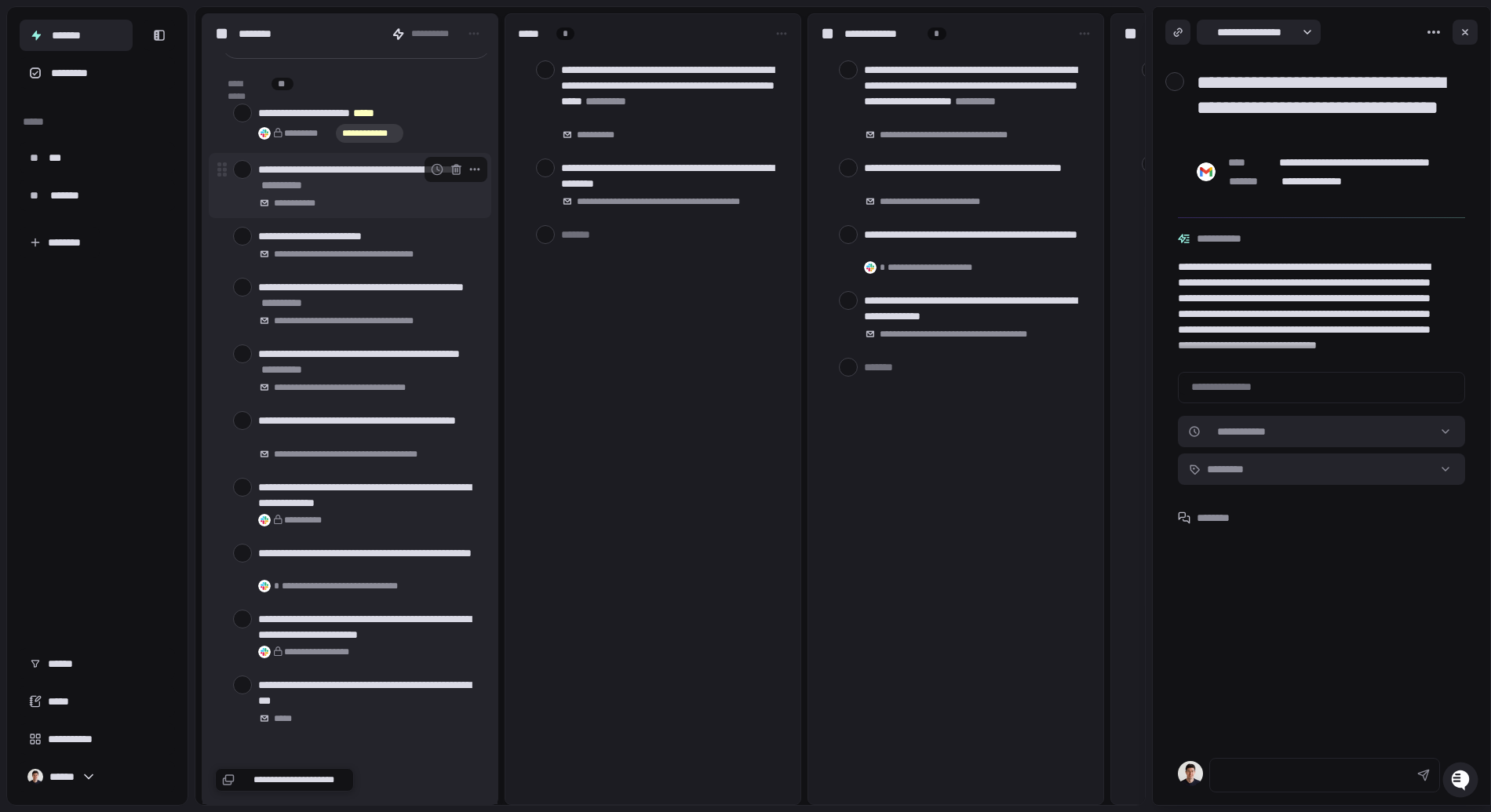 scroll, scrollTop: 31, scrollLeft: 0, axis: vertical 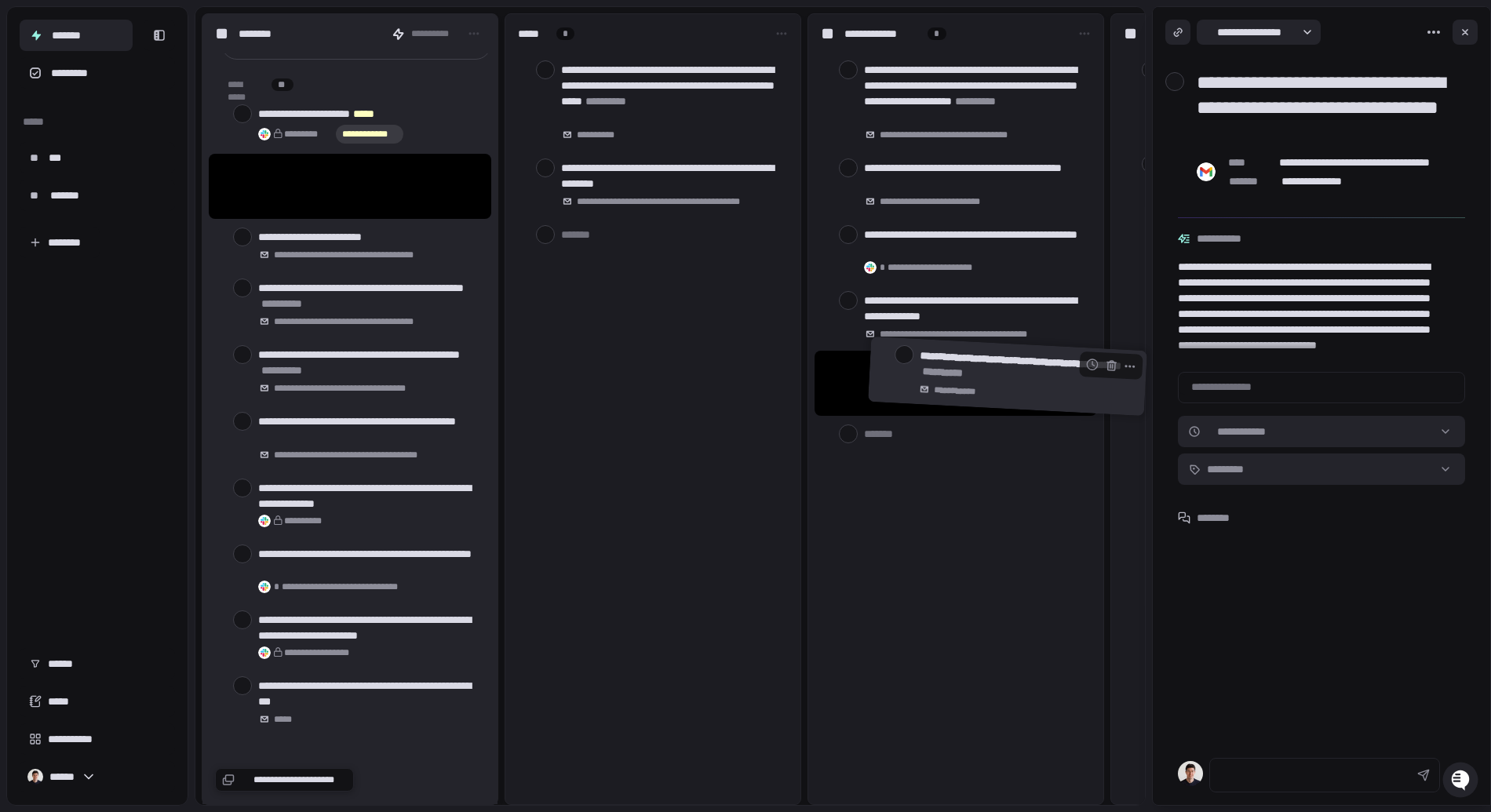 drag, startPoint x: 280, startPoint y: 172, endPoint x: 941, endPoint y: 362, distance: 687.76522 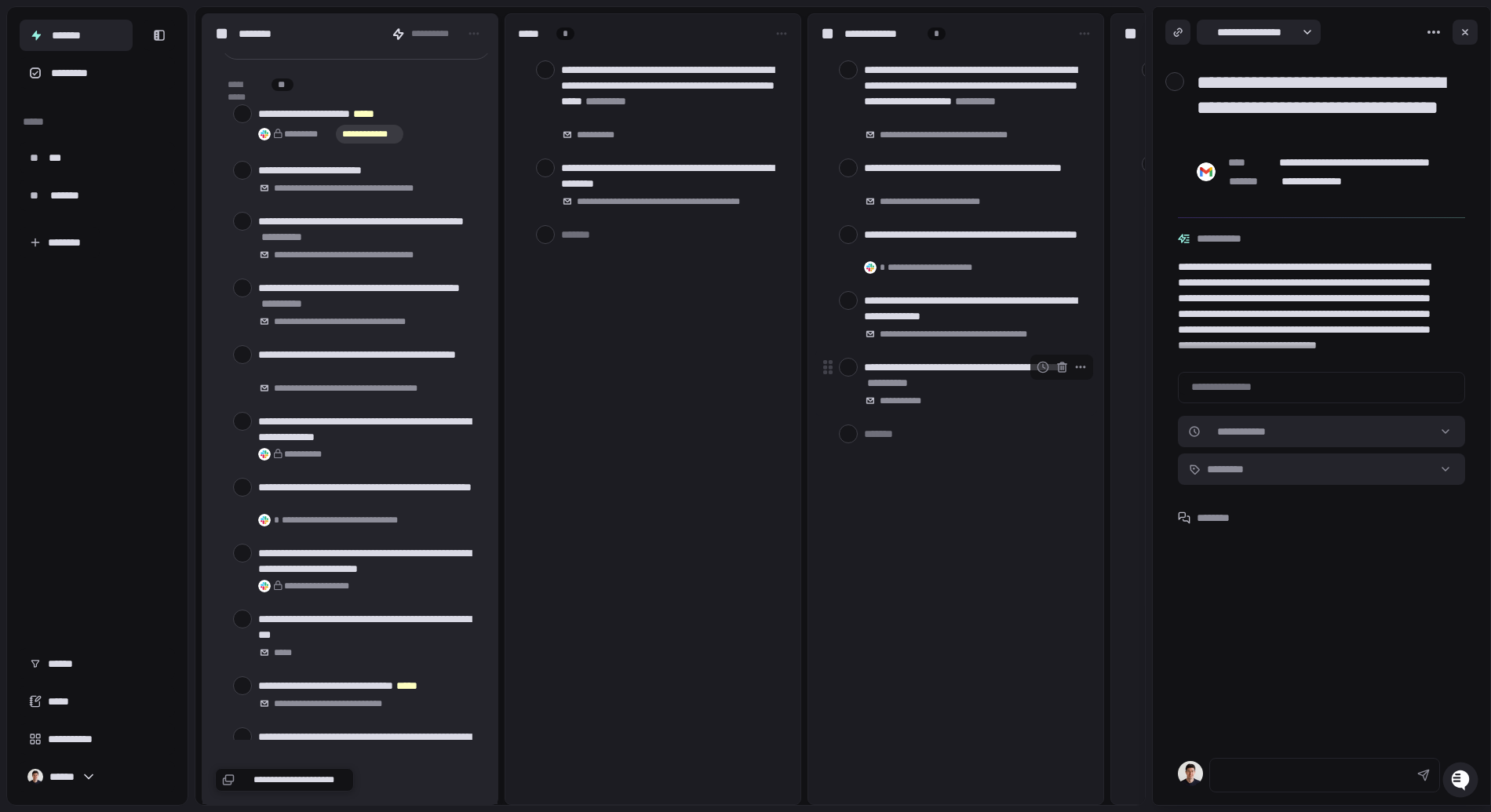 click on "**********" at bounding box center (974, 375) 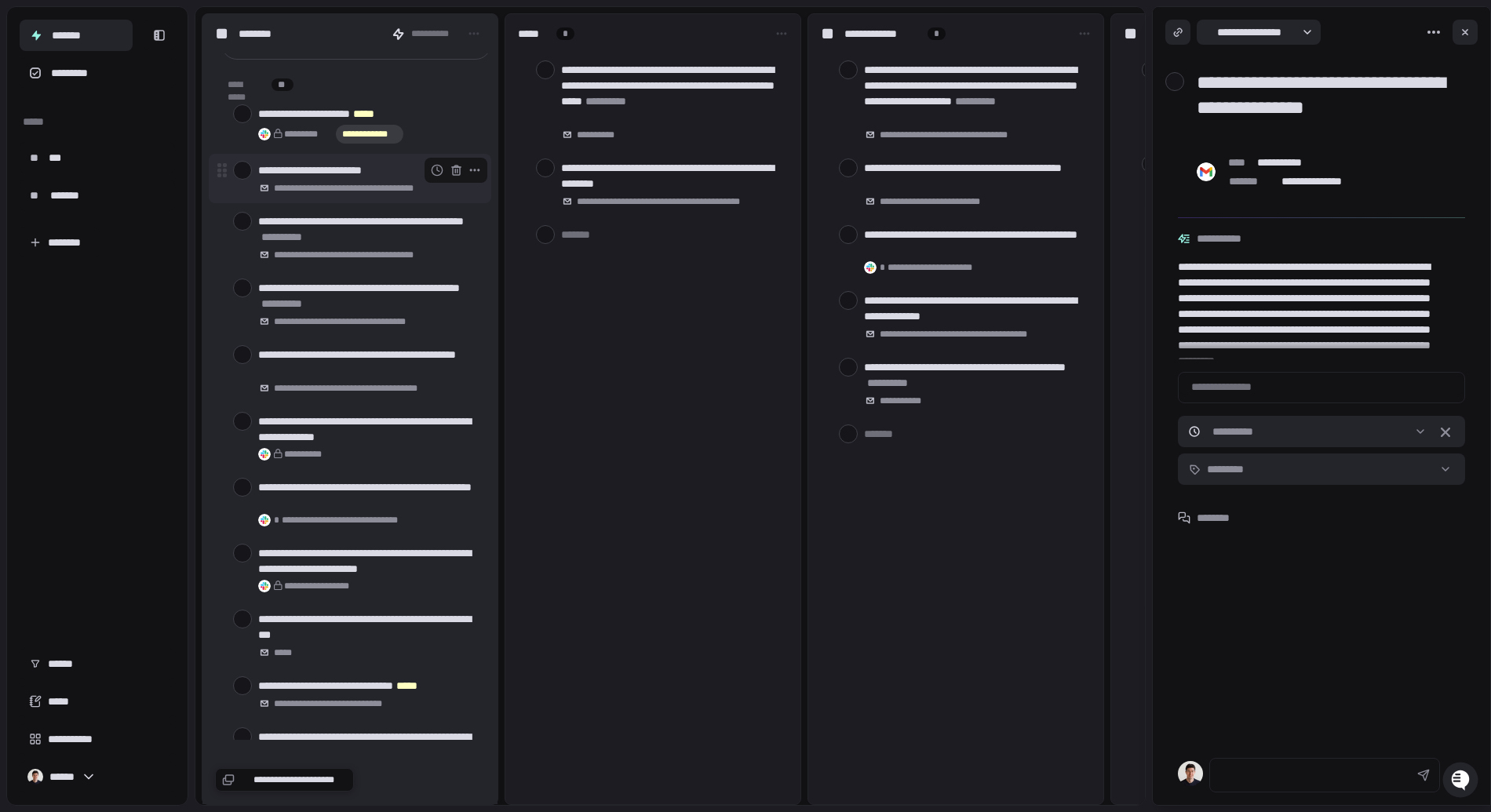 click at bounding box center (242, 170) 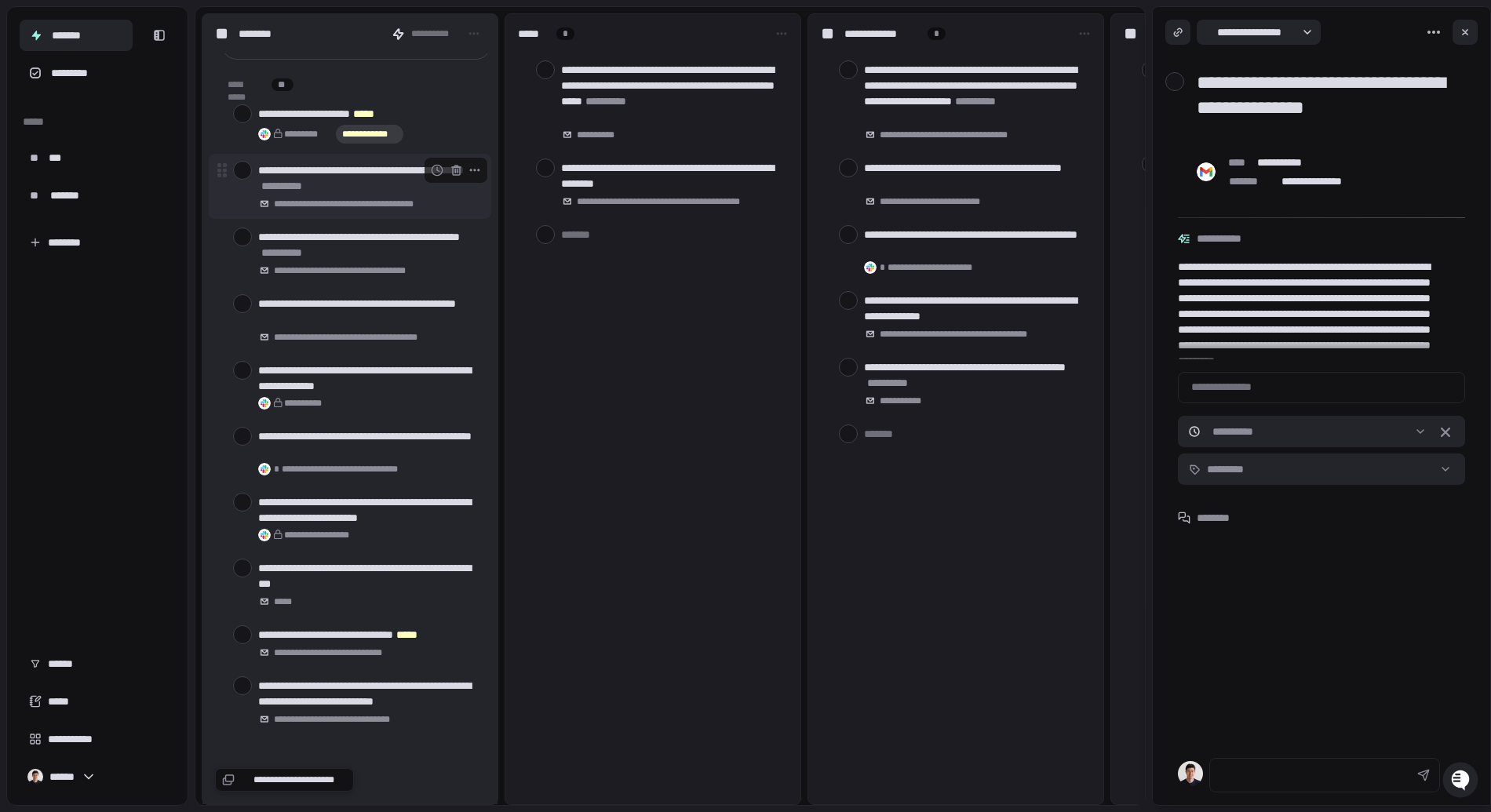 click at bounding box center (242, 170) 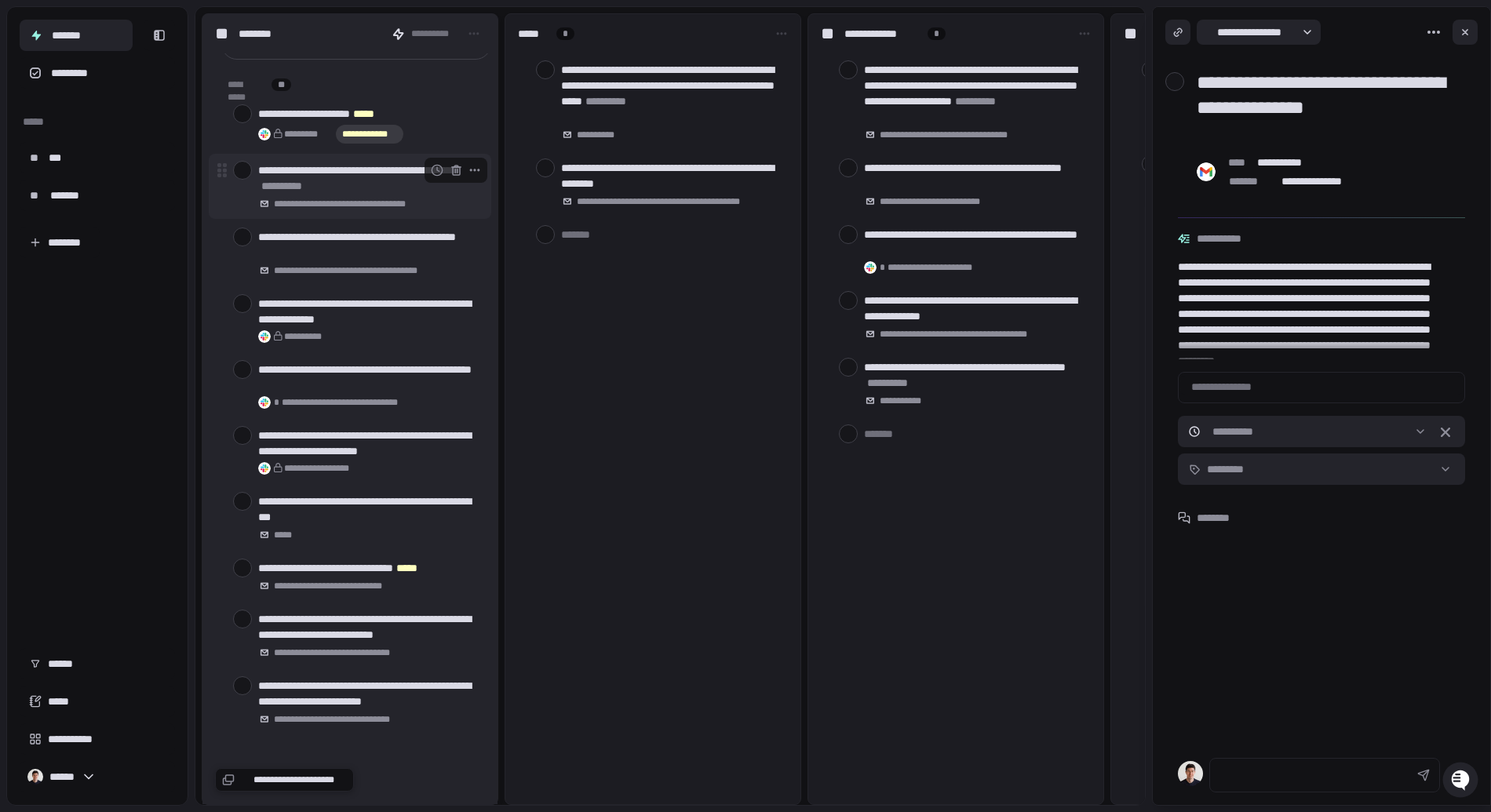 click at bounding box center [242, 170] 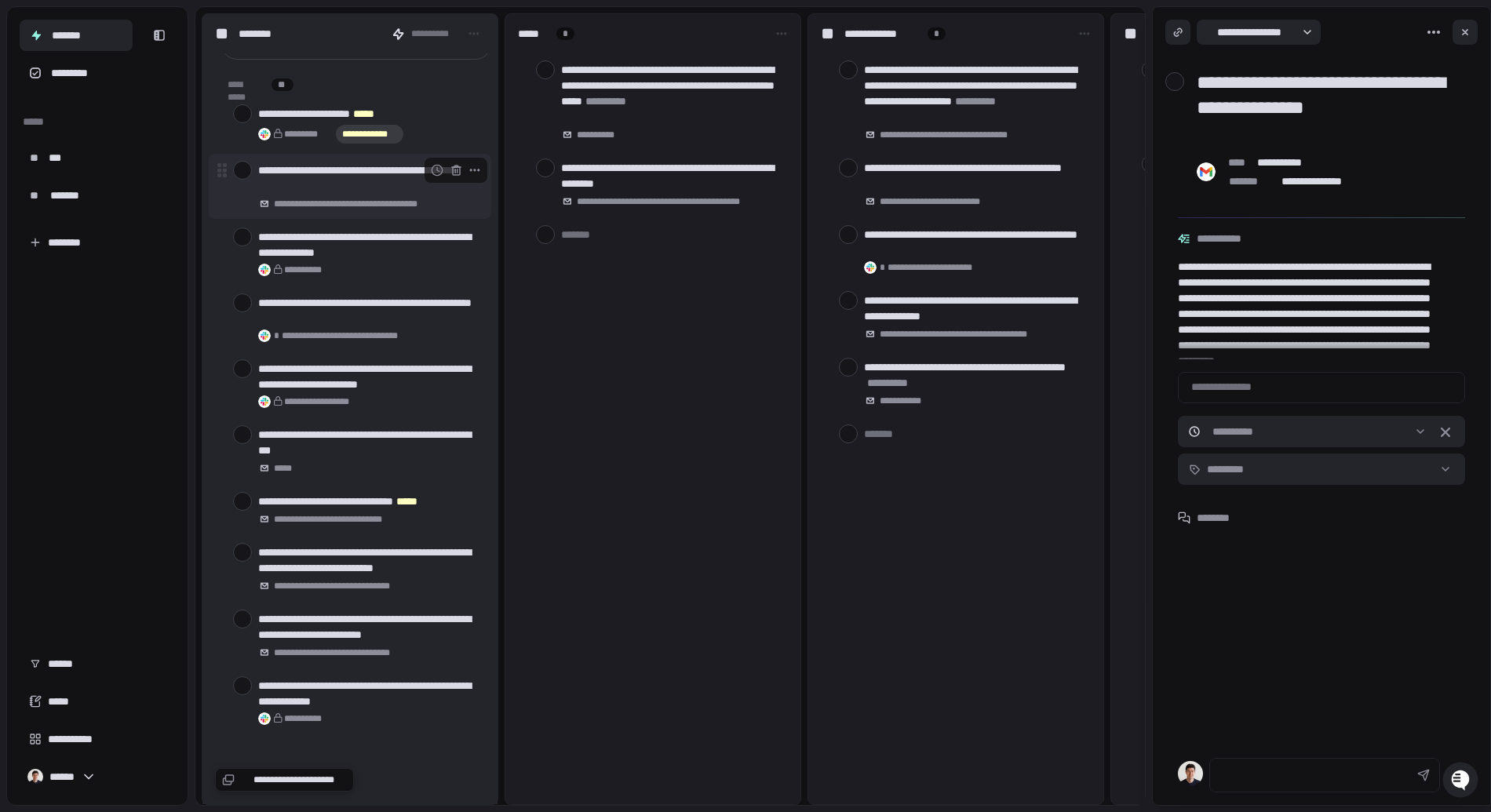 click at bounding box center (242, 170) 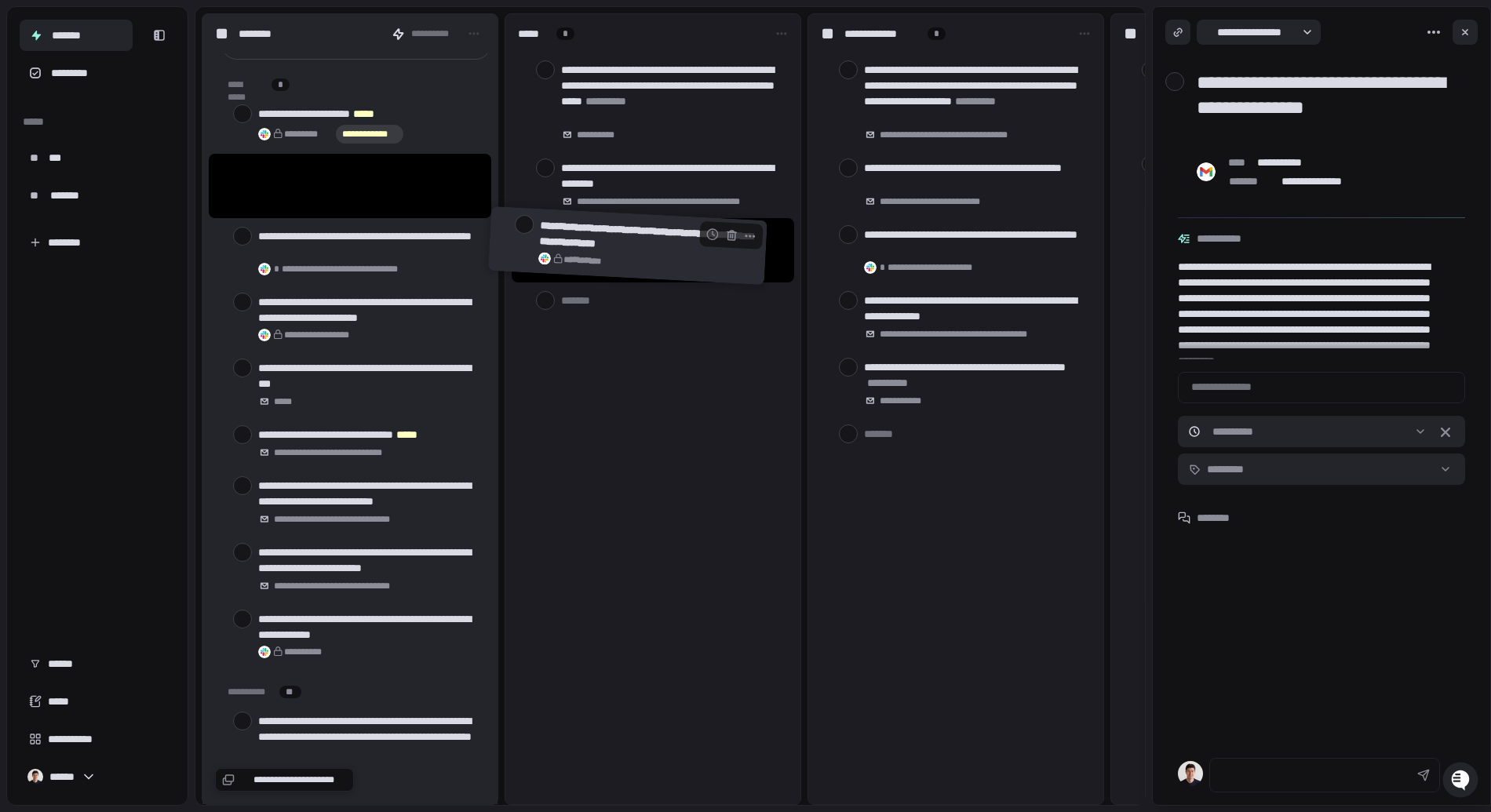 drag, startPoint x: 535, startPoint y: 225, endPoint x: 605, endPoint y: 239, distance: 71.38627 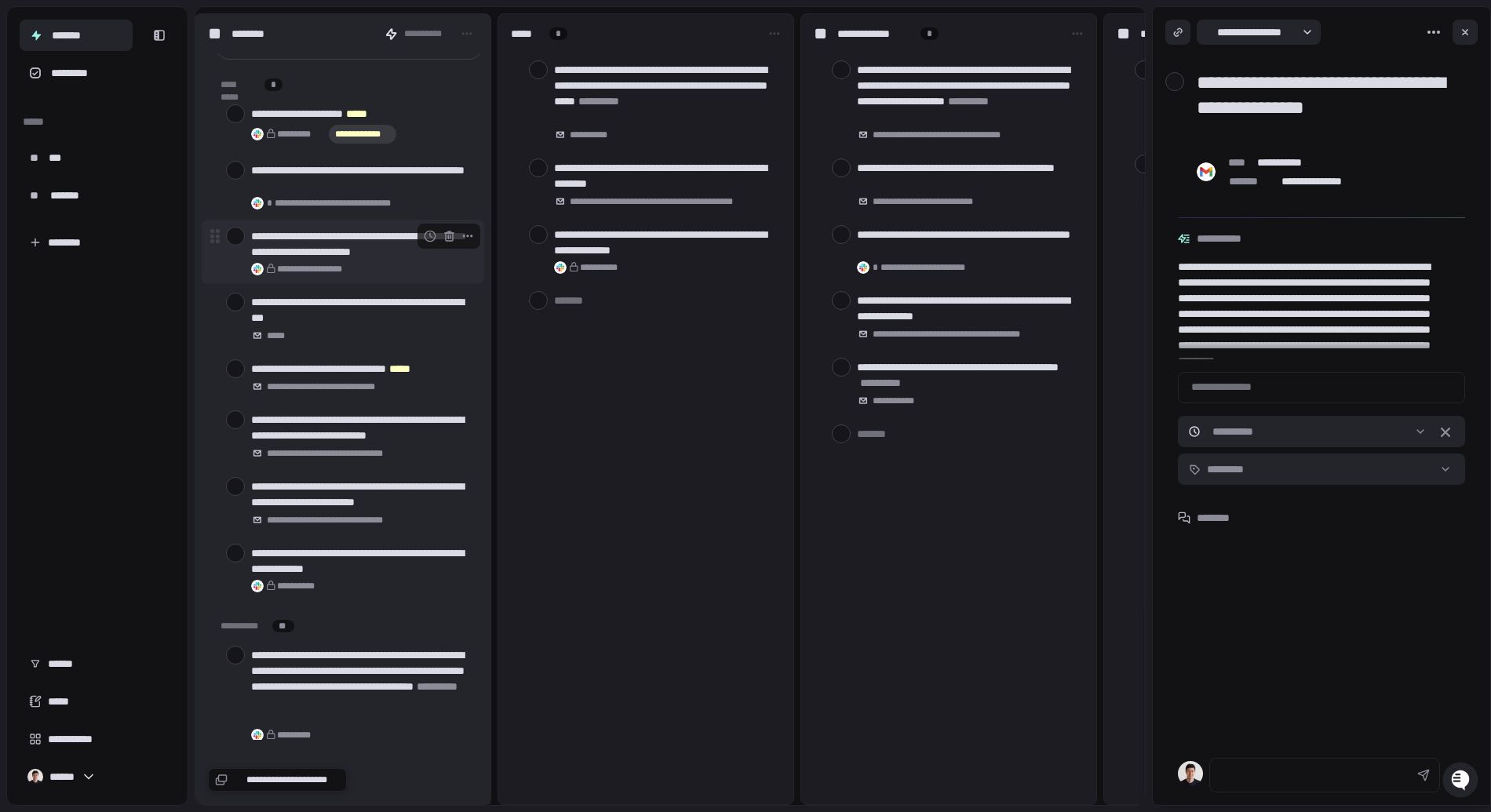 scroll, scrollTop: 0, scrollLeft: 8, axis: horizontal 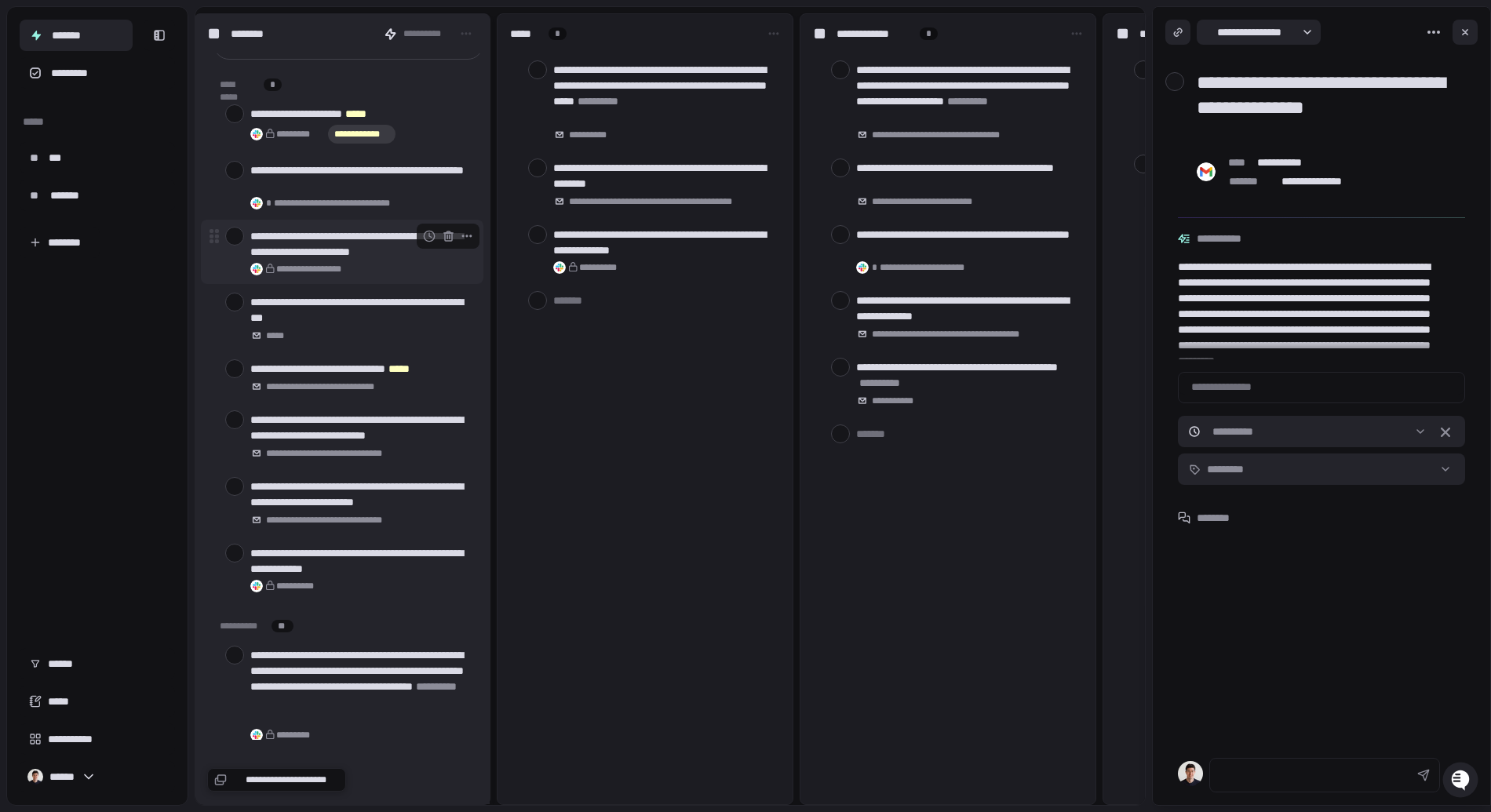 click at bounding box center (235, 236) 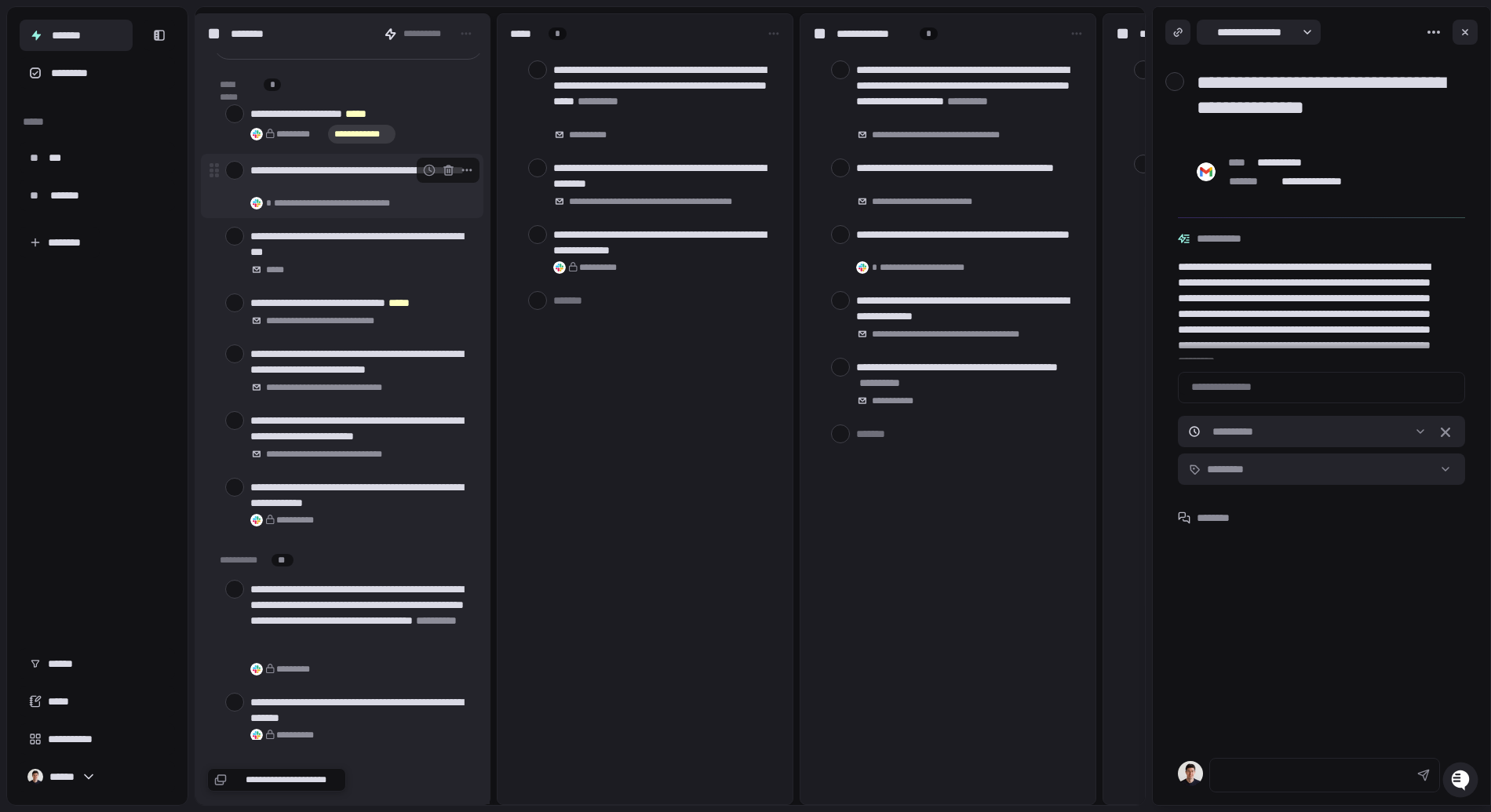 click at bounding box center (235, 170) 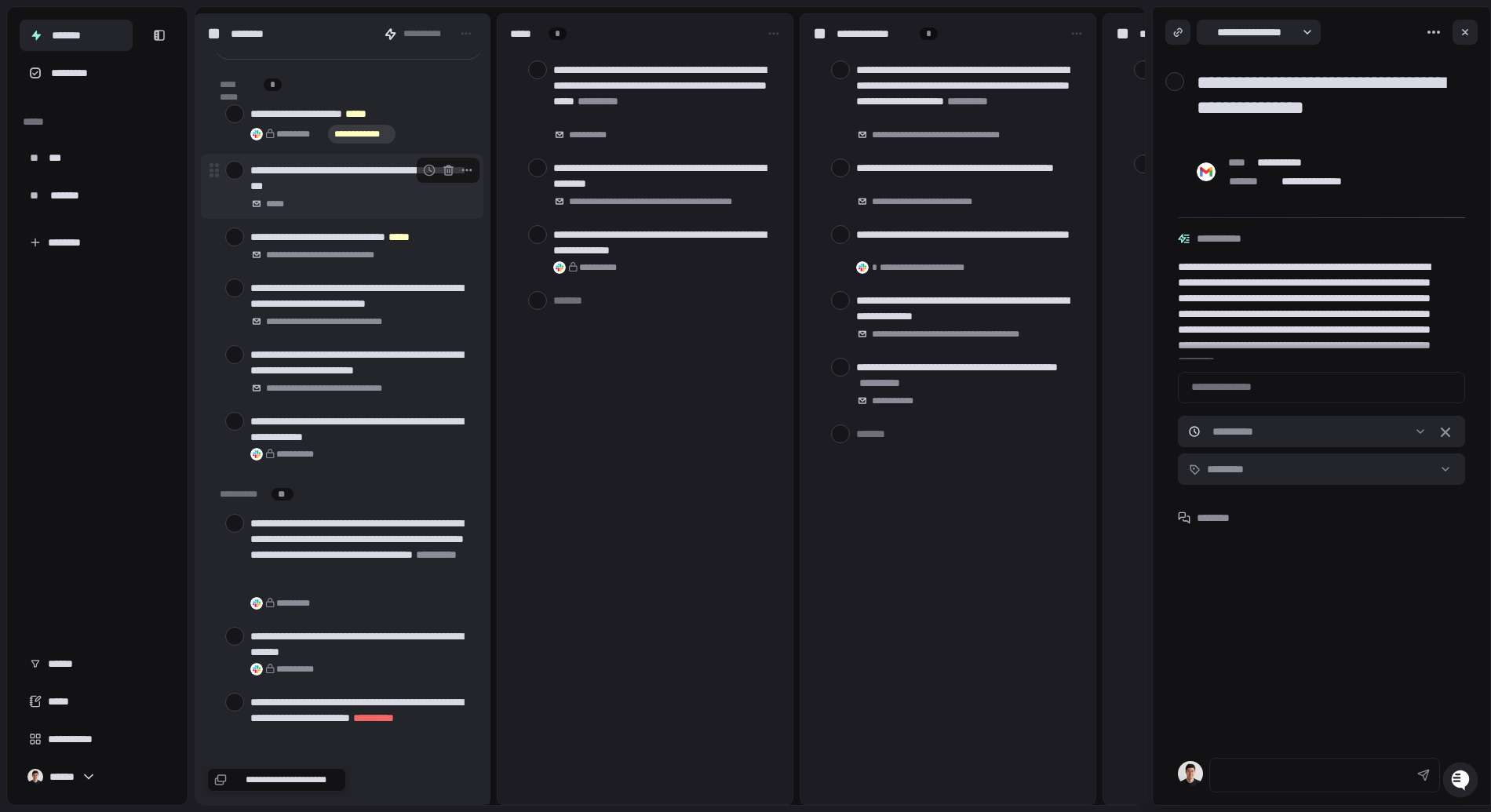 click at bounding box center [235, 170] 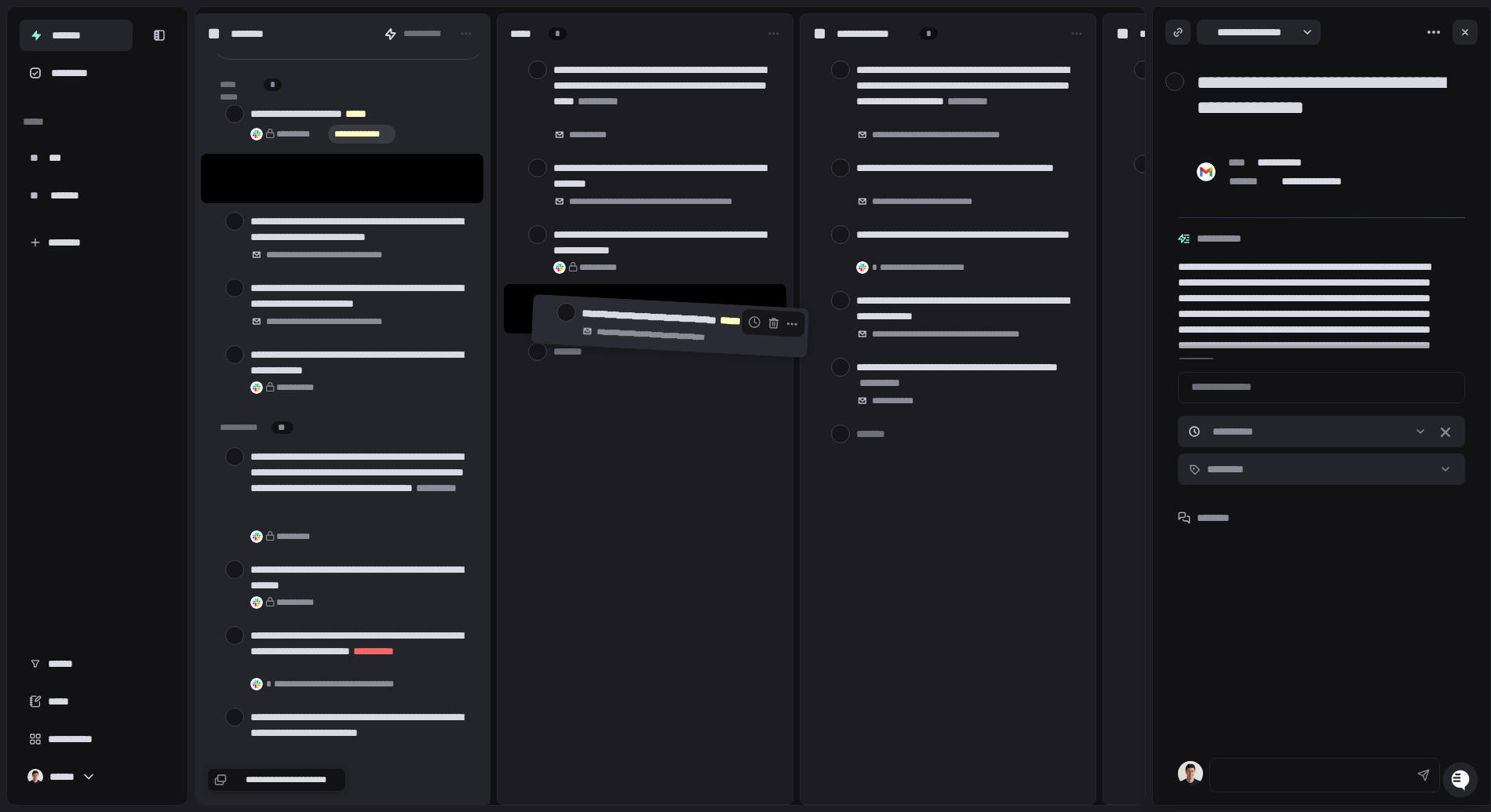 drag, startPoint x: 341, startPoint y: 188, endPoint x: 611, endPoint y: 318, distance: 299.66648 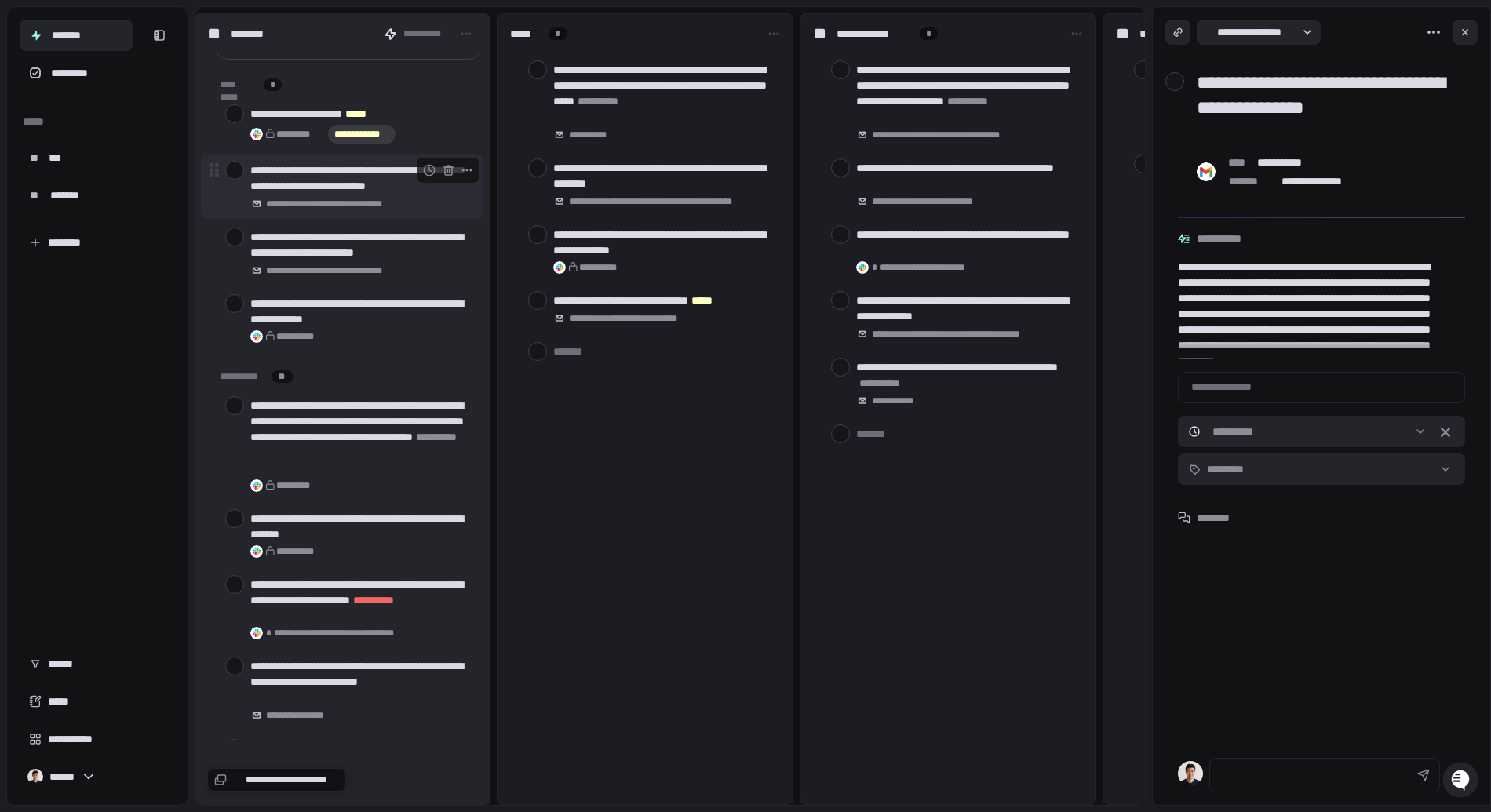 click at bounding box center [235, 170] 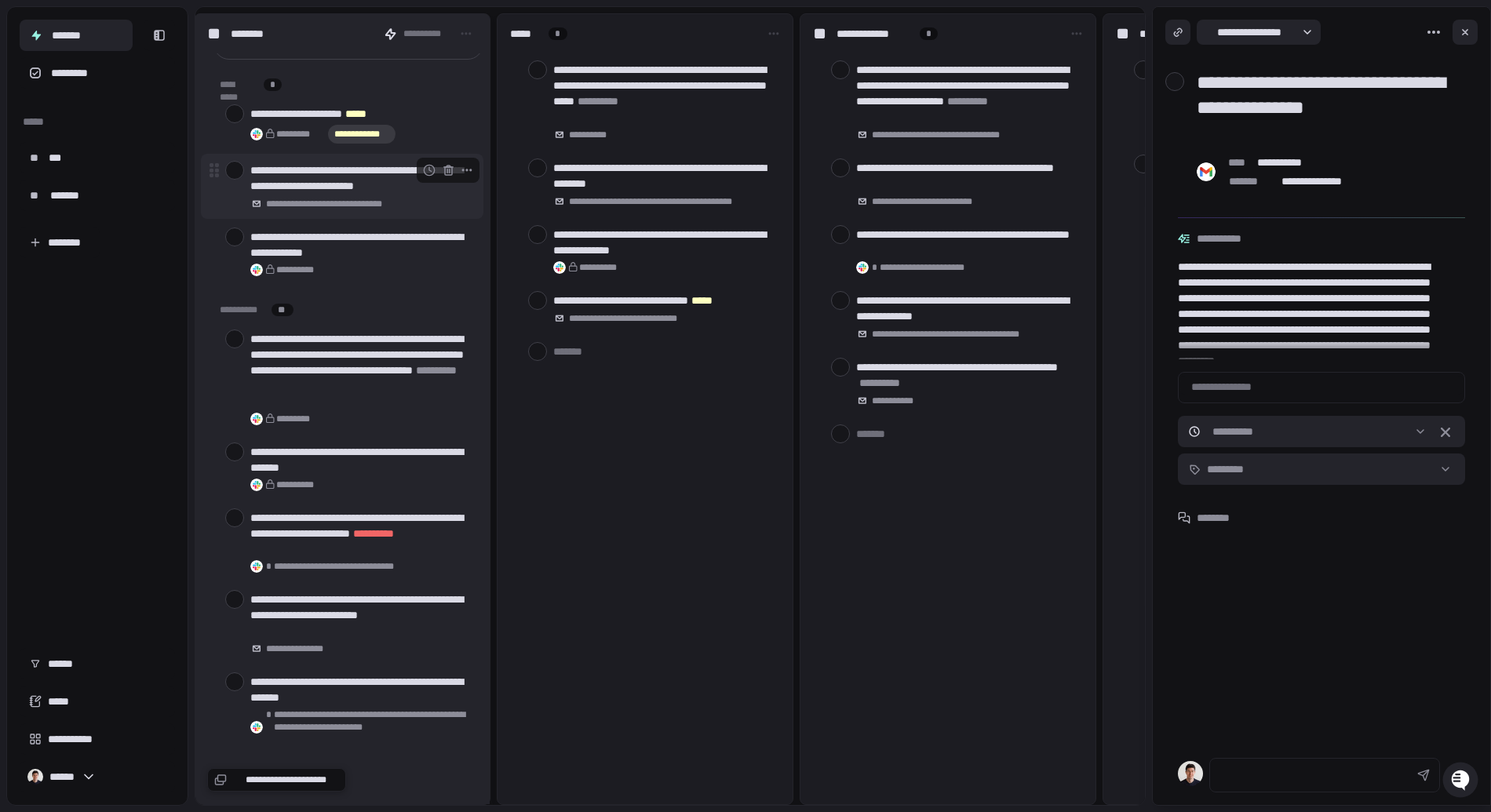 click at bounding box center [235, 170] 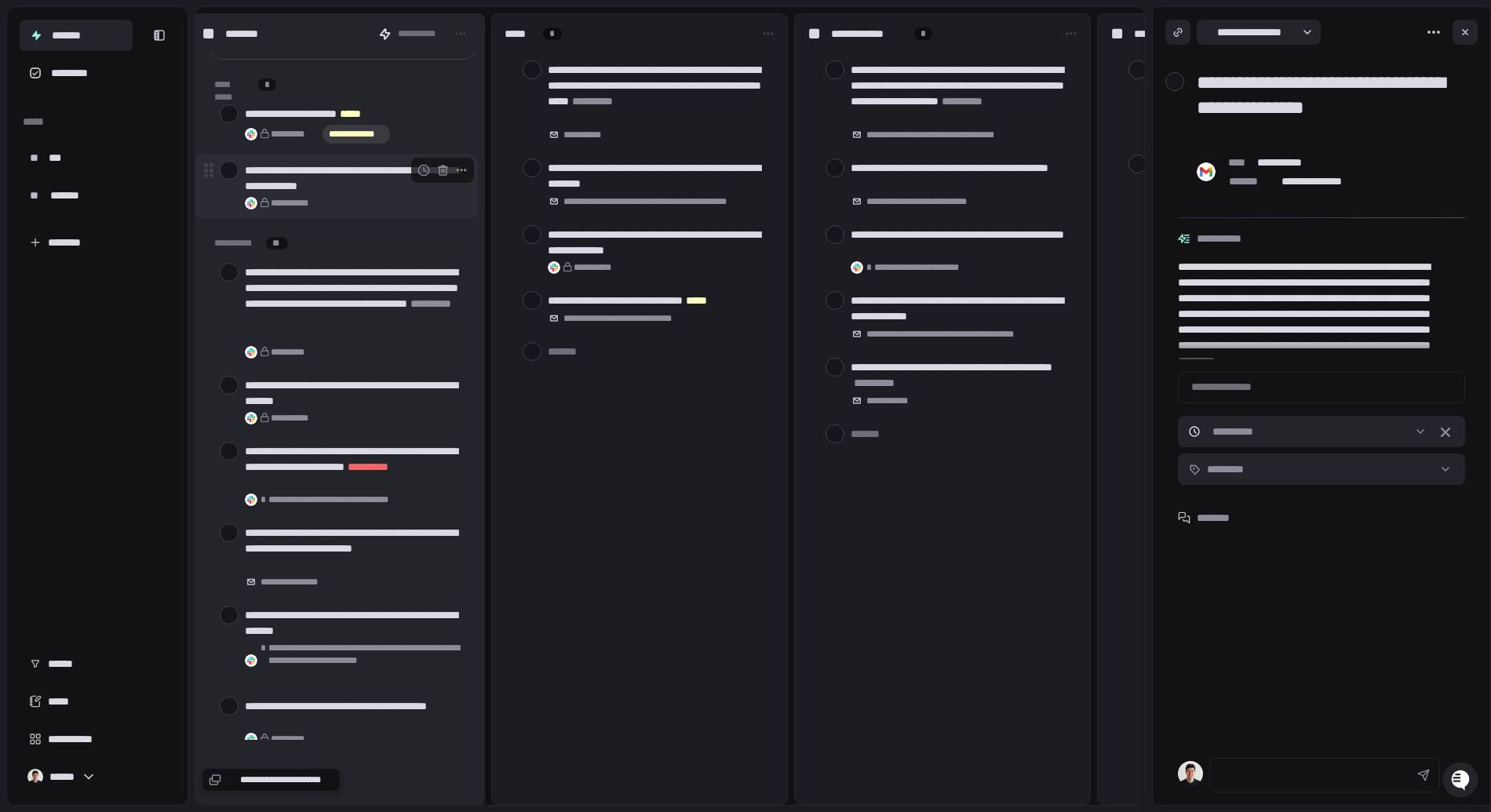 scroll, scrollTop: 0, scrollLeft: 0, axis: both 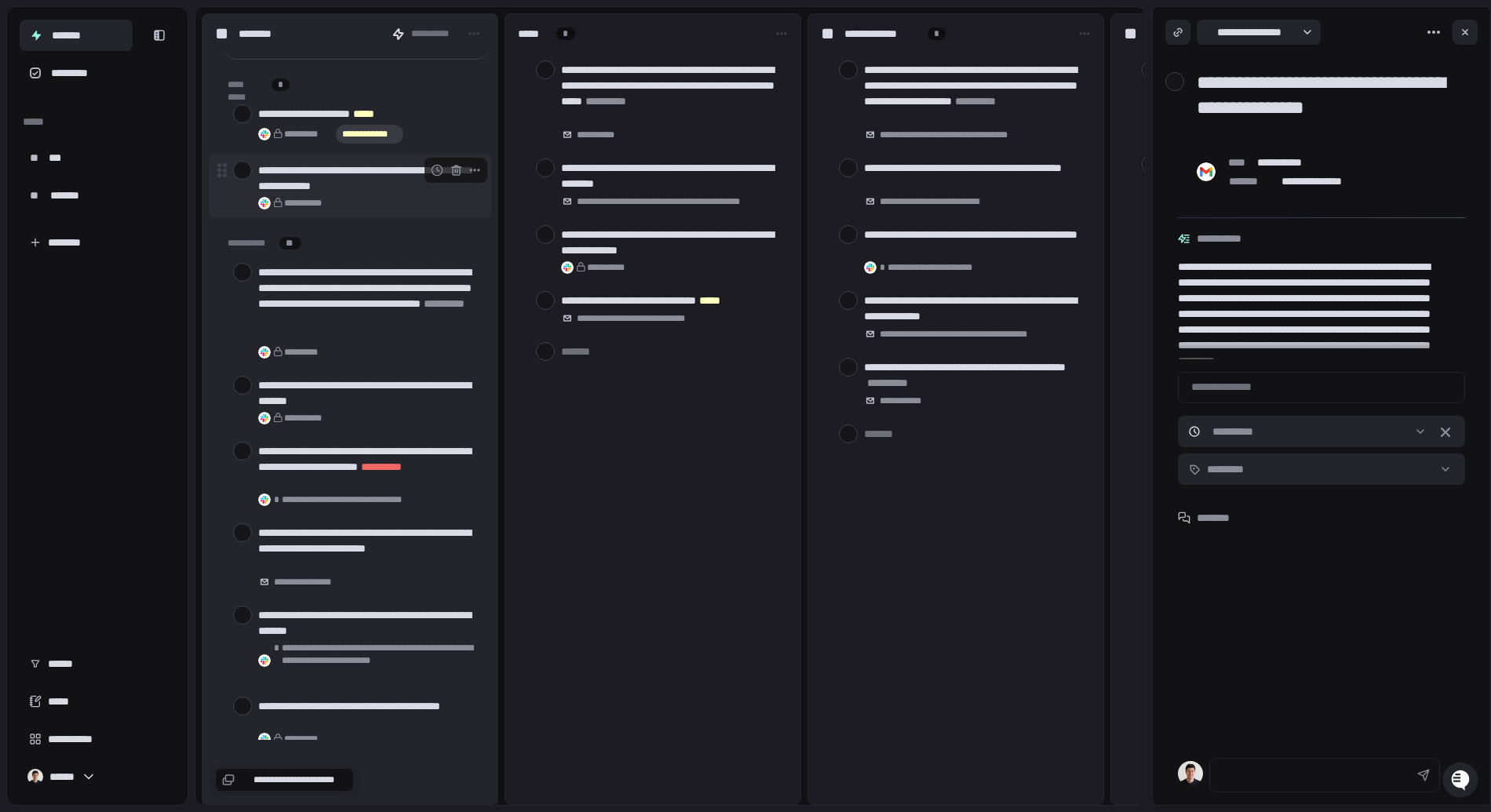 click at bounding box center (242, 170) 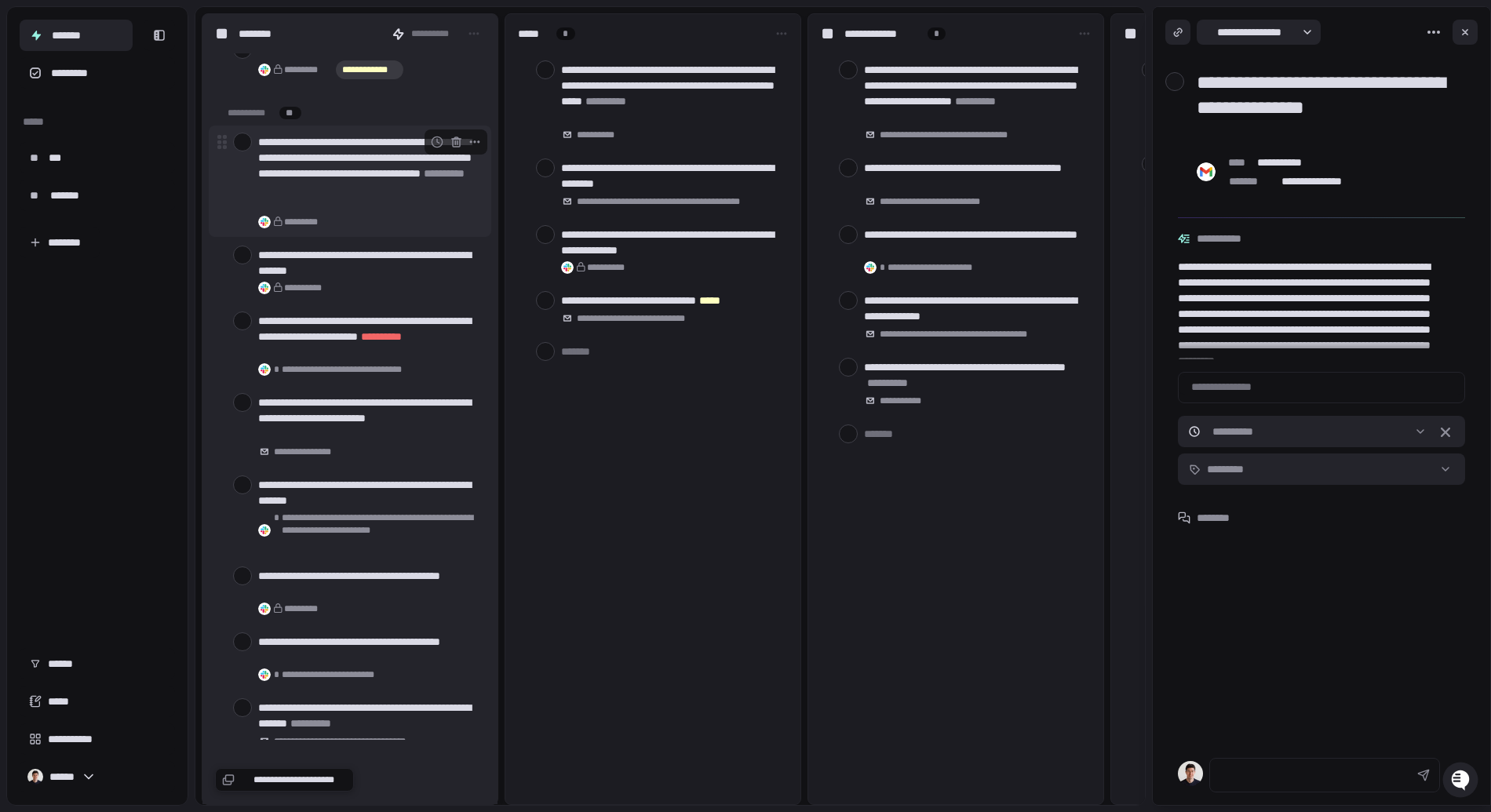 scroll, scrollTop: 99, scrollLeft: 0, axis: vertical 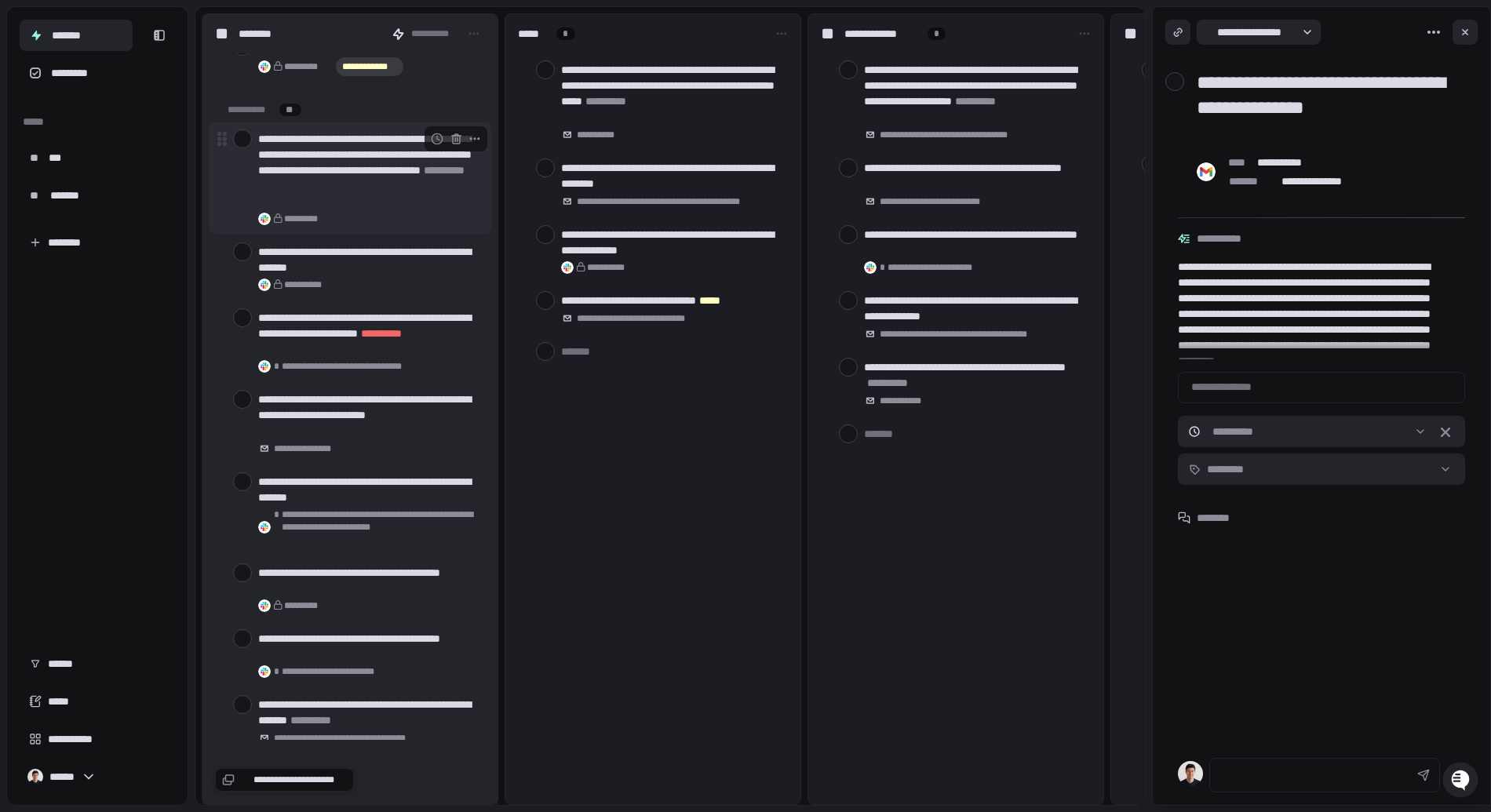 click at bounding box center (242, 139) 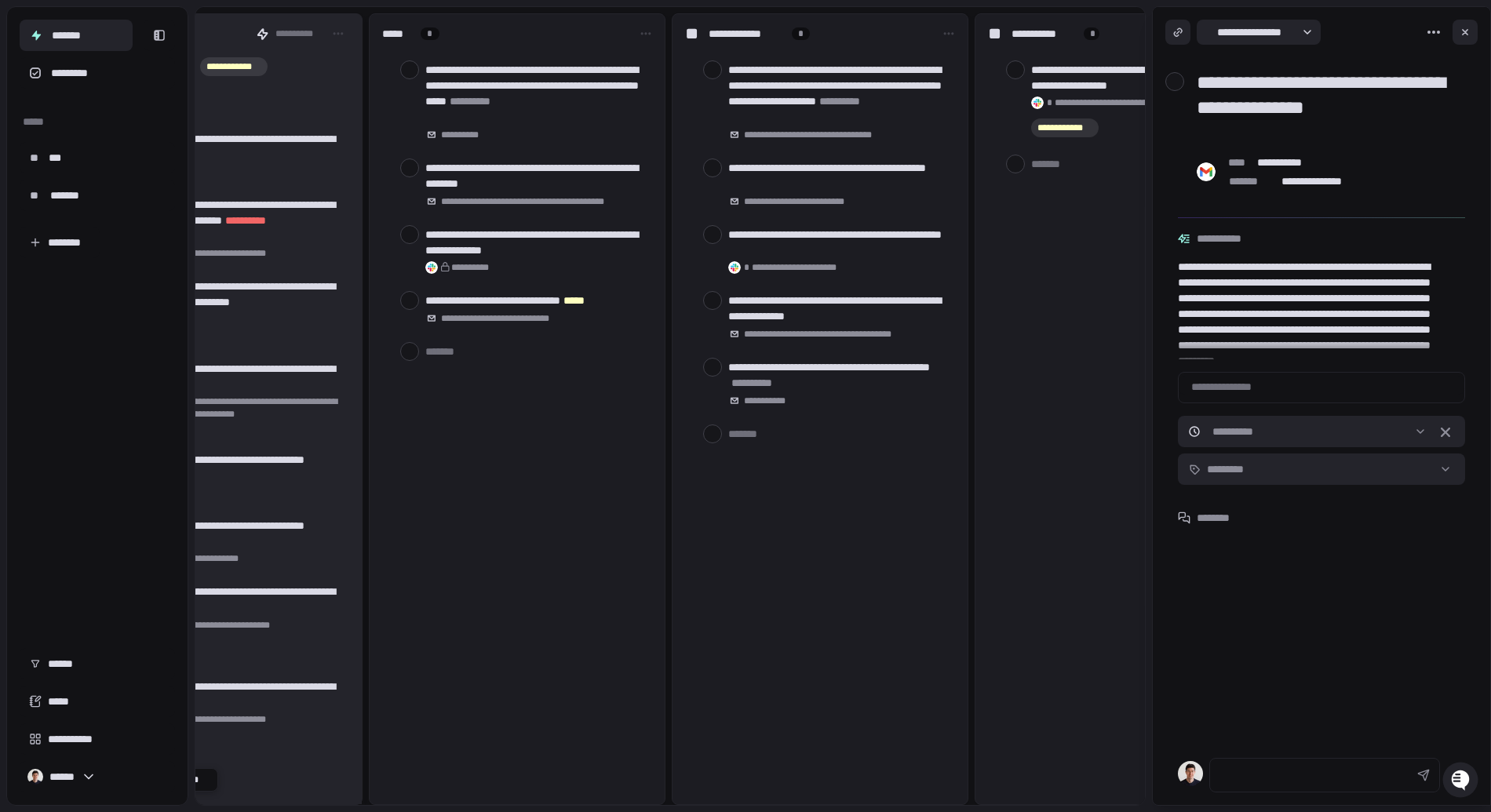 scroll, scrollTop: 0, scrollLeft: 147, axis: horizontal 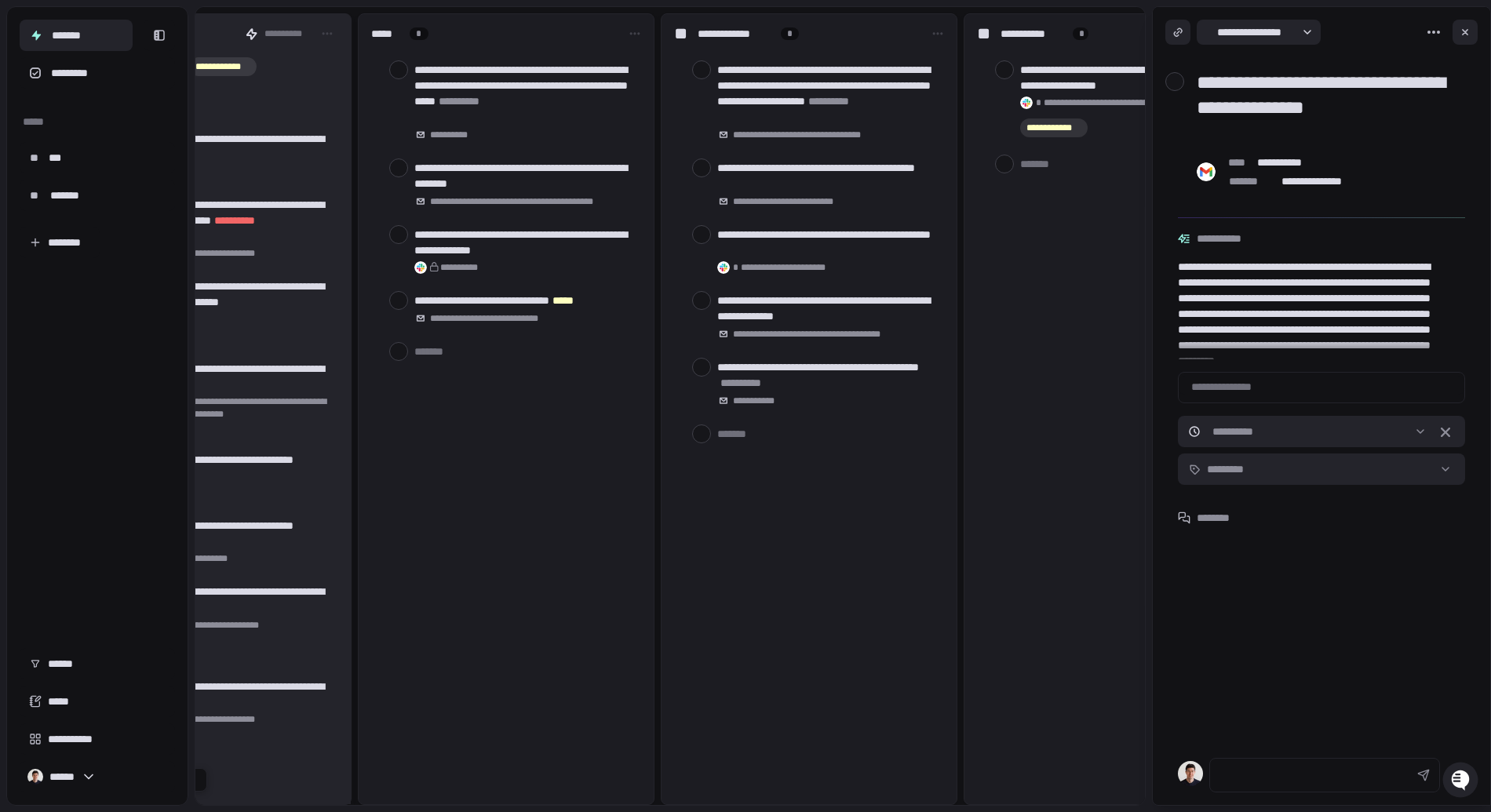 click at bounding box center (1465, 32) 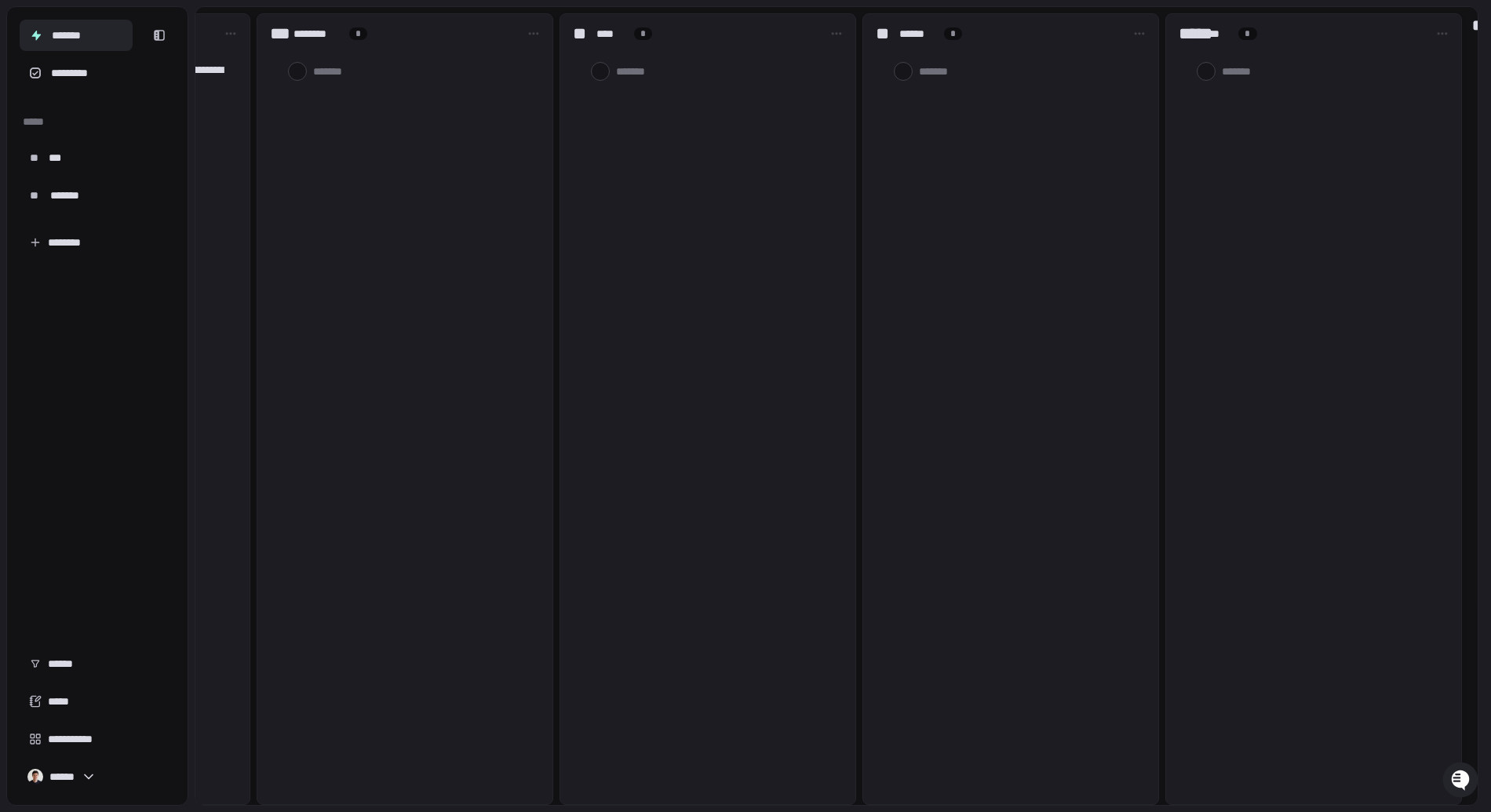 scroll, scrollTop: 0, scrollLeft: 1172, axis: horizontal 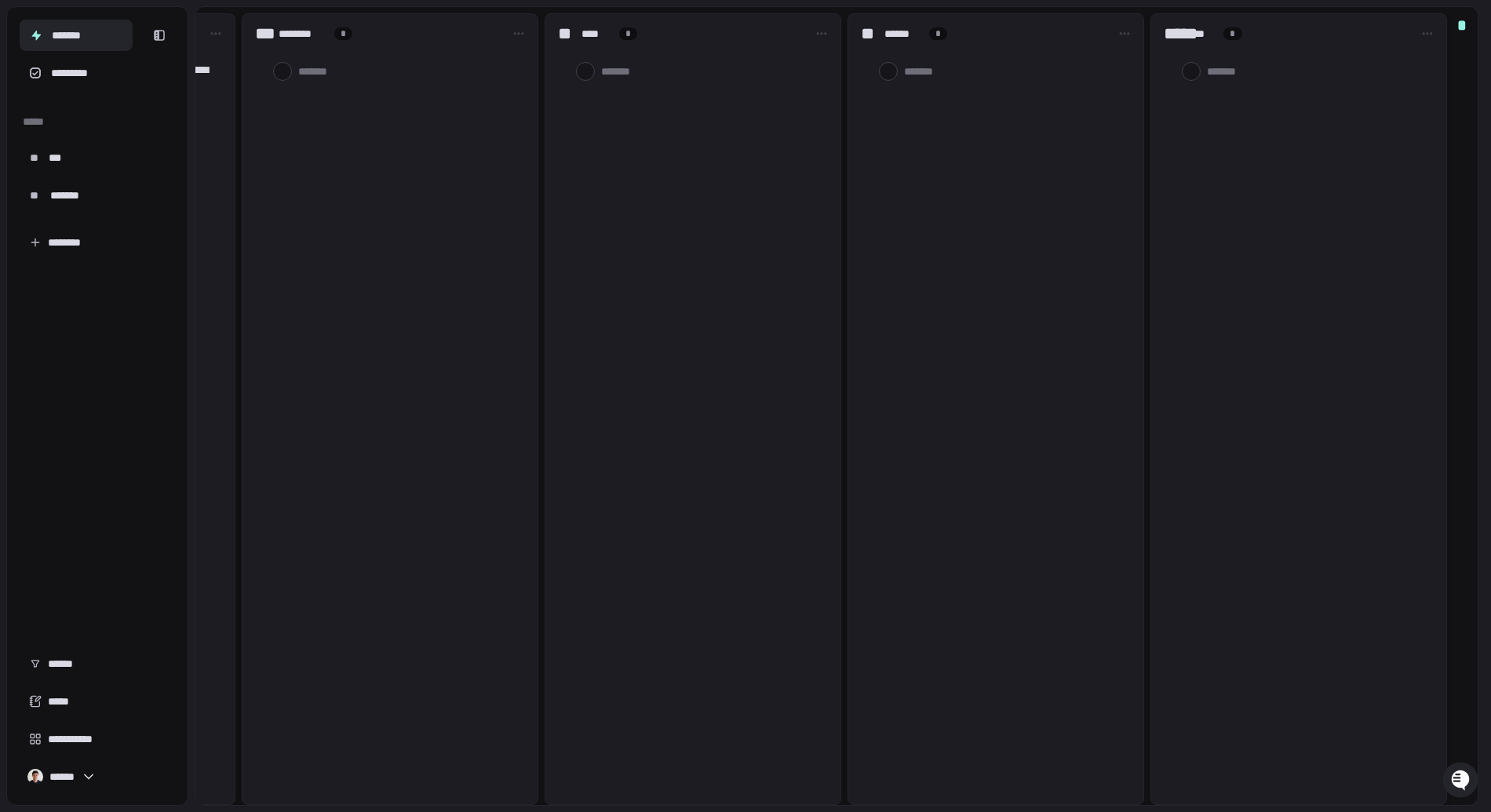 click on "*" at bounding box center (1462, 406) 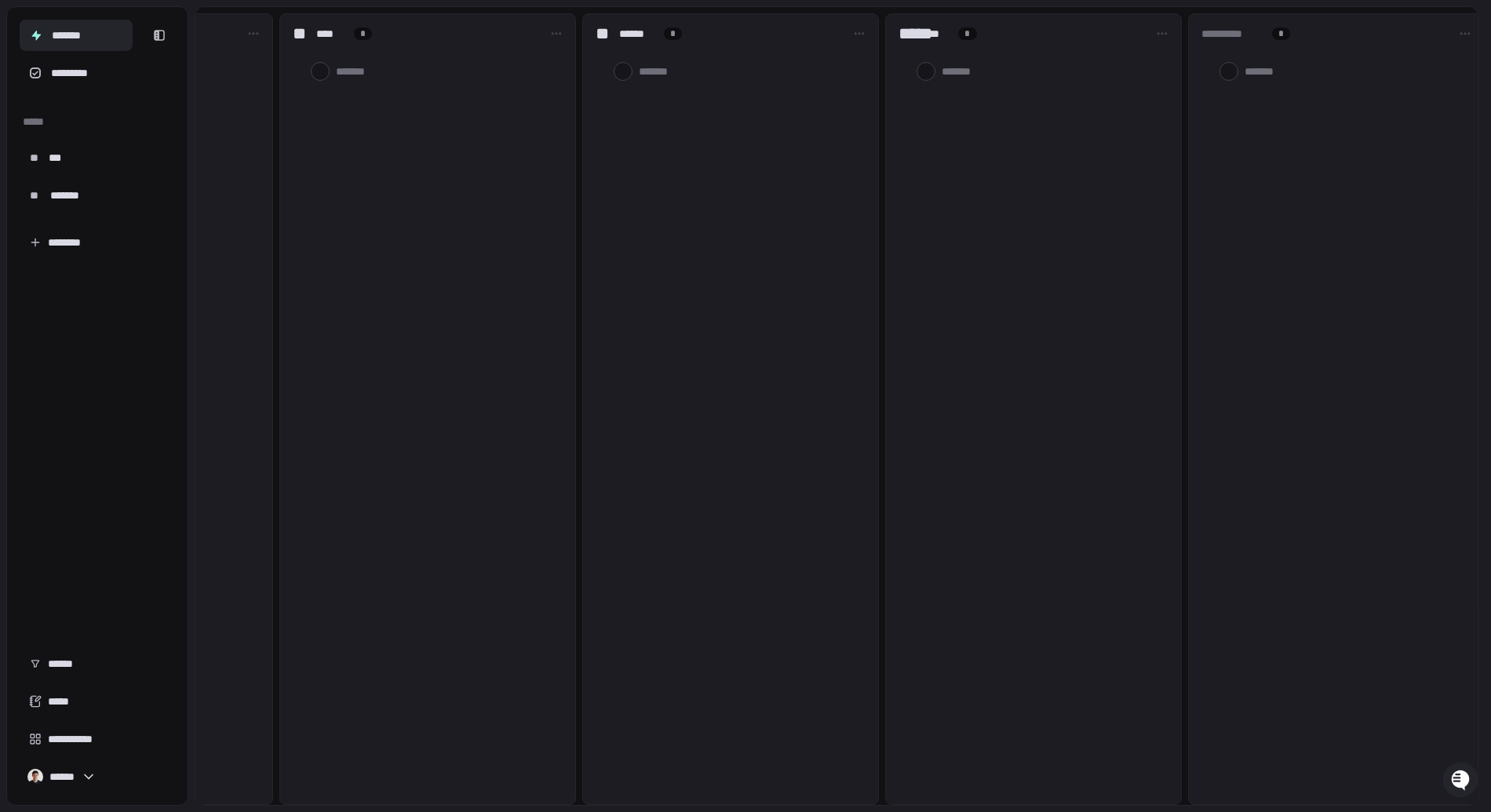 scroll, scrollTop: 0, scrollLeft: 1475, axis: horizontal 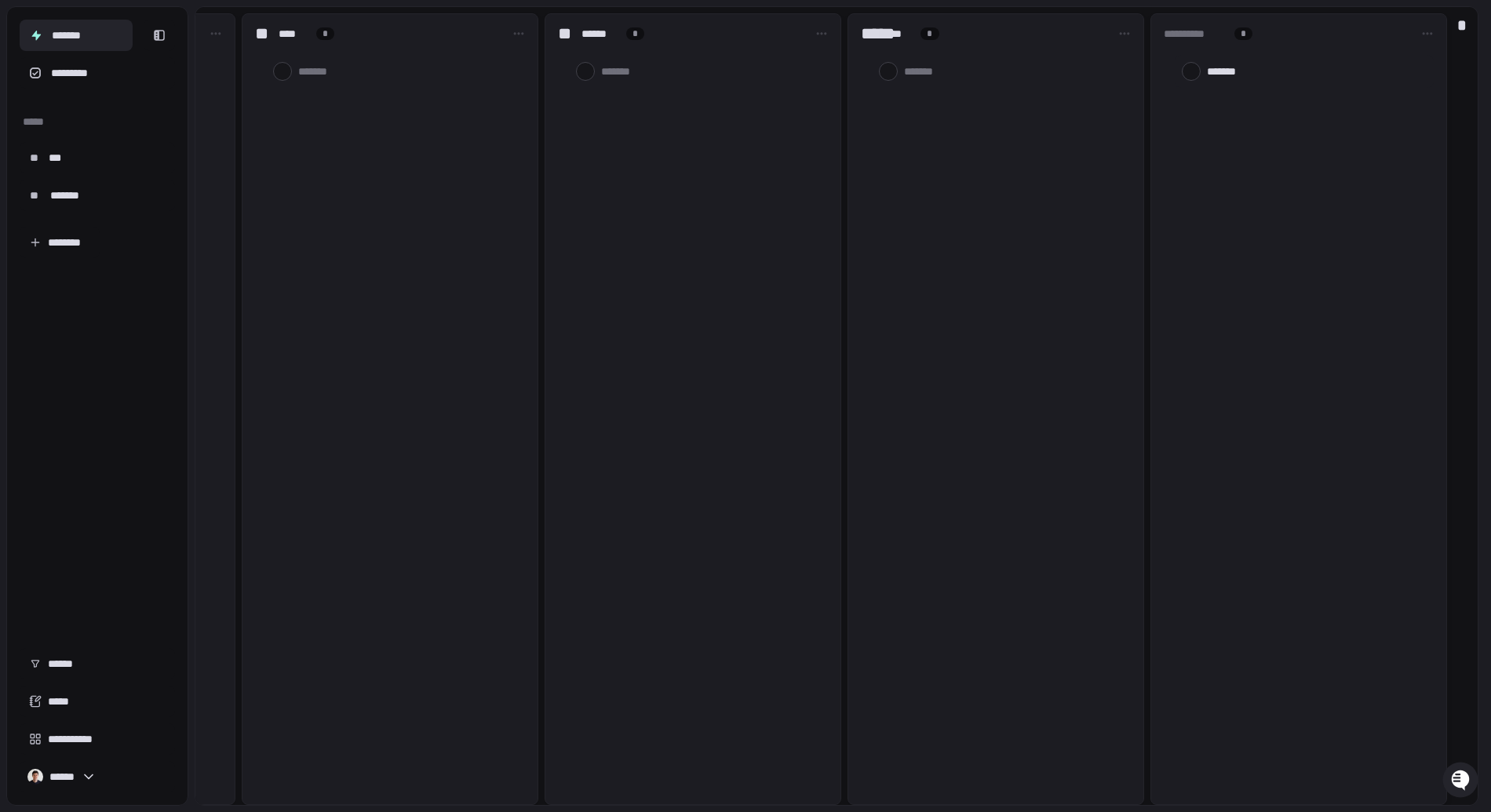 type on "*" 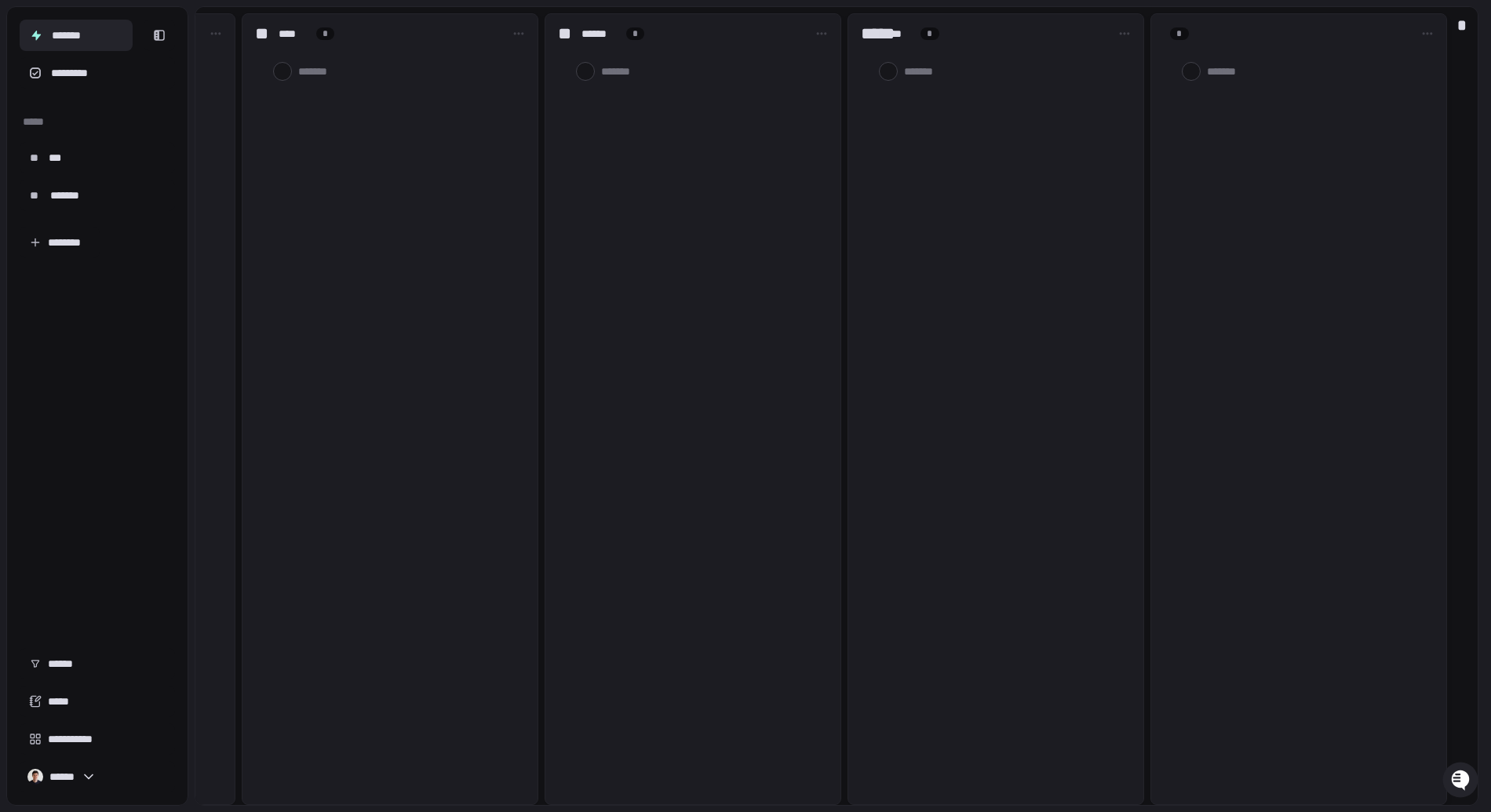 click on "*" at bounding box center (1299, 34) 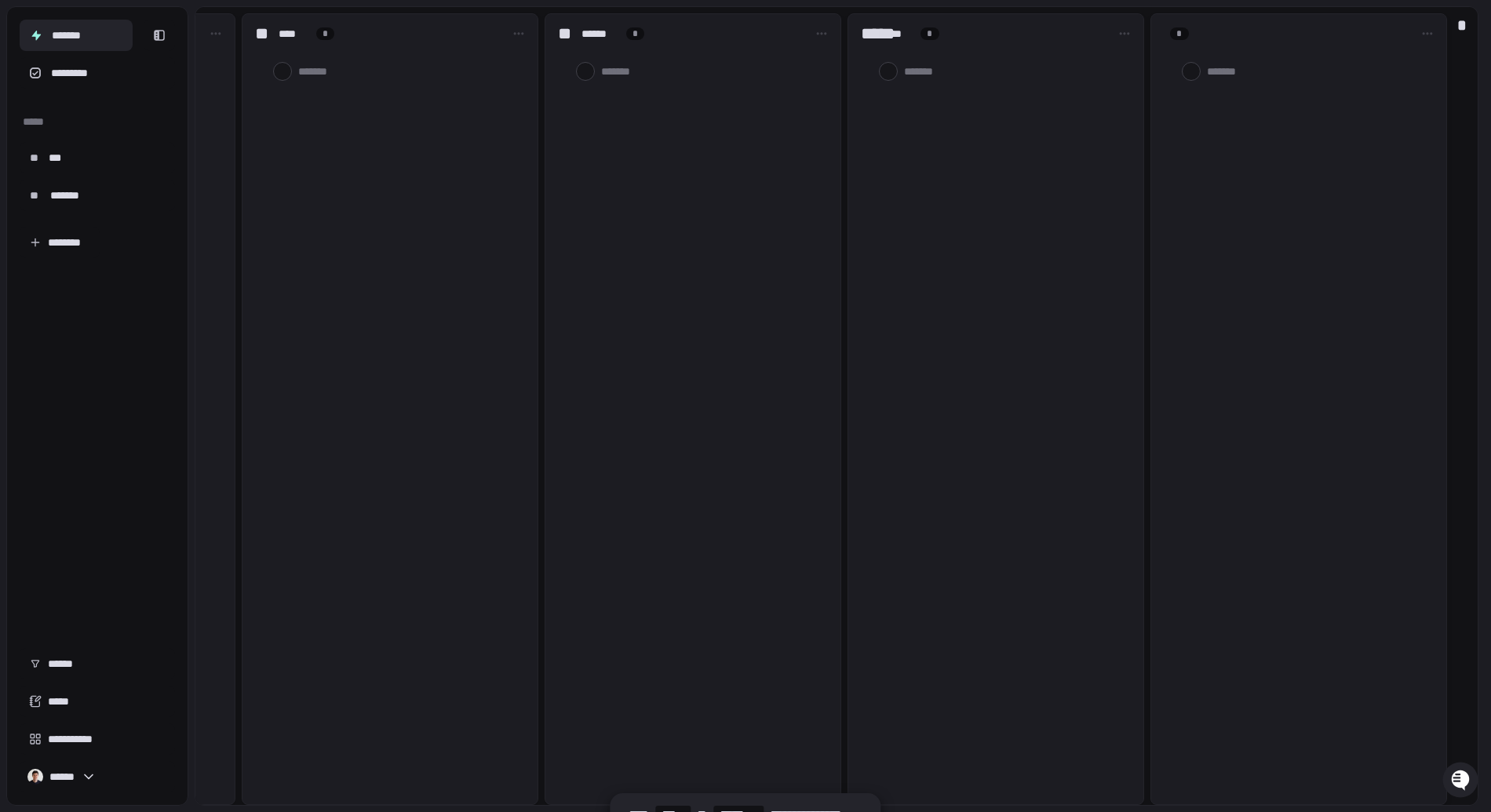 type 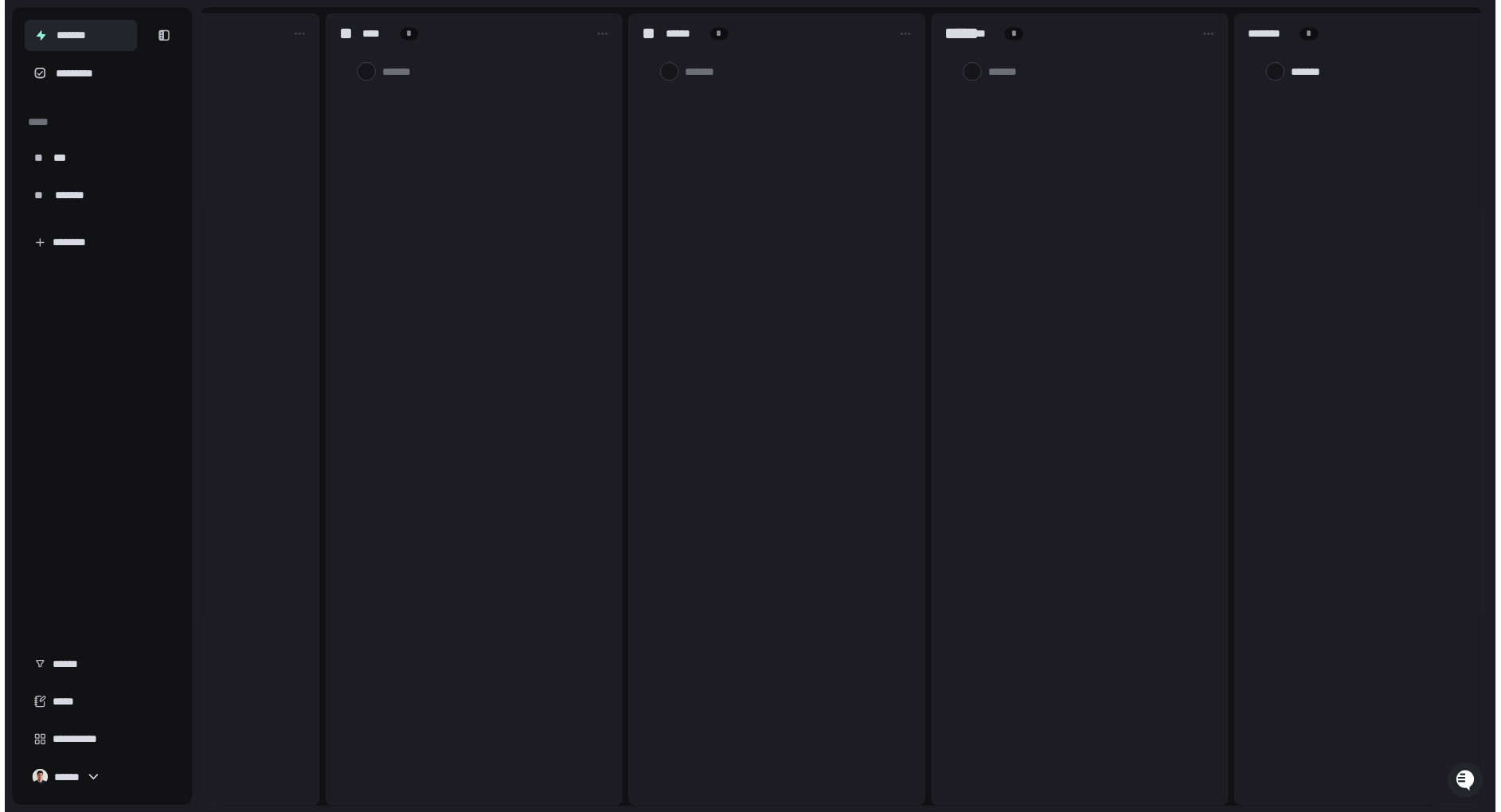 scroll, scrollTop: 0, scrollLeft: 1496, axis: horizontal 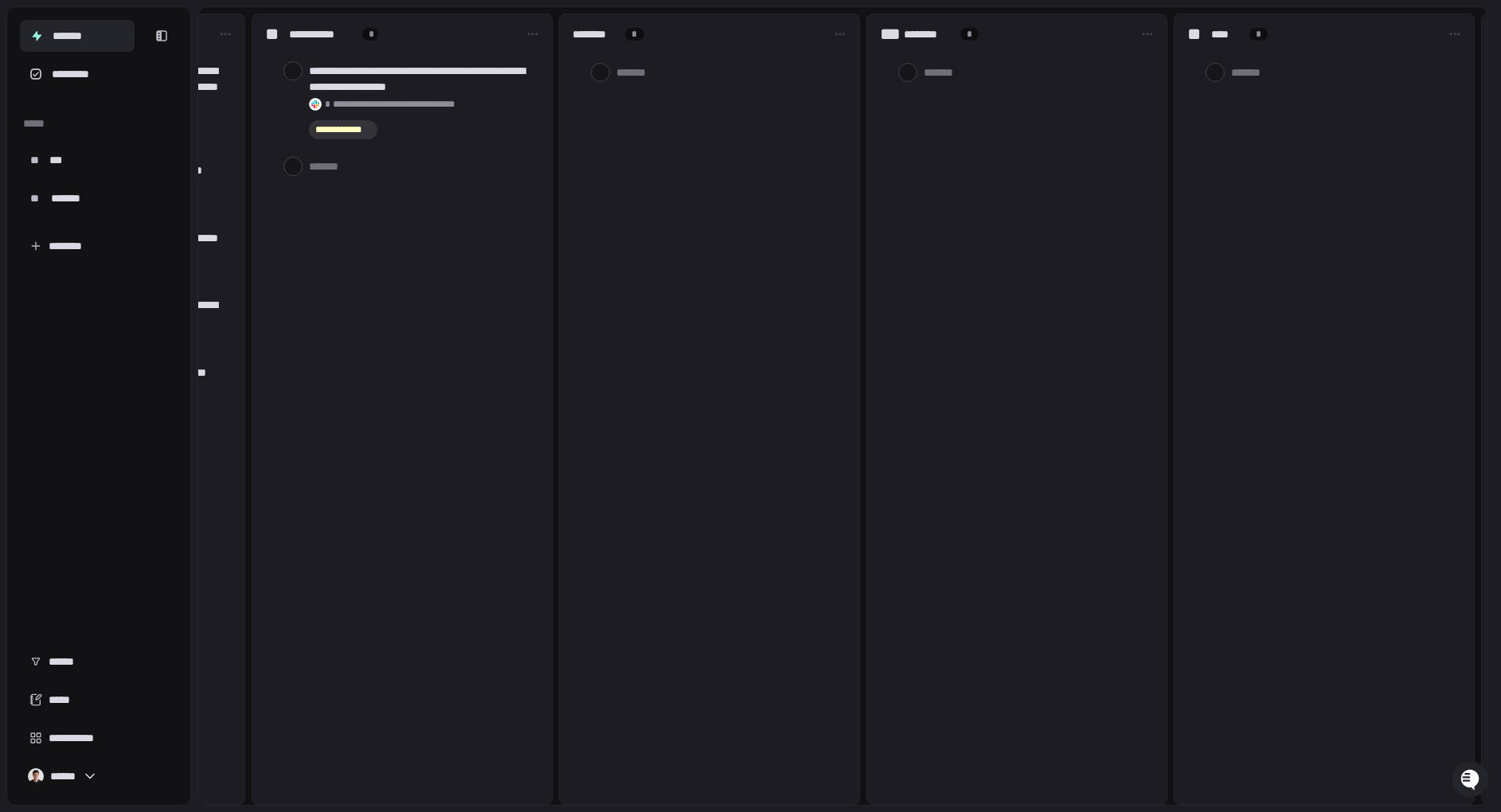 click on "********" at bounding box center (596, 34) 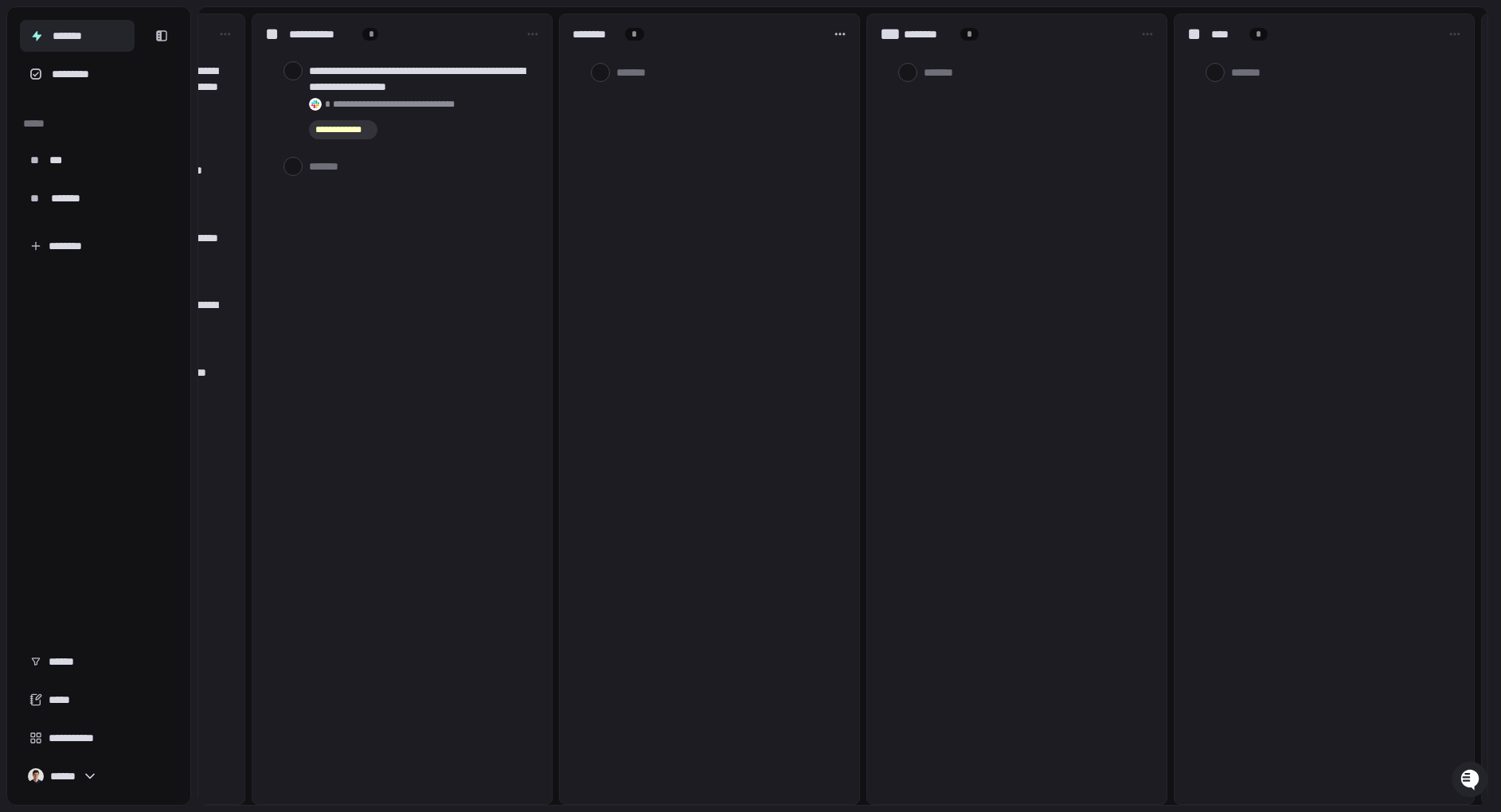 type on "*" 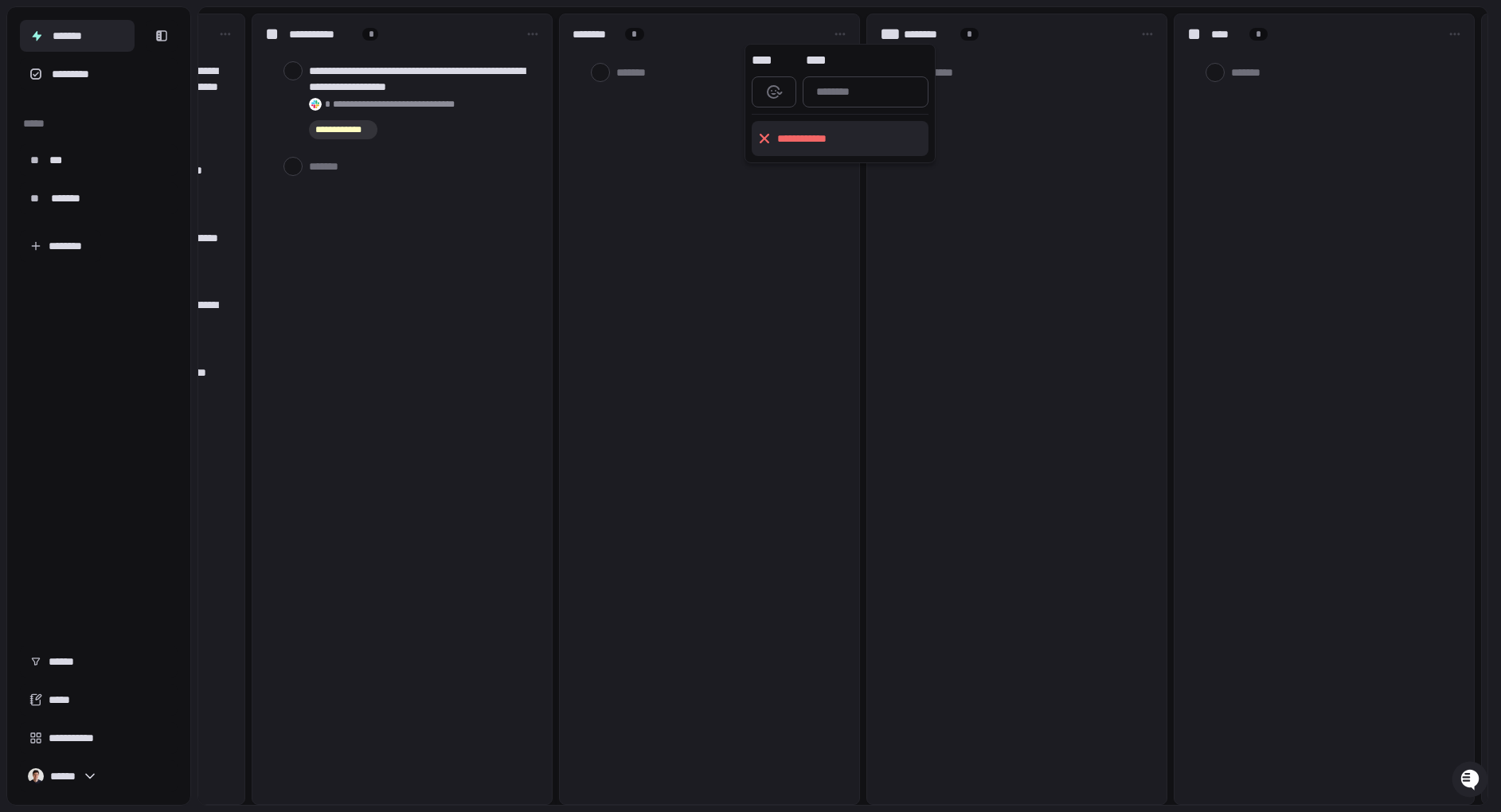 click 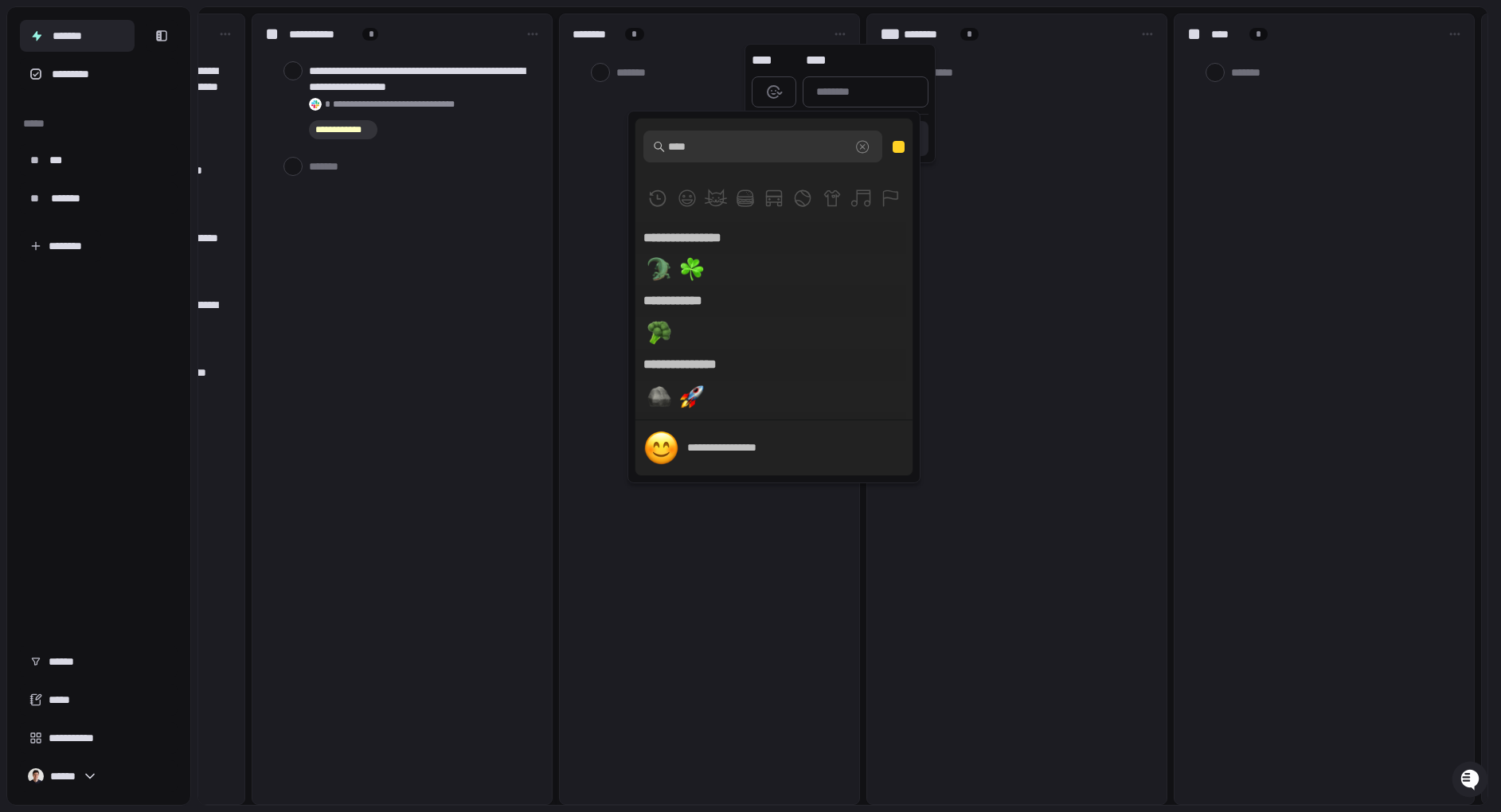 scroll, scrollTop: 0, scrollLeft: 0, axis: both 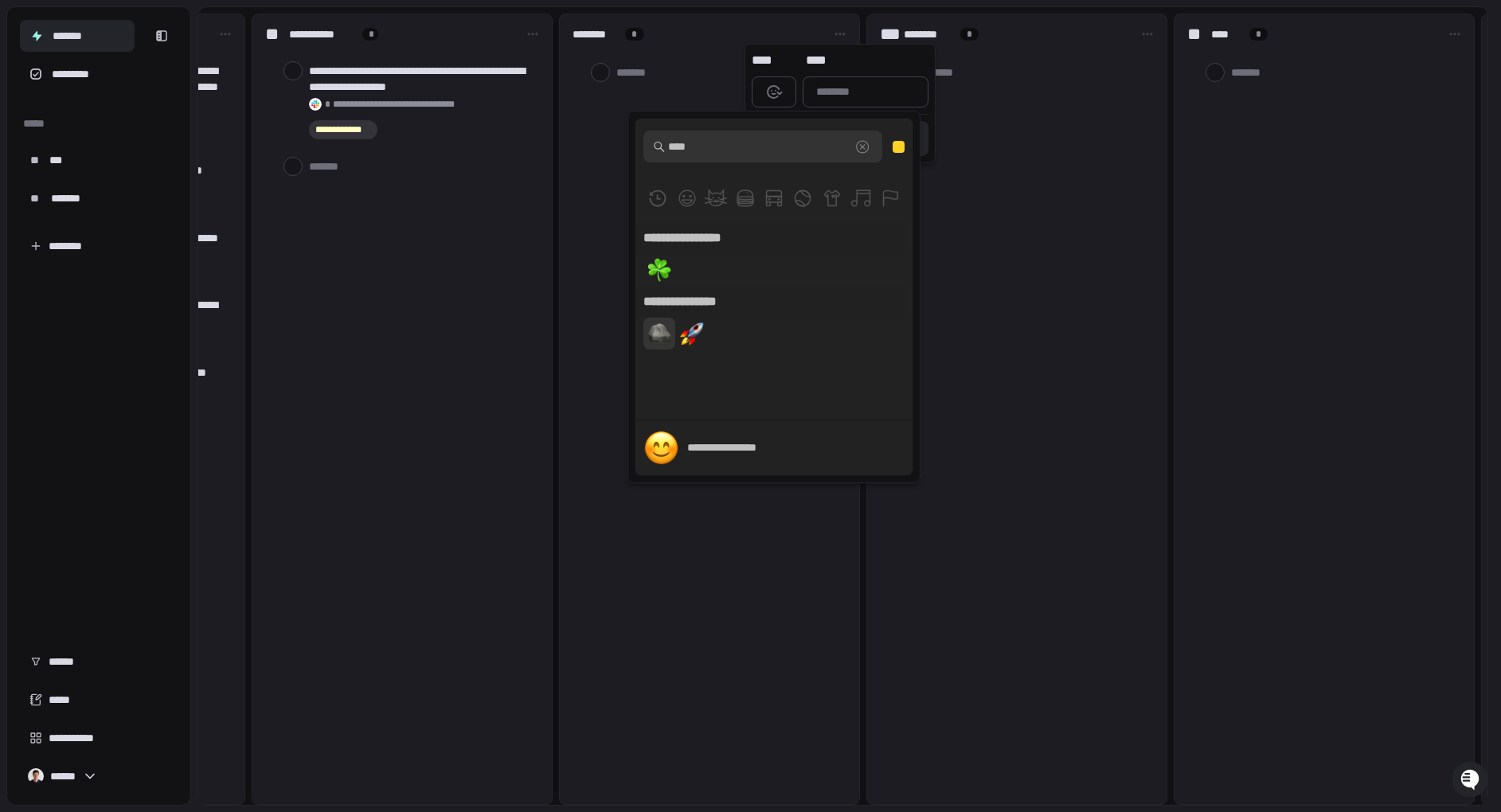 type on "****" 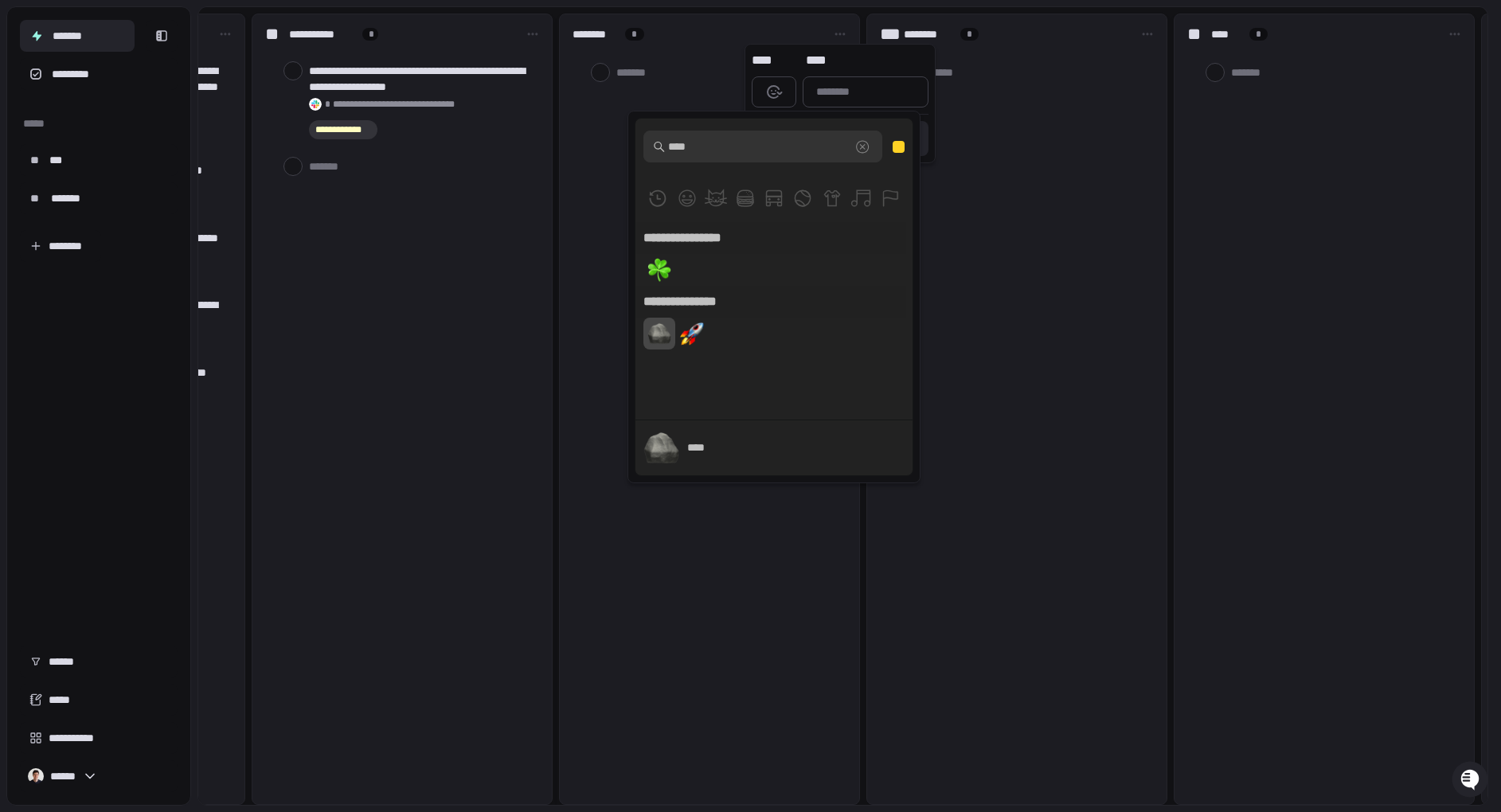click at bounding box center [659, 334] 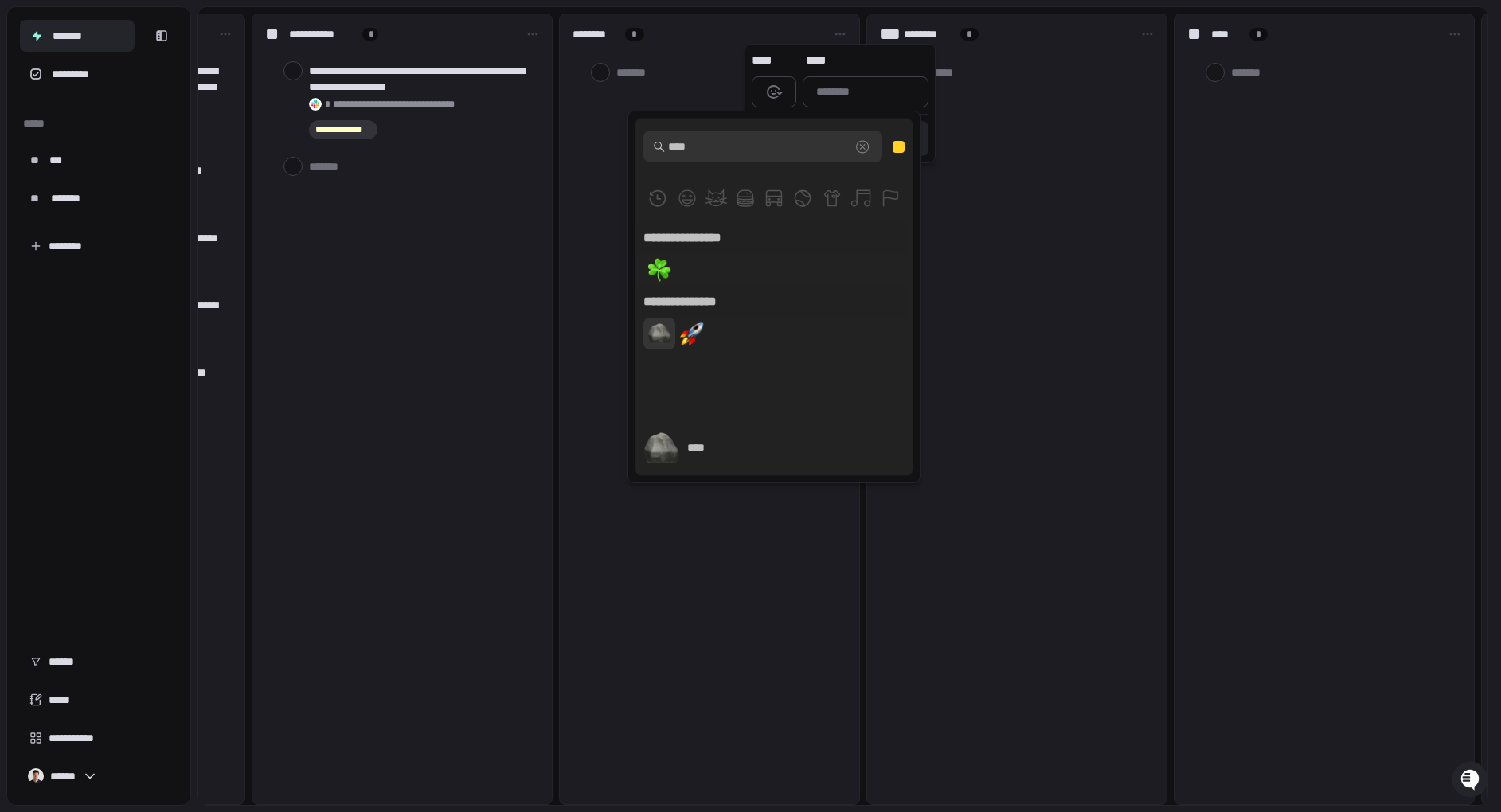 type on "*" 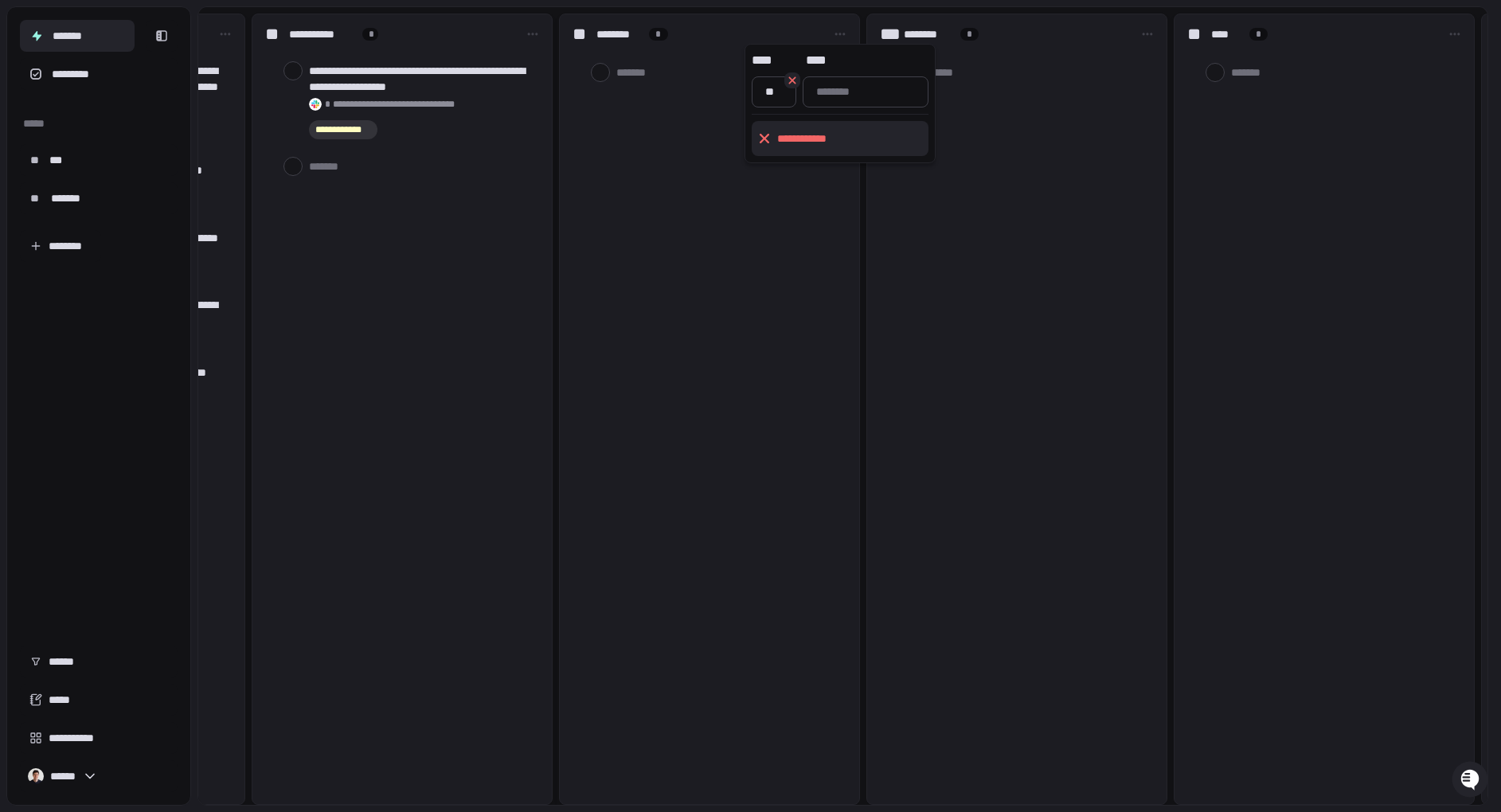 click at bounding box center (750, 406) 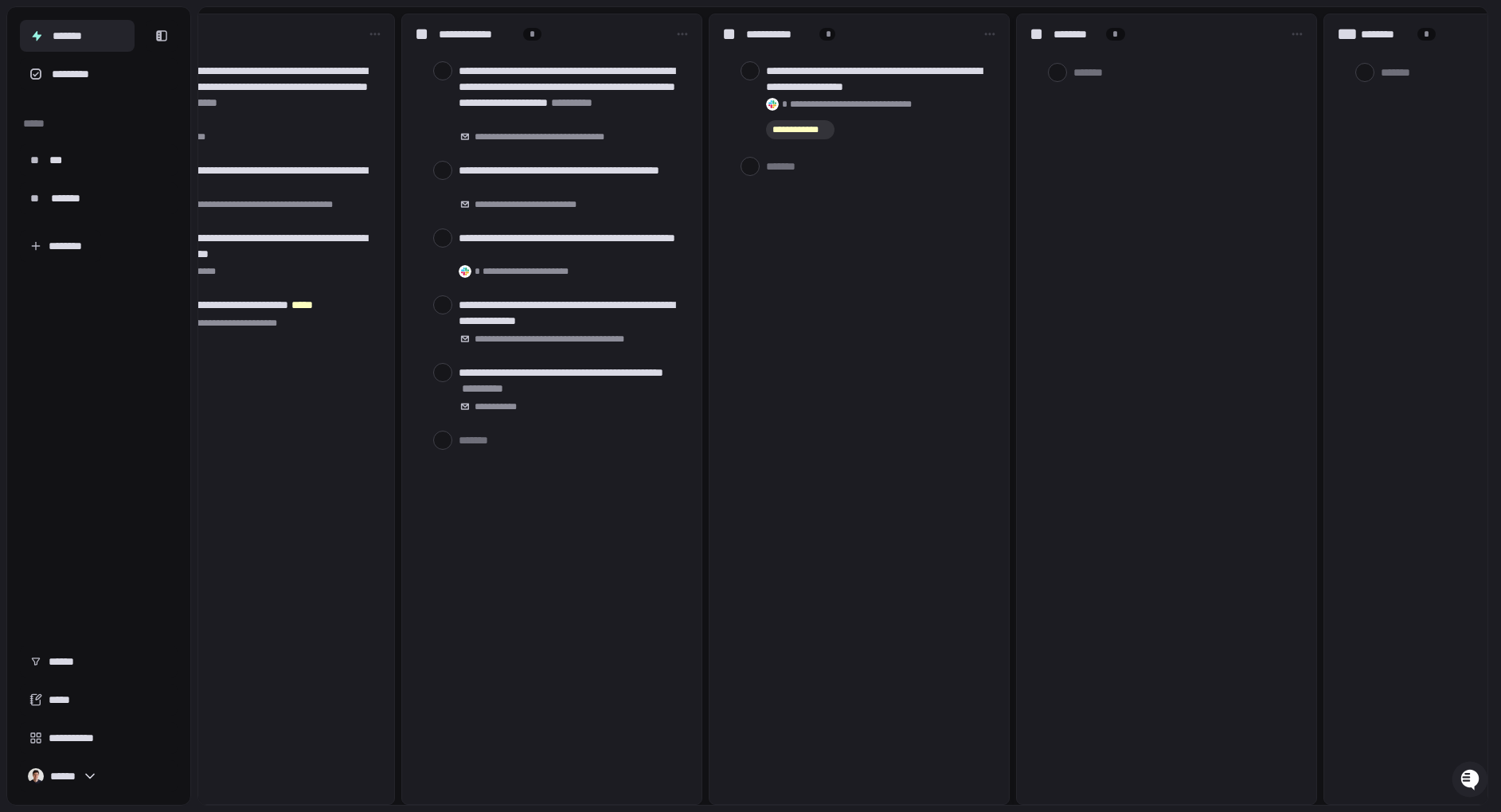 scroll, scrollTop: 0, scrollLeft: 416, axis: horizontal 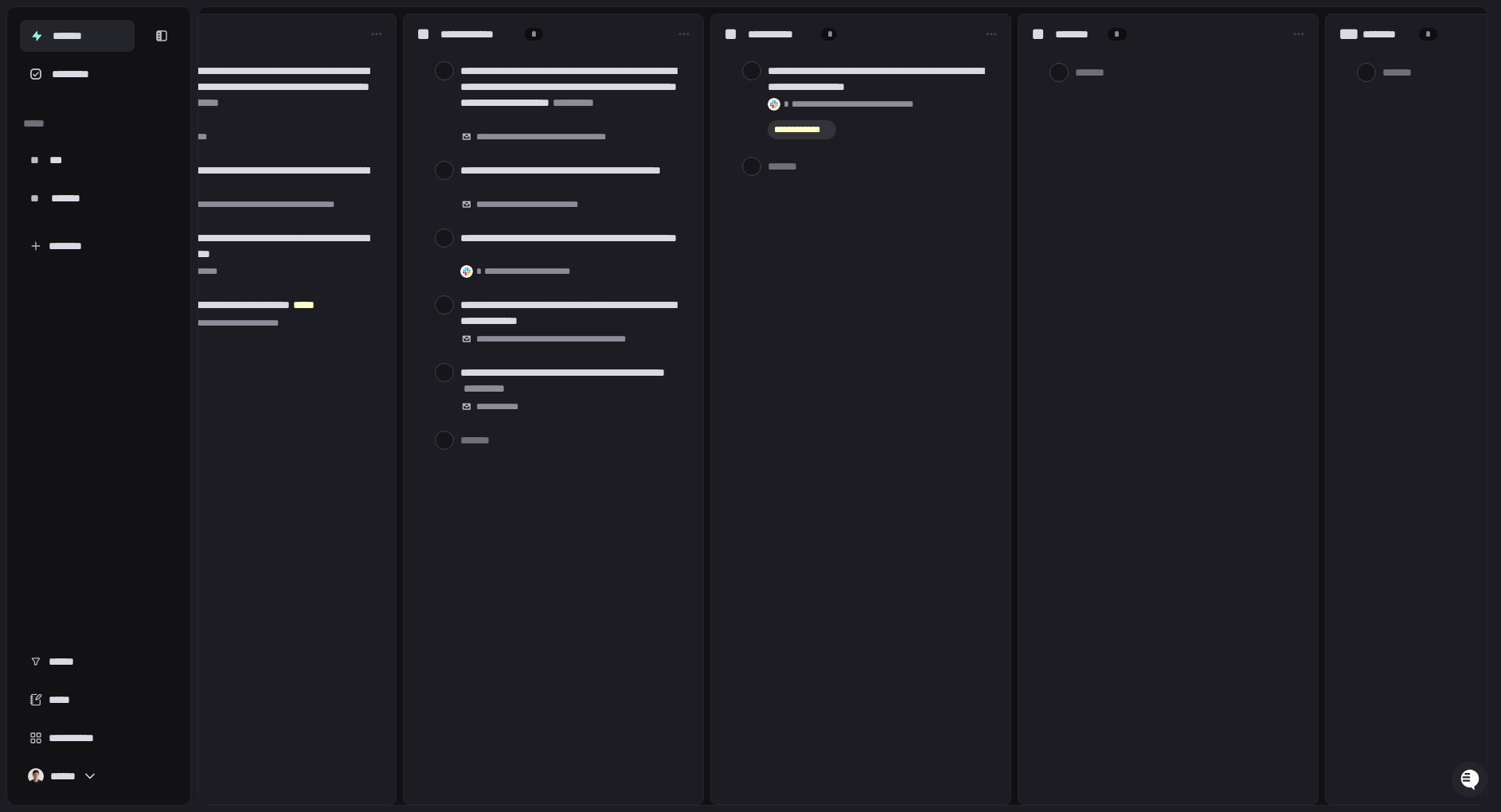 click on "**********" at bounding box center (861, 409) 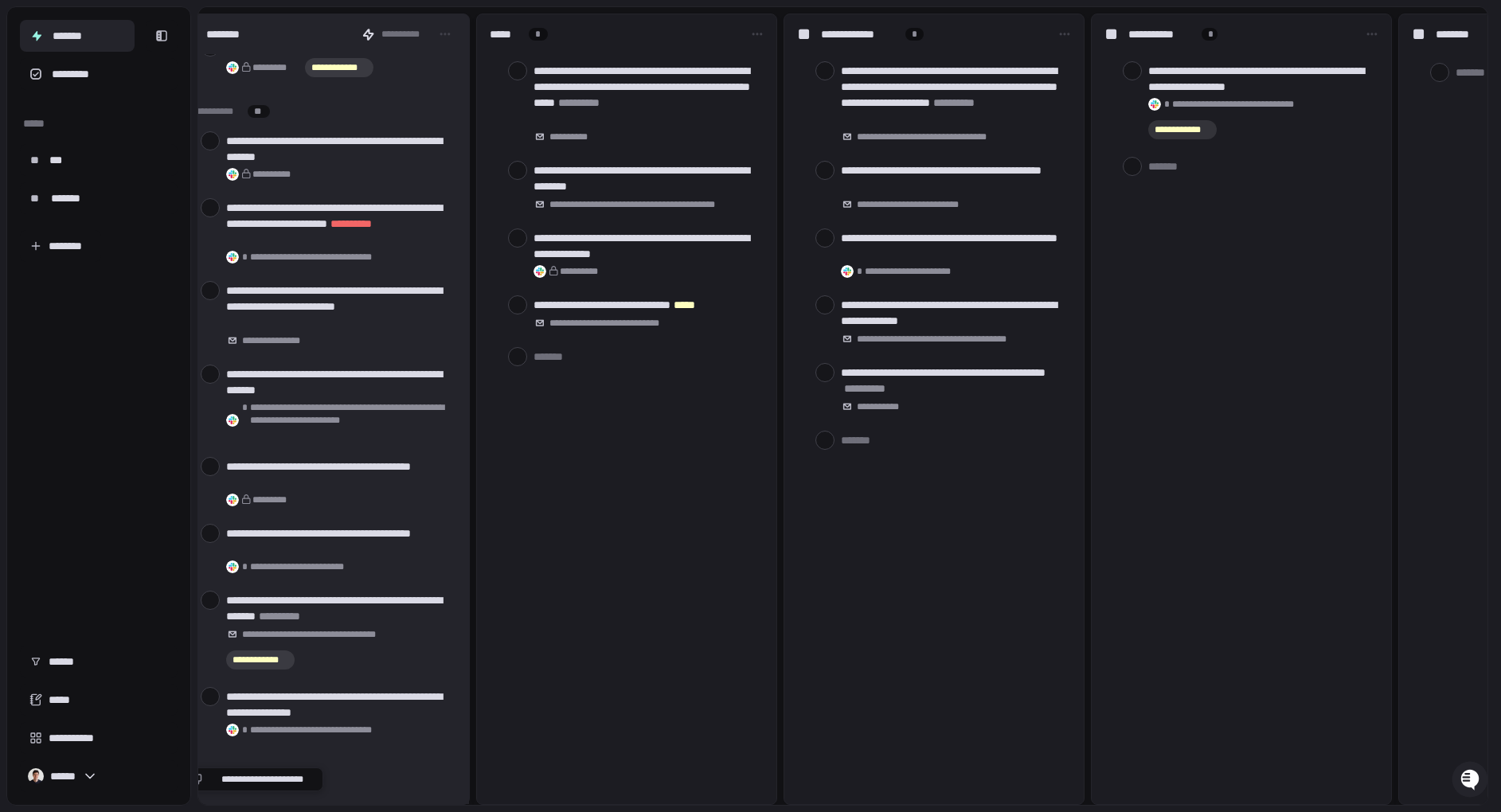 scroll, scrollTop: 0, scrollLeft: 0, axis: both 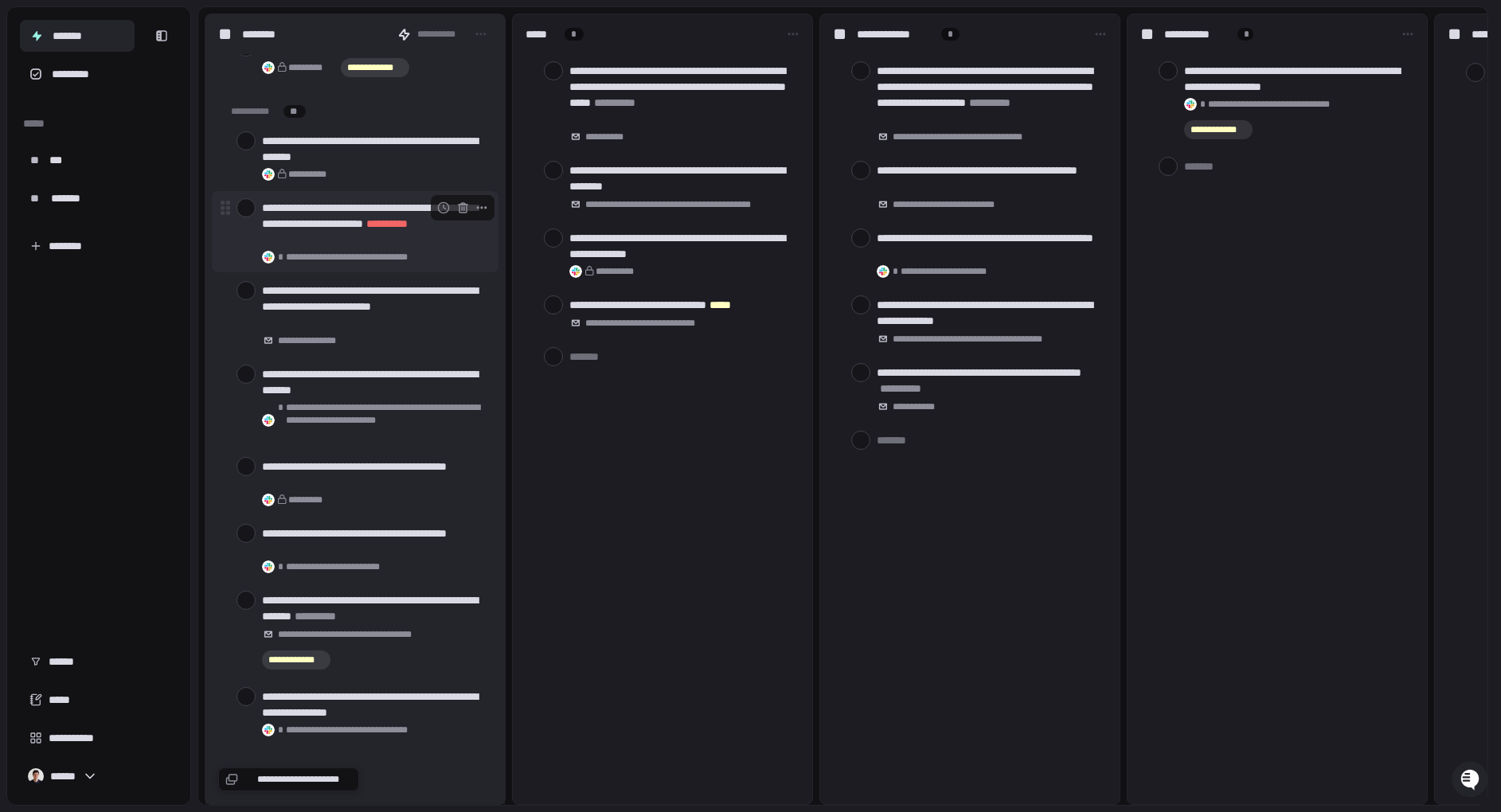 click at bounding box center [246, 208] 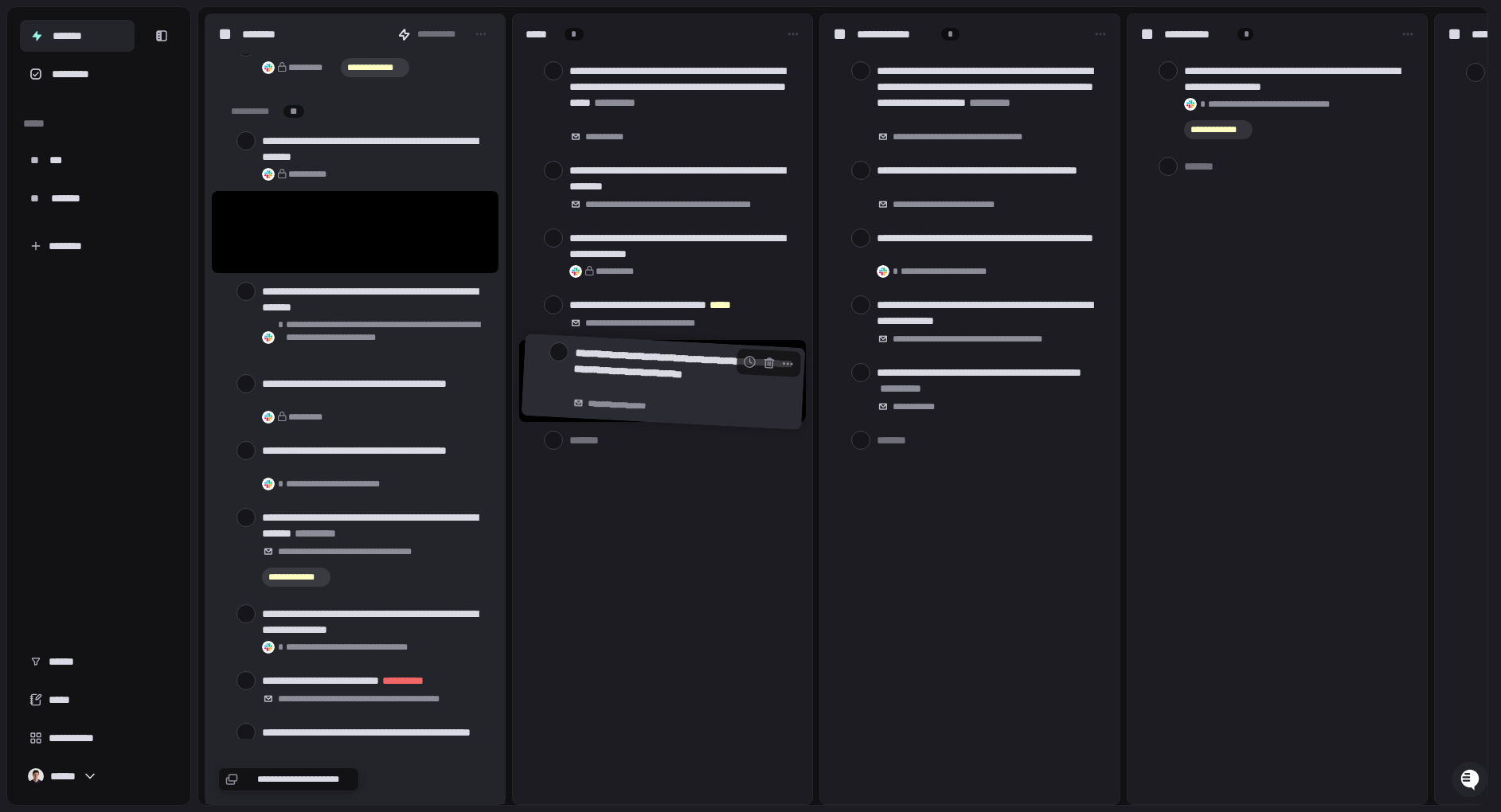 drag, startPoint x: 374, startPoint y: 244, endPoint x: 628, endPoint y: 373, distance: 284.88068 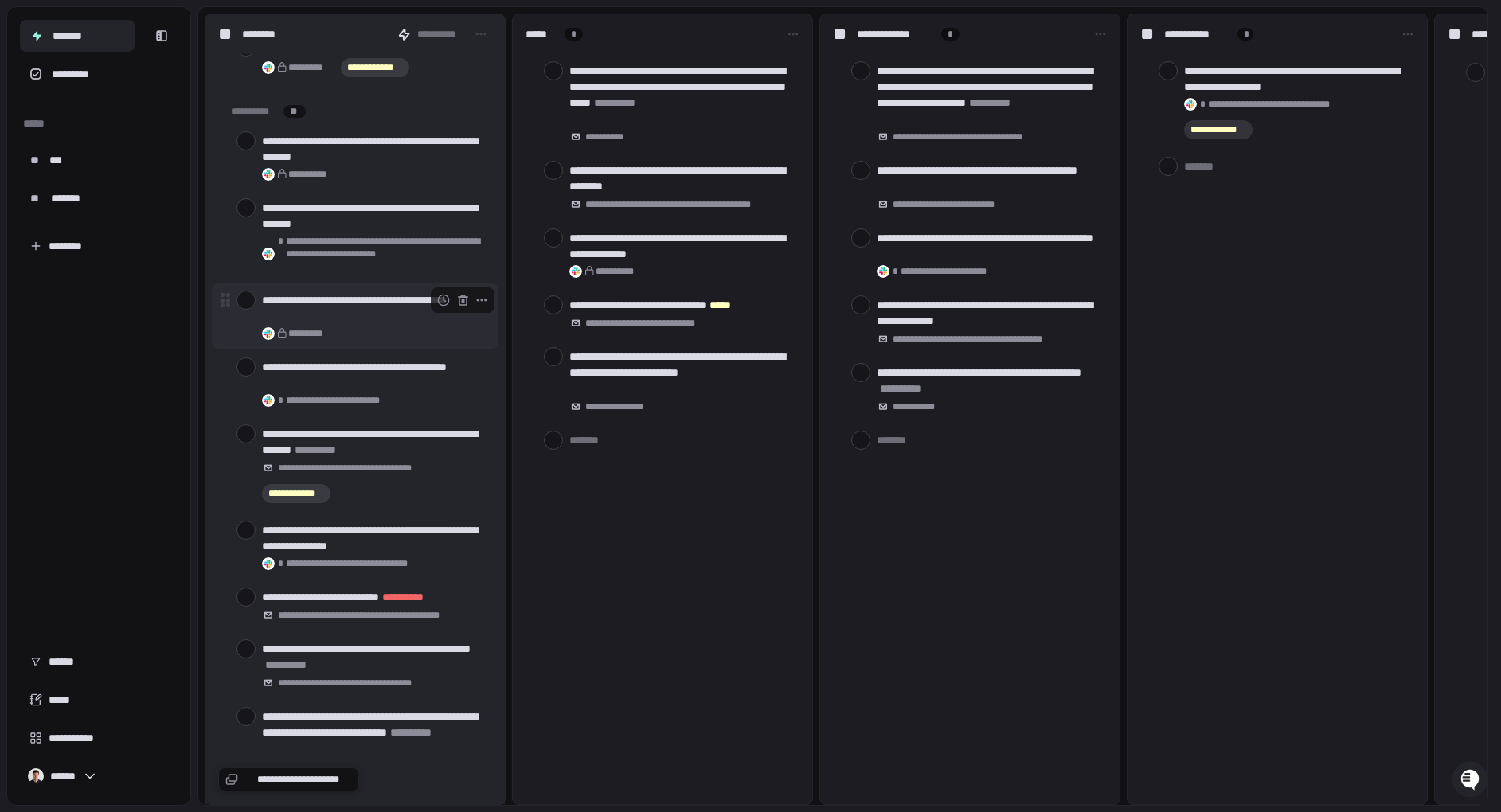 click at bounding box center [246, 300] 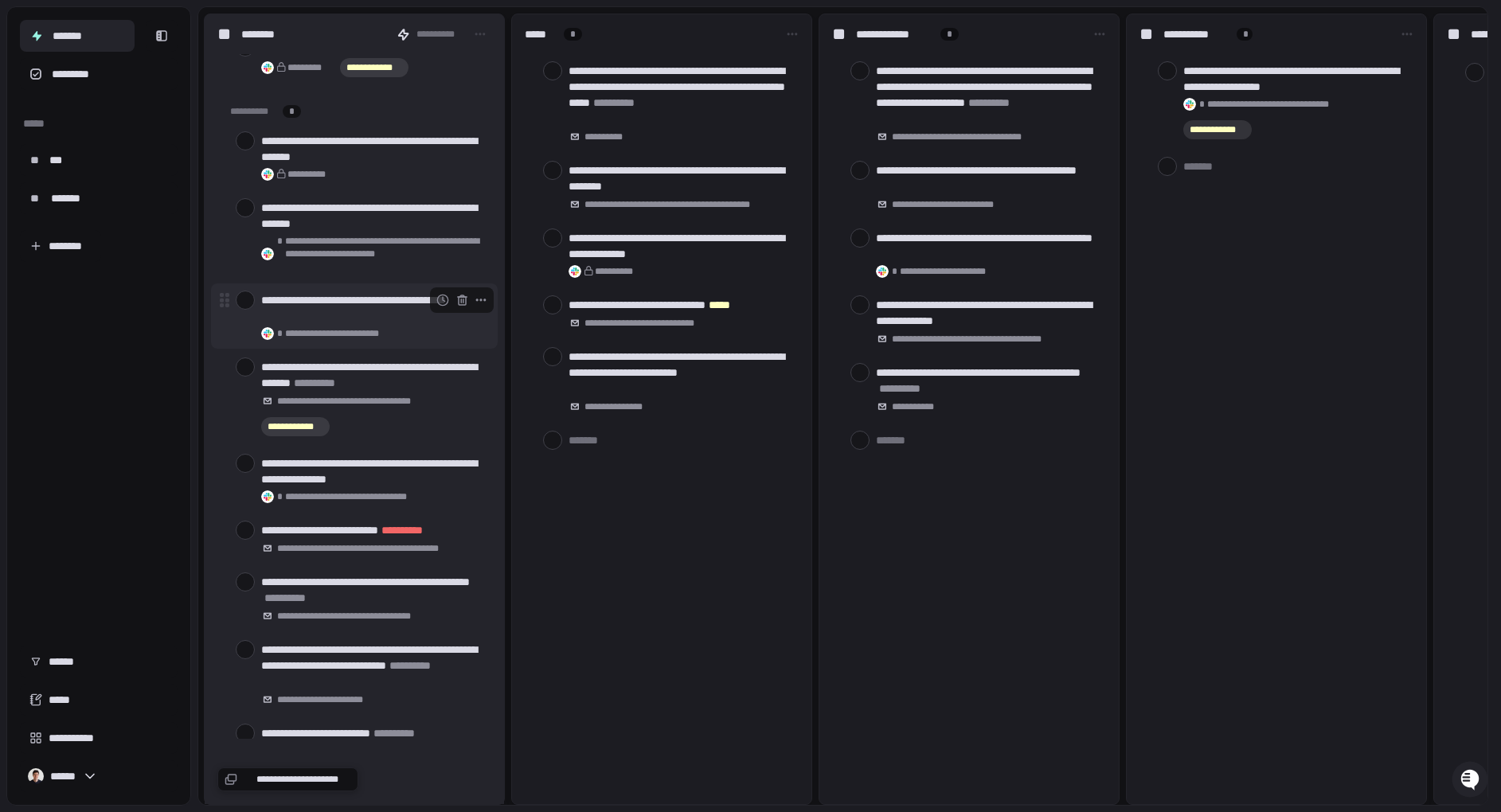 scroll, scrollTop: 0, scrollLeft: 2, axis: horizontal 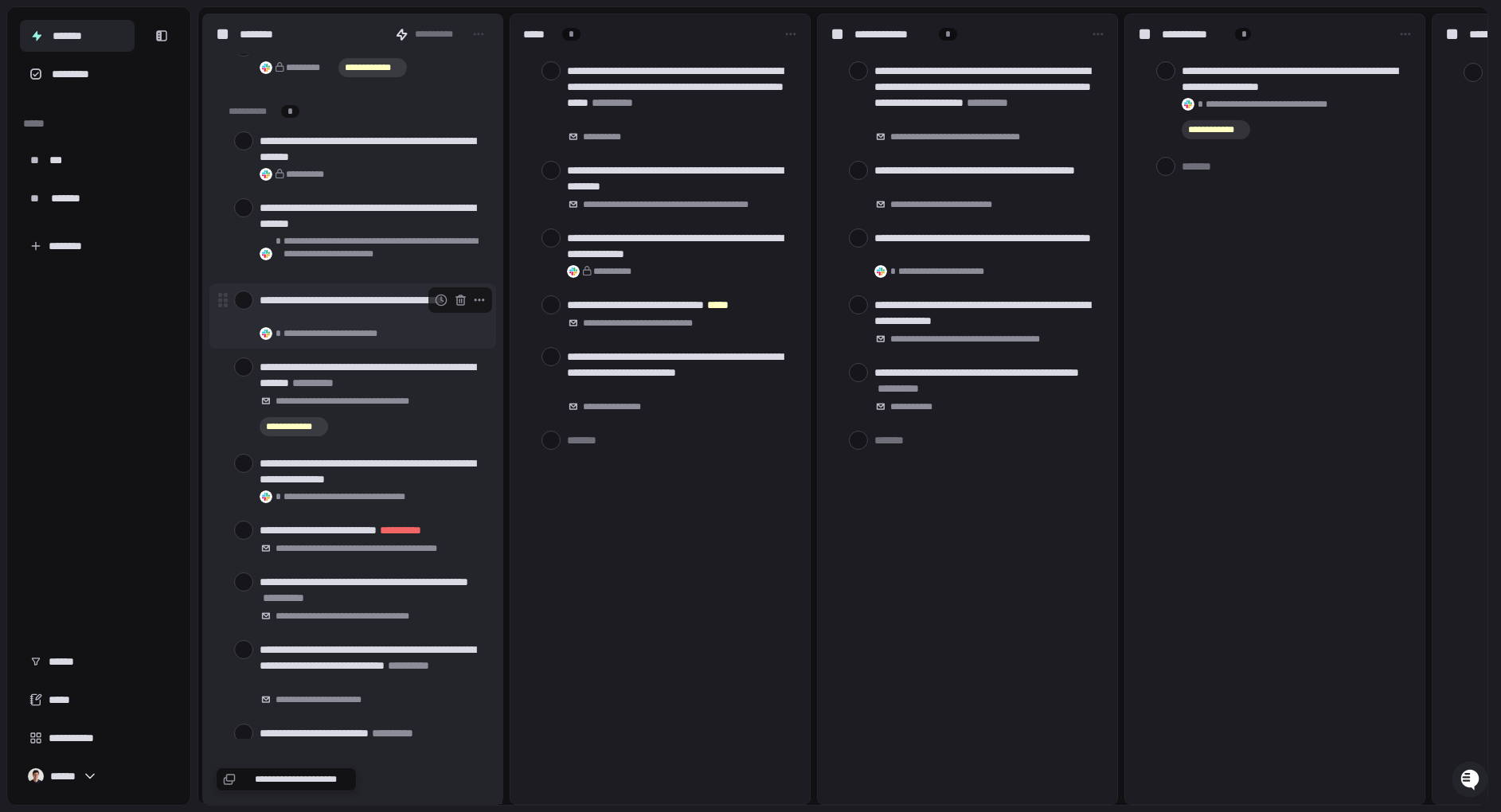 click at bounding box center [244, 300] 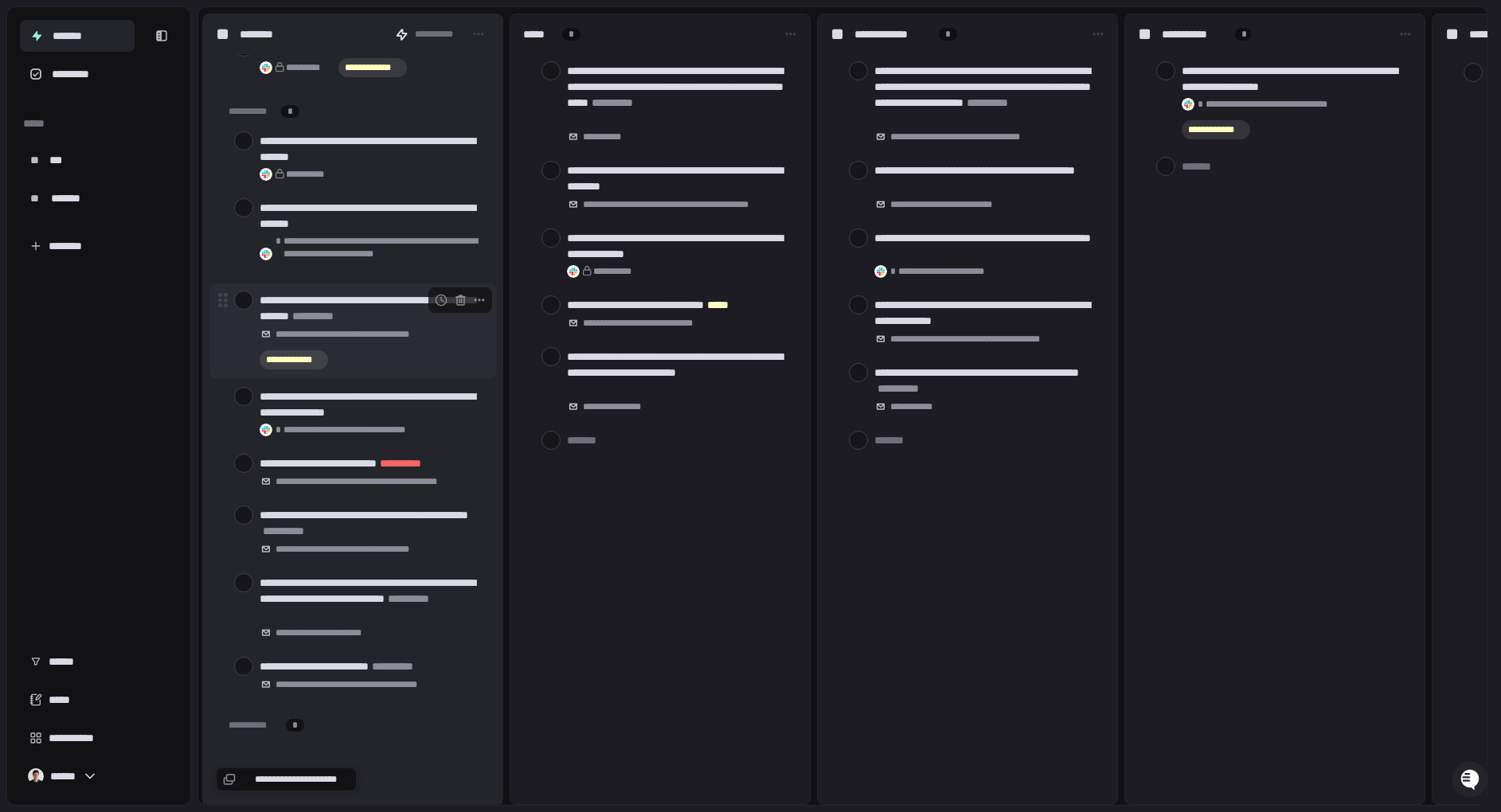 click at bounding box center [244, 300] 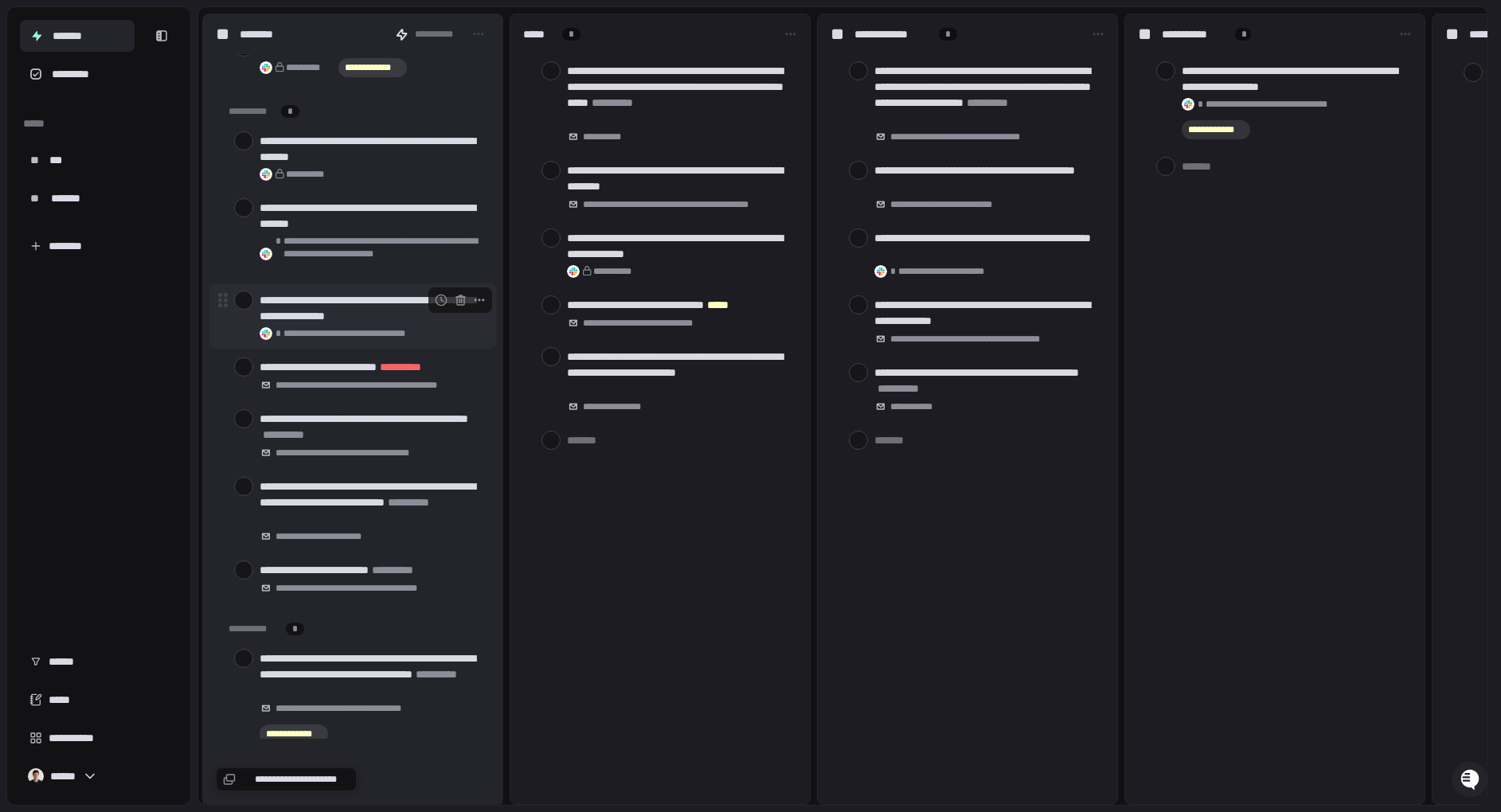 click at bounding box center [244, 300] 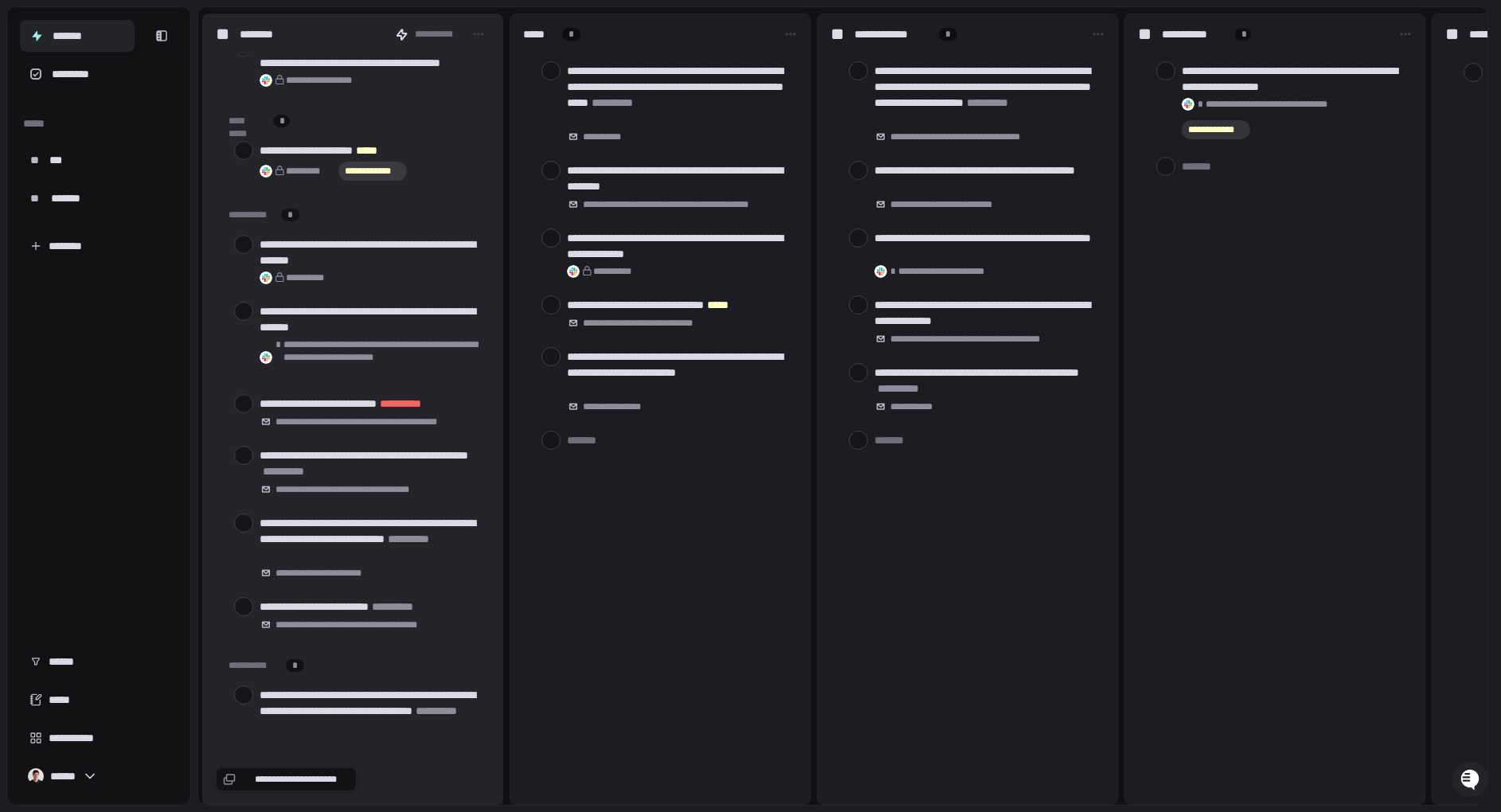 type on "*" 